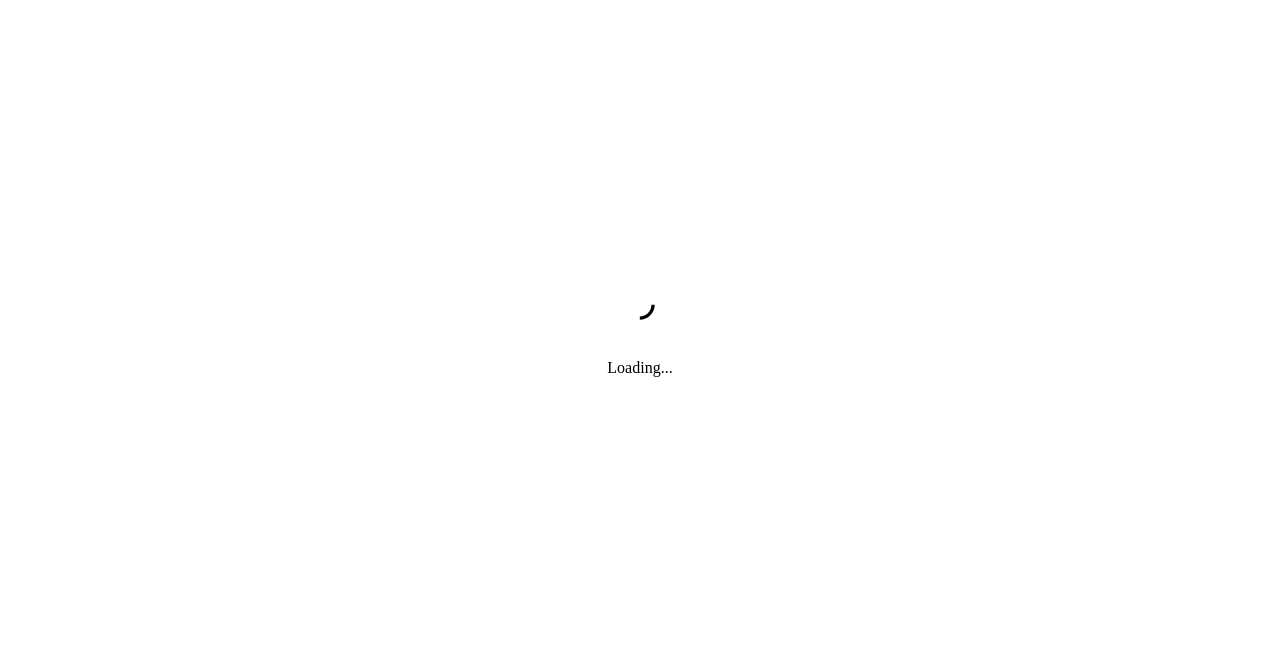 scroll, scrollTop: 0, scrollLeft: 0, axis: both 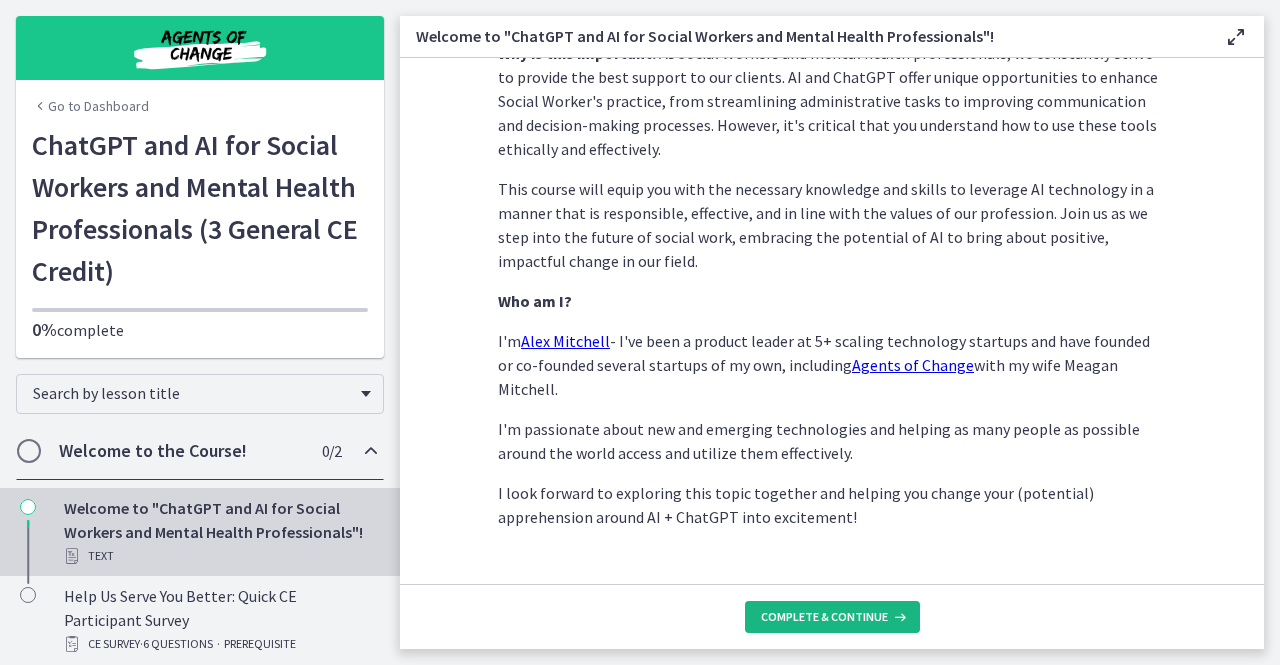 click on "Complete & continue" at bounding box center [832, 617] 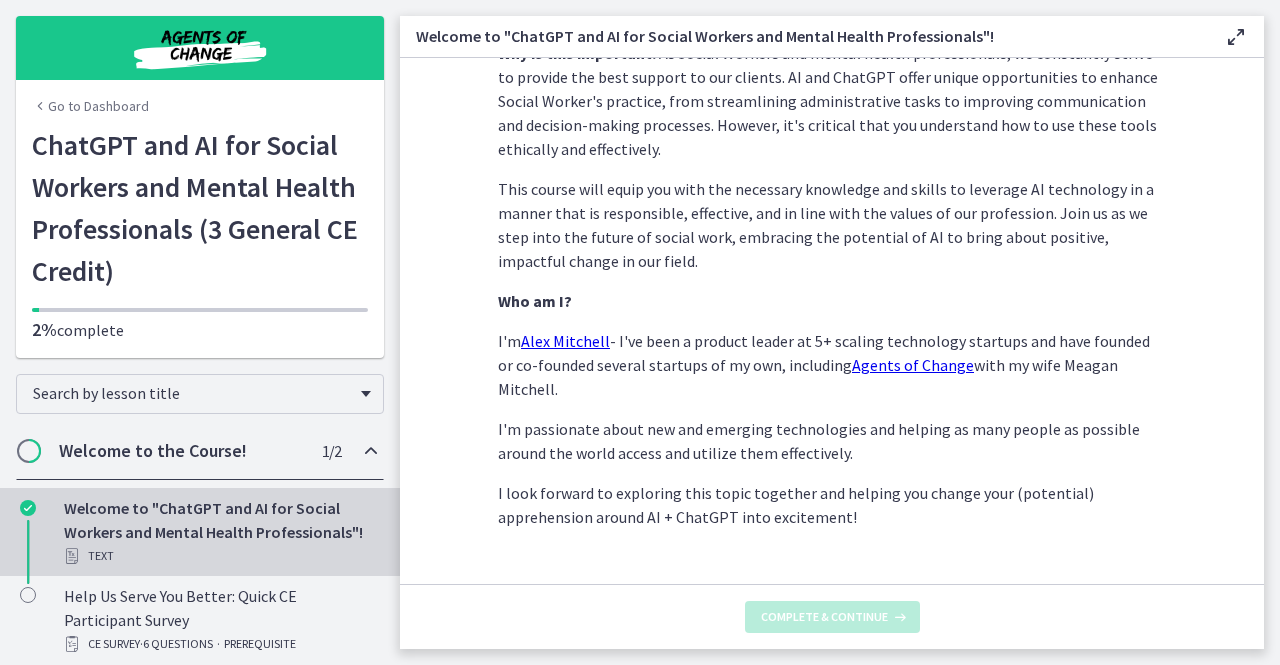 scroll, scrollTop: 0, scrollLeft: 0, axis: both 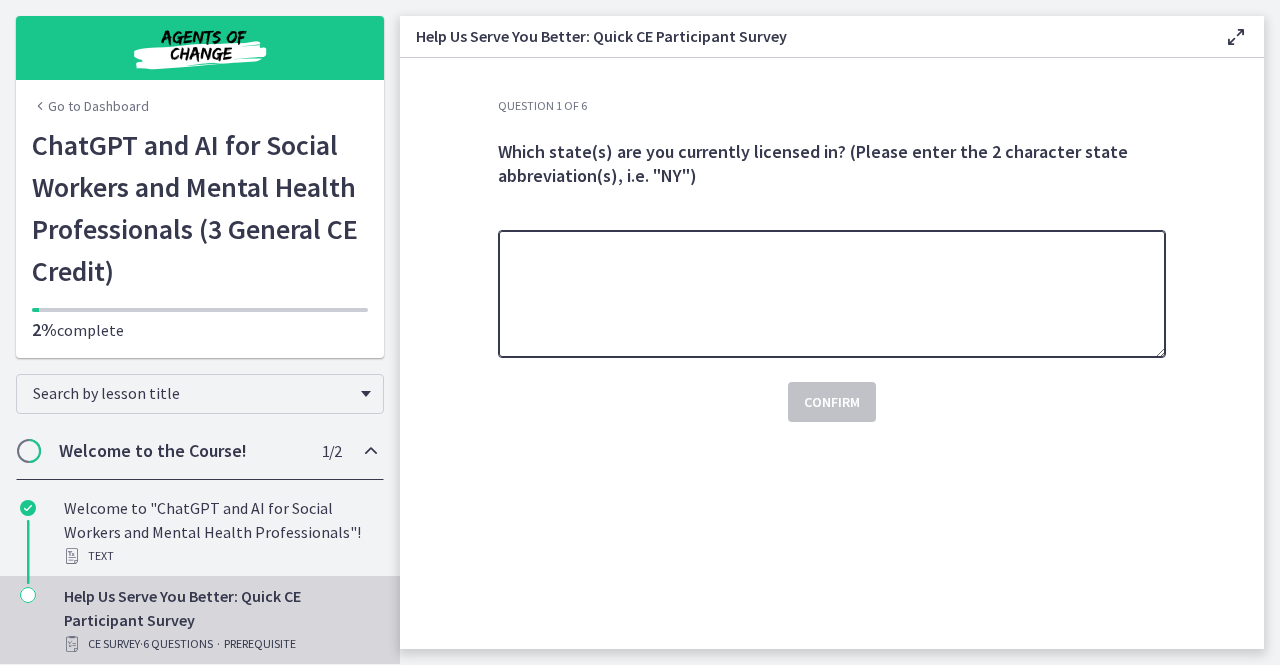 click at bounding box center (832, 294) 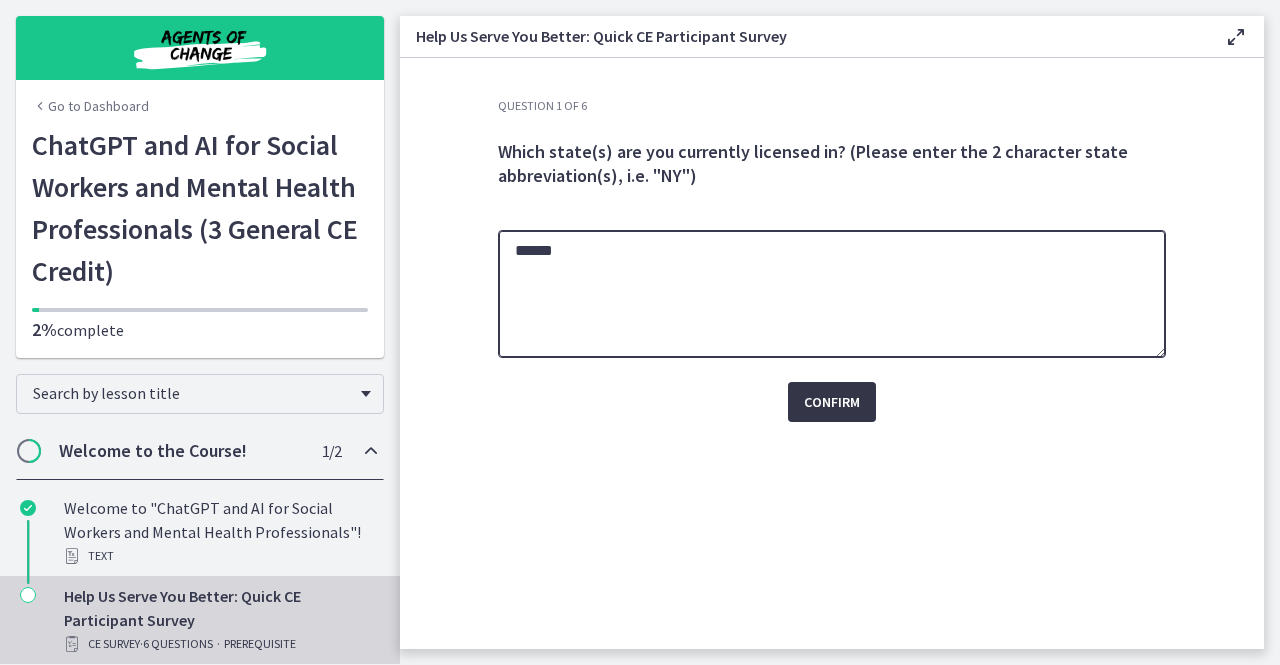 type on "*****" 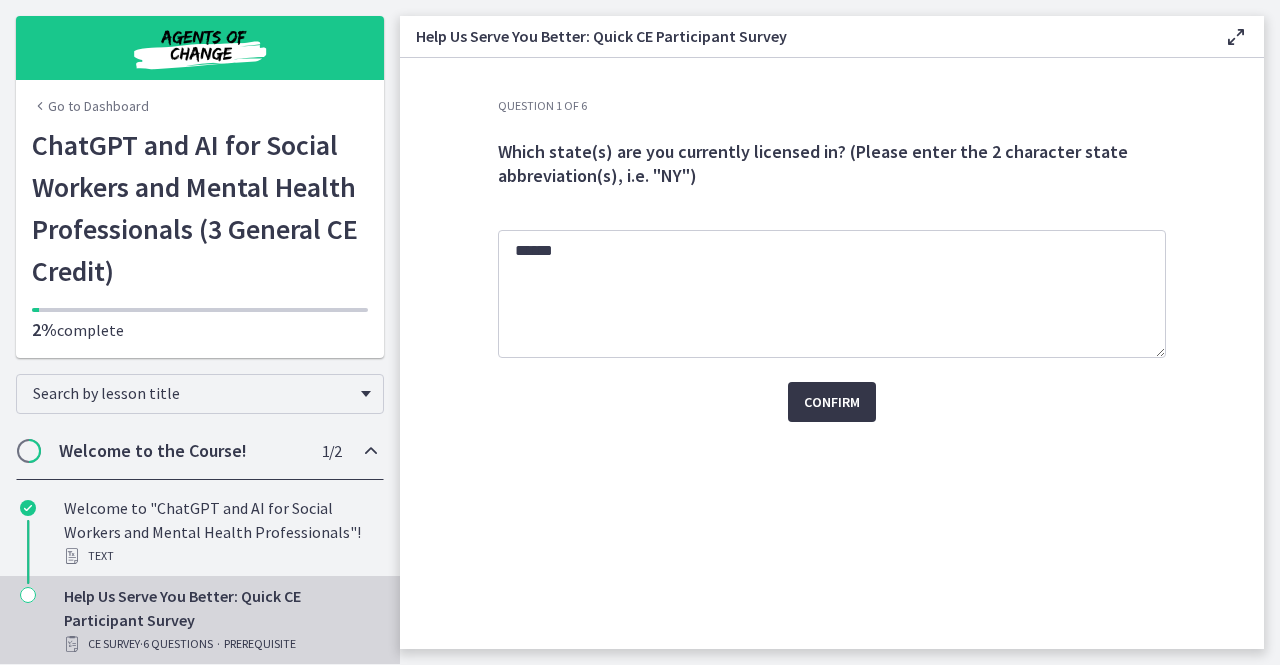 click on "Confirm" at bounding box center [832, 402] 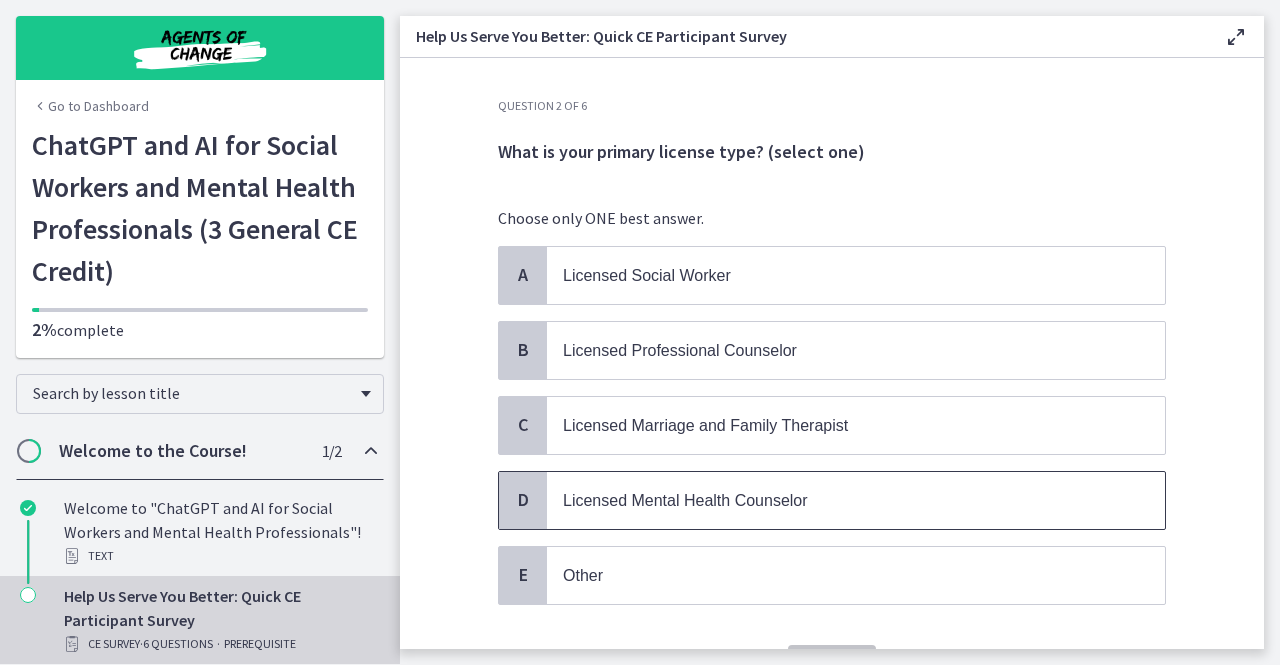 scroll, scrollTop: 68, scrollLeft: 0, axis: vertical 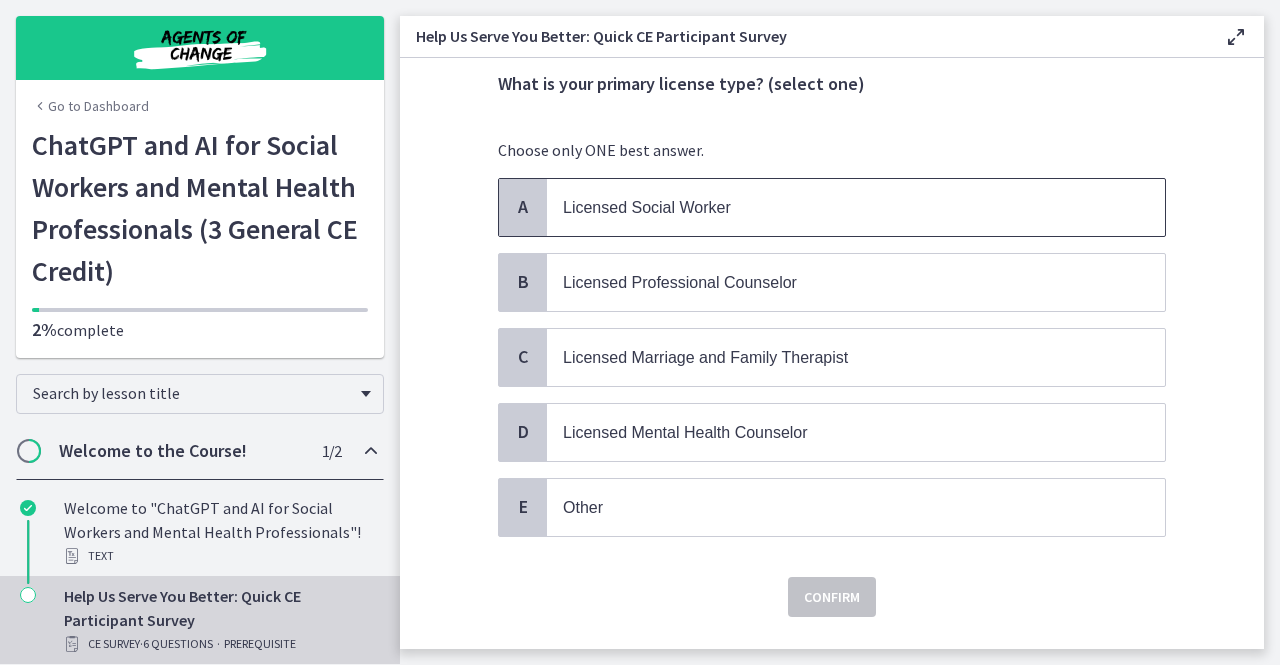 click on "Licensed Social Worker" at bounding box center (856, 207) 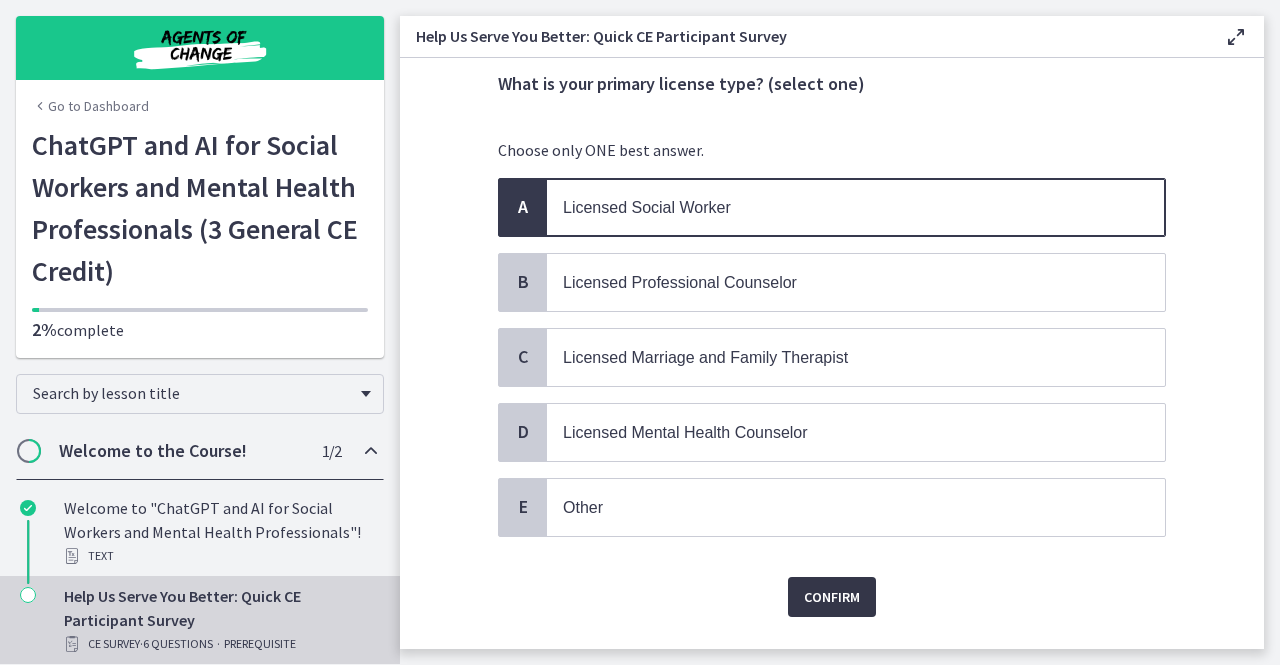 drag, startPoint x: 836, startPoint y: 577, endPoint x: 822, endPoint y: 606, distance: 32.202484 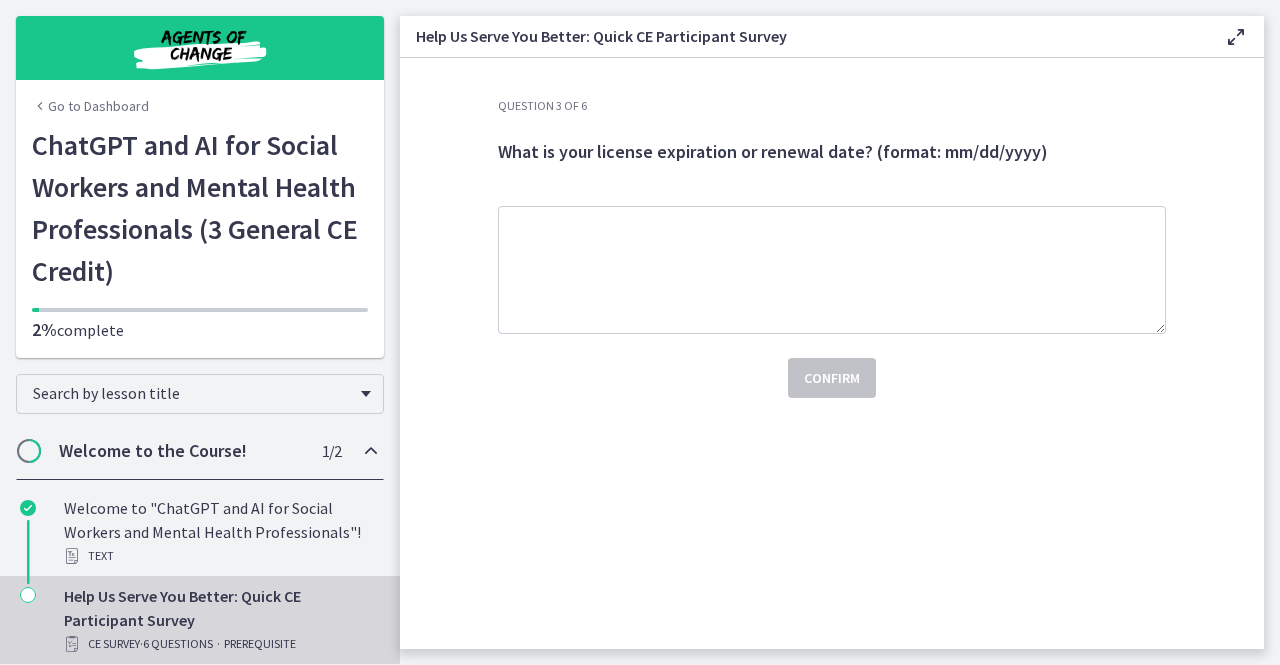 scroll, scrollTop: 0, scrollLeft: 0, axis: both 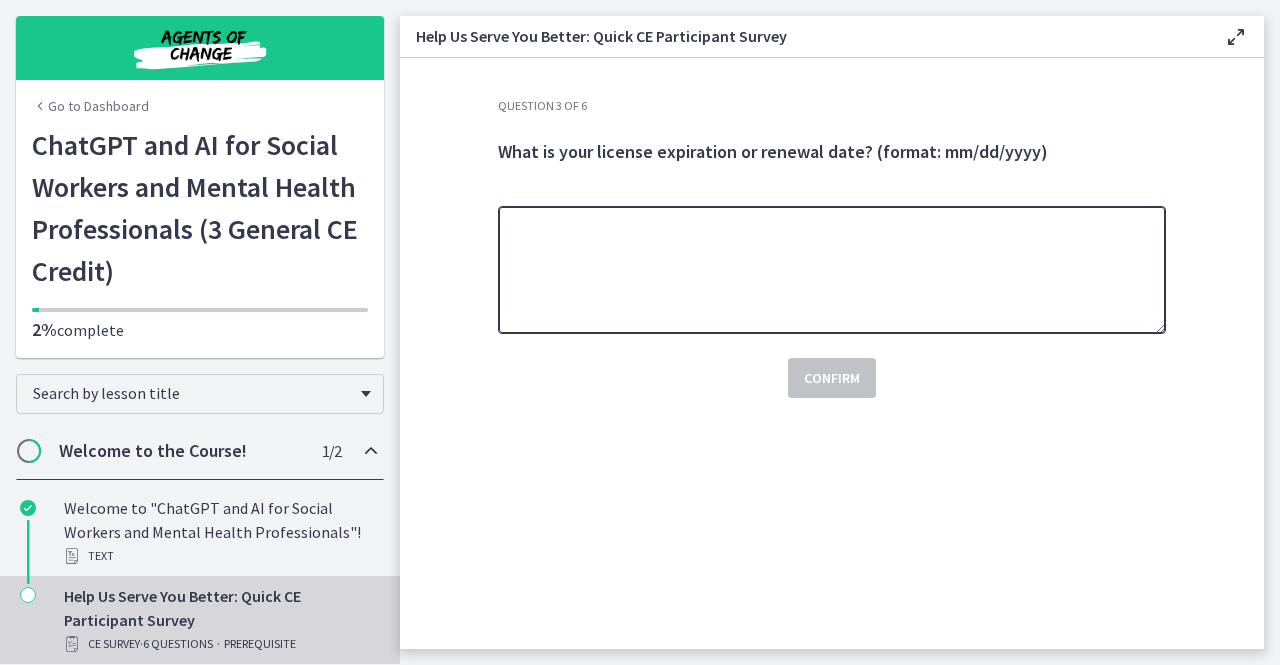 drag, startPoint x: 960, startPoint y: 261, endPoint x: 902, endPoint y: 263, distance: 58.034473 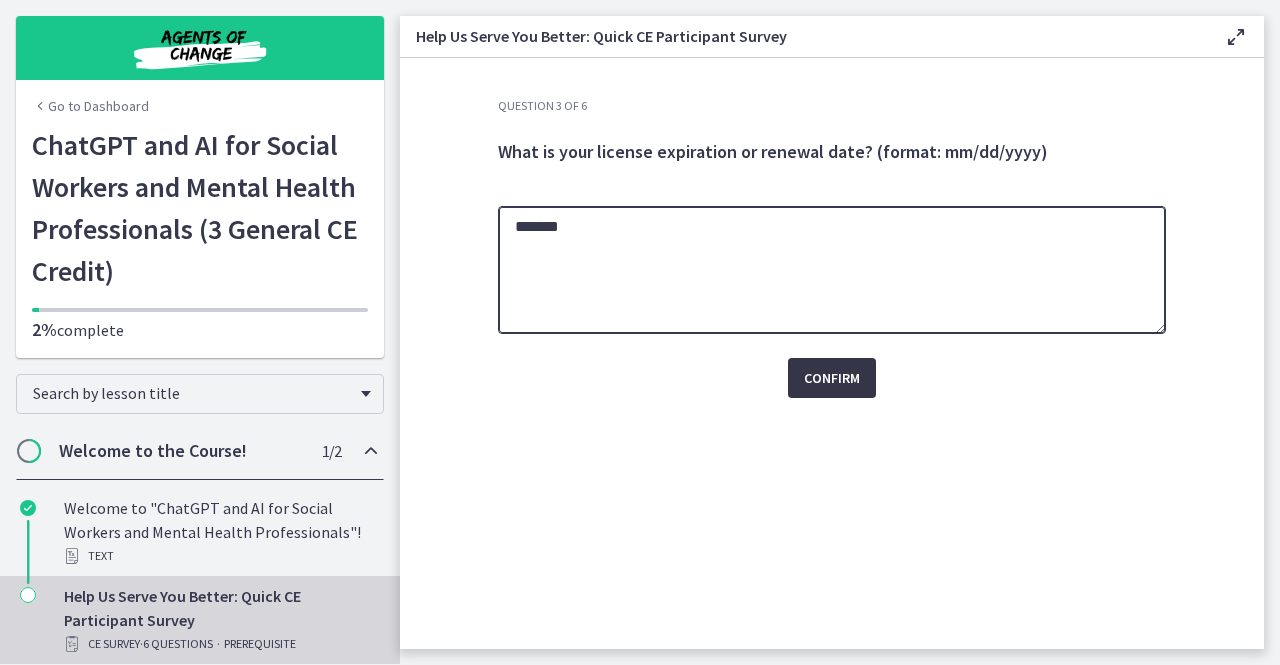type on "*******" 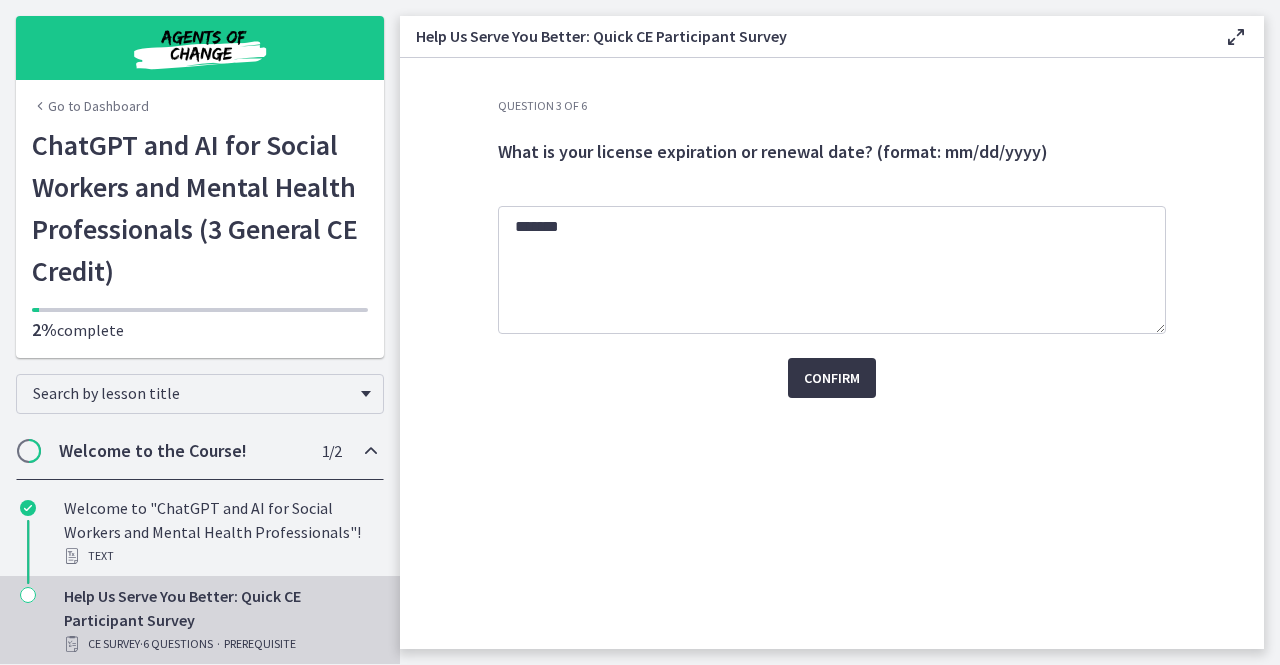 click on "Confirm" at bounding box center (832, 378) 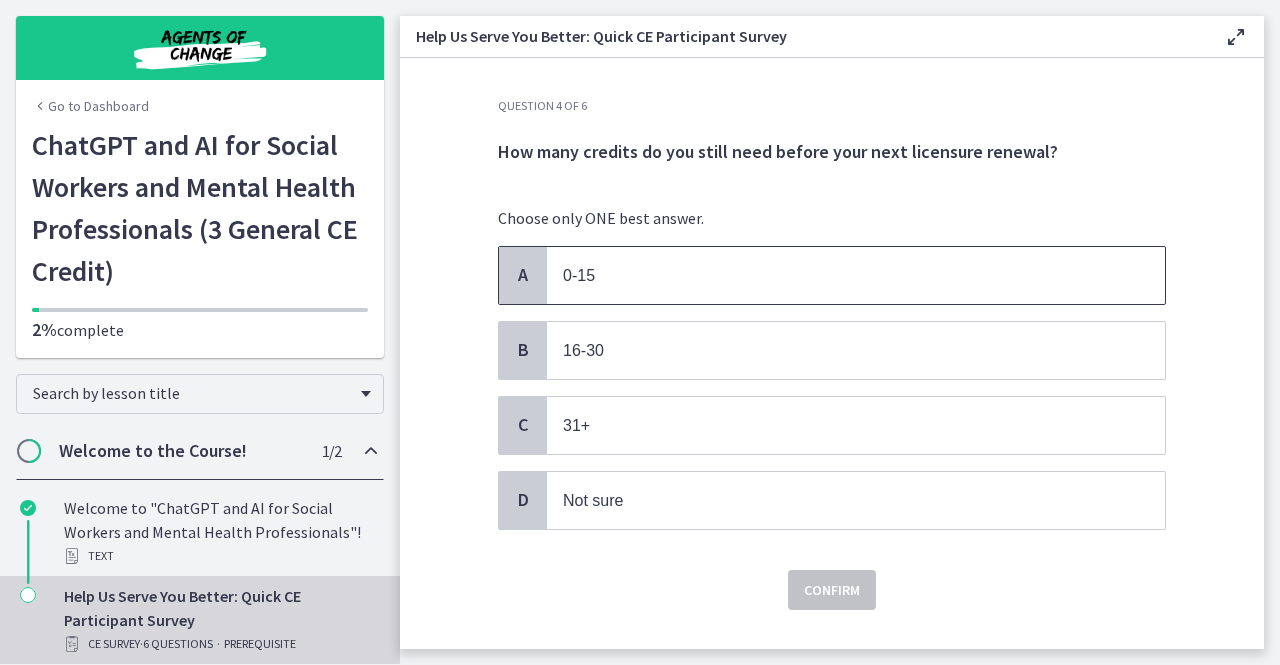 click on "0-15" at bounding box center (836, 275) 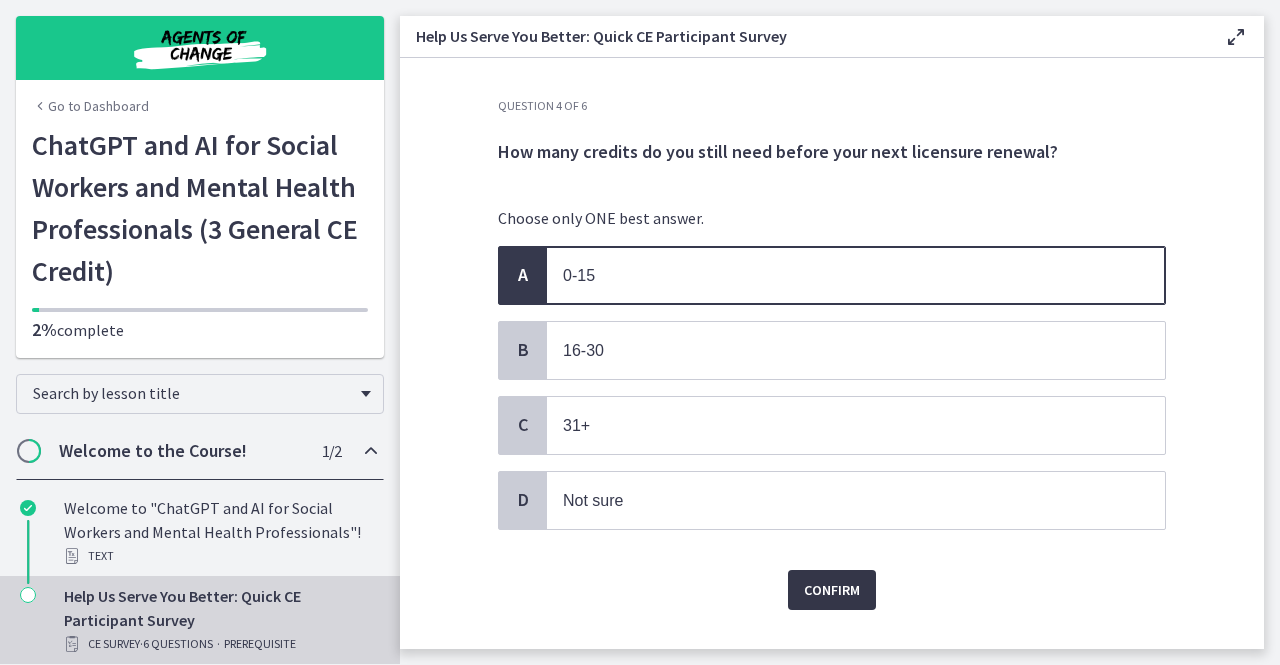 drag, startPoint x: 841, startPoint y: 586, endPoint x: 826, endPoint y: 585, distance: 15.033297 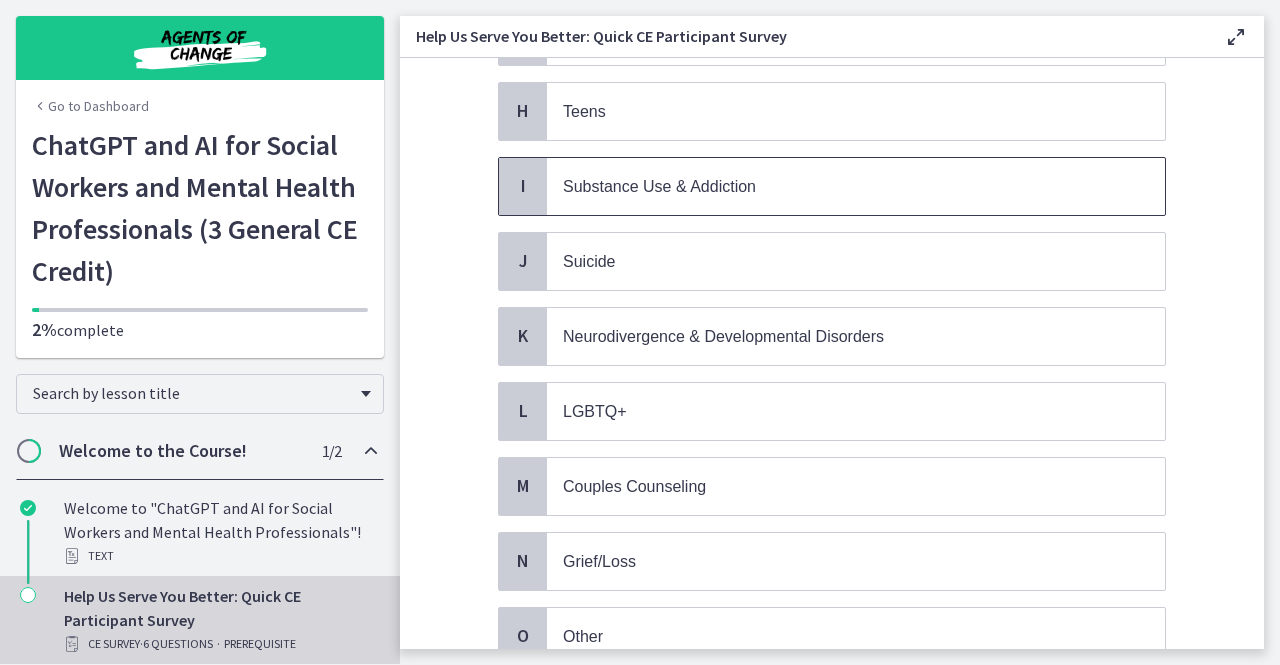 scroll, scrollTop: 690, scrollLeft: 0, axis: vertical 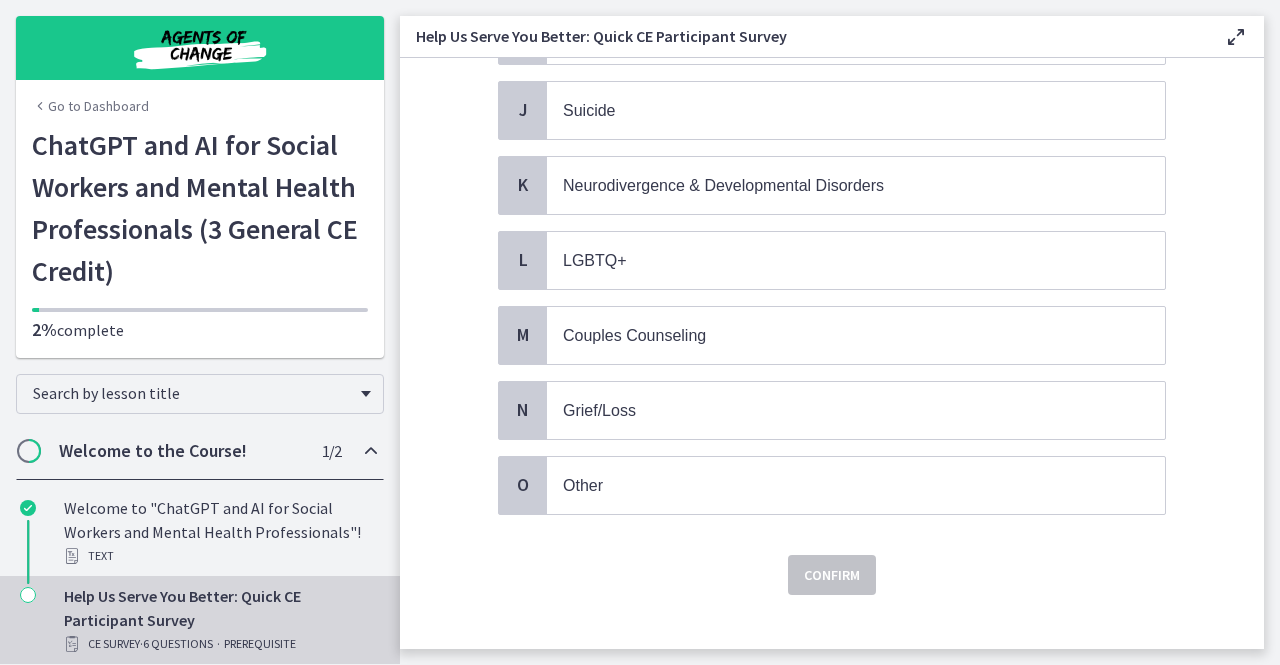 drag, startPoint x: 705, startPoint y: 462, endPoint x: 662, endPoint y: 539, distance: 88.19297 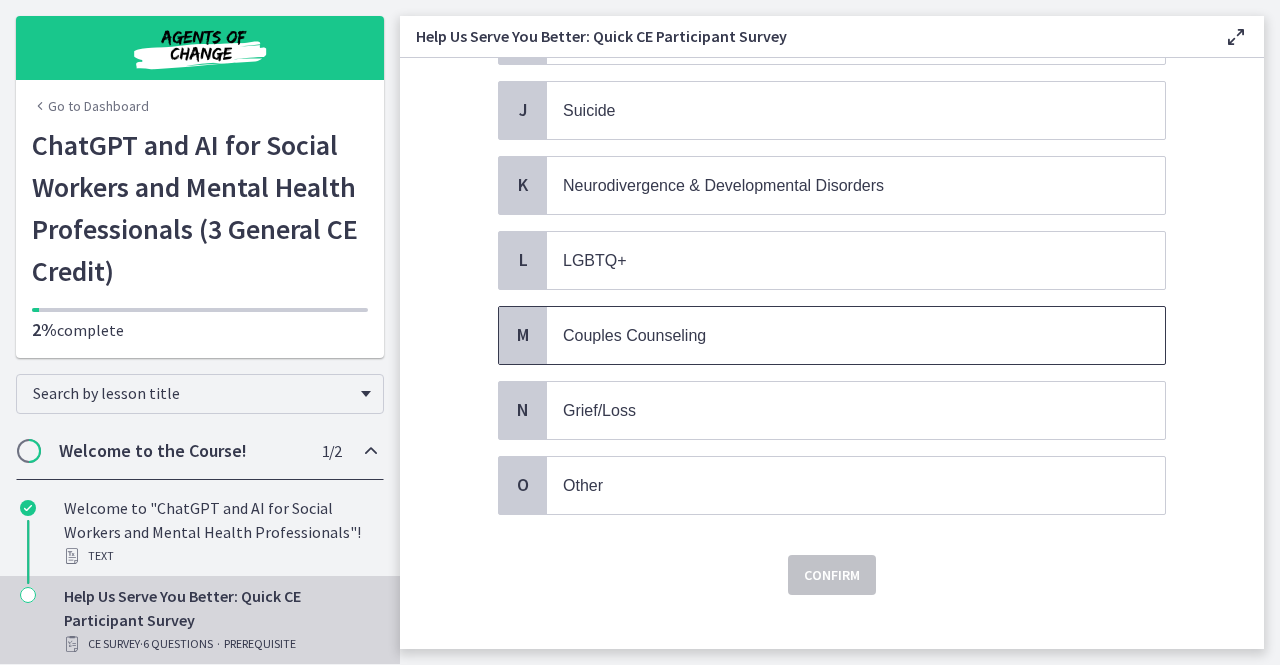 click on "Couples Counseling" at bounding box center (856, 335) 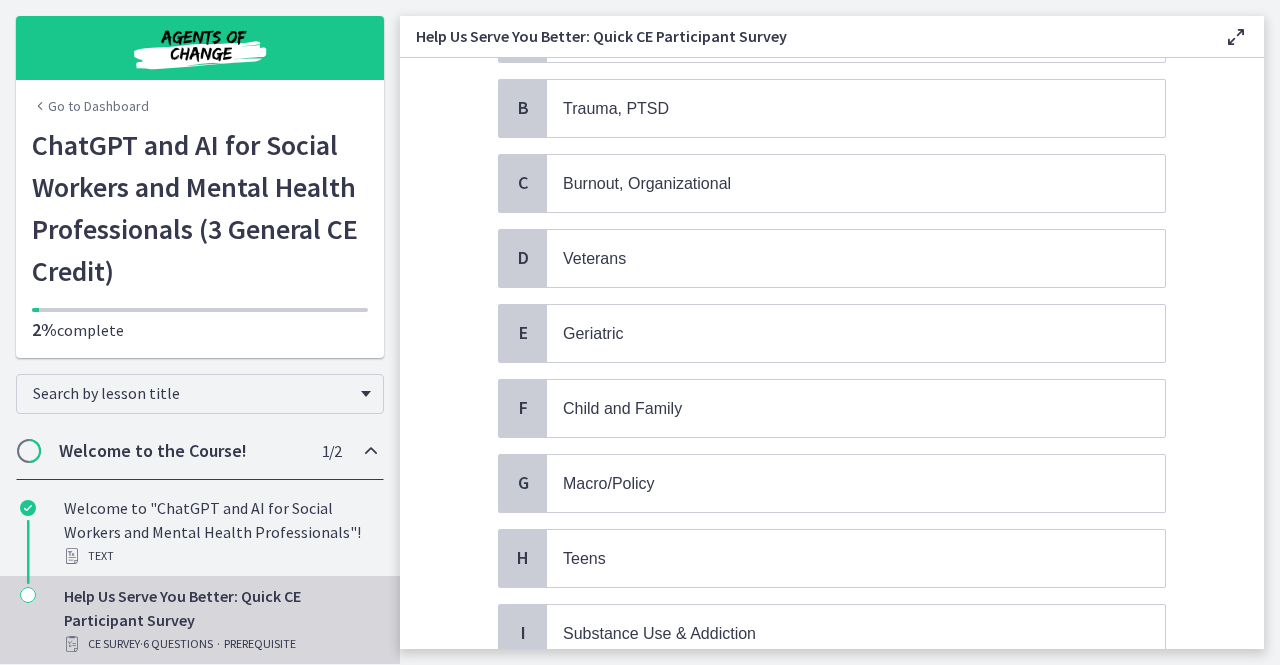 scroll, scrollTop: 184, scrollLeft: 0, axis: vertical 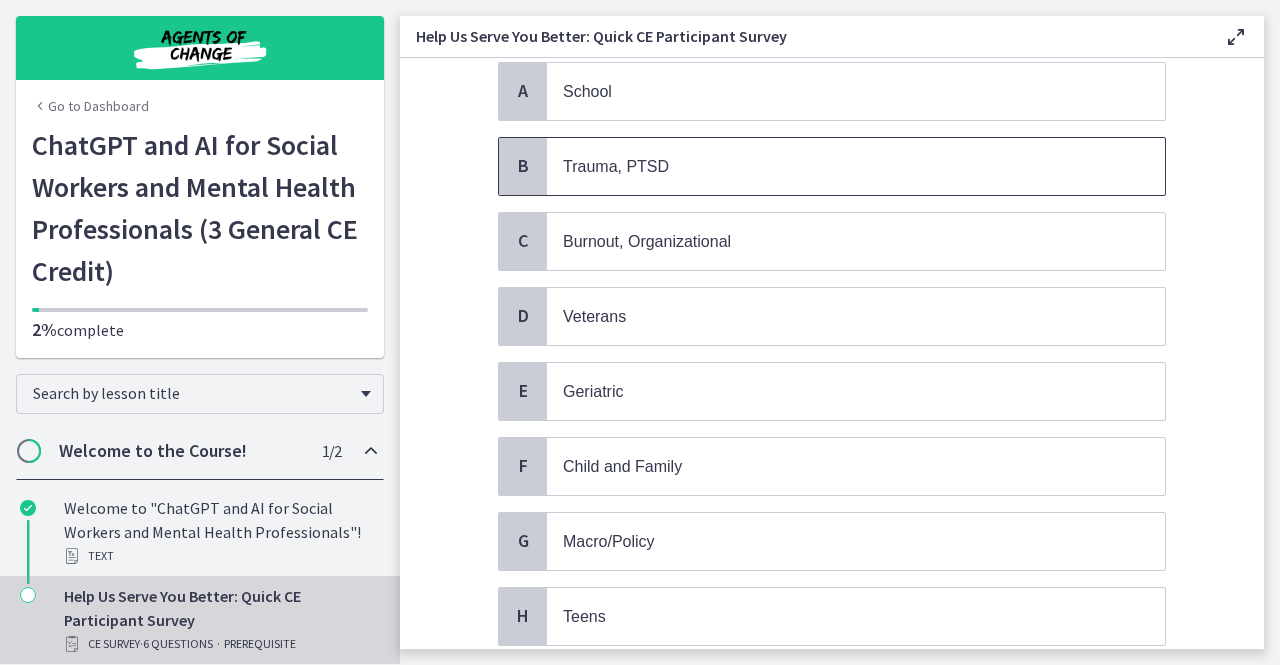 drag, startPoint x: 784, startPoint y: 227, endPoint x: 768, endPoint y: 161, distance: 67.911705 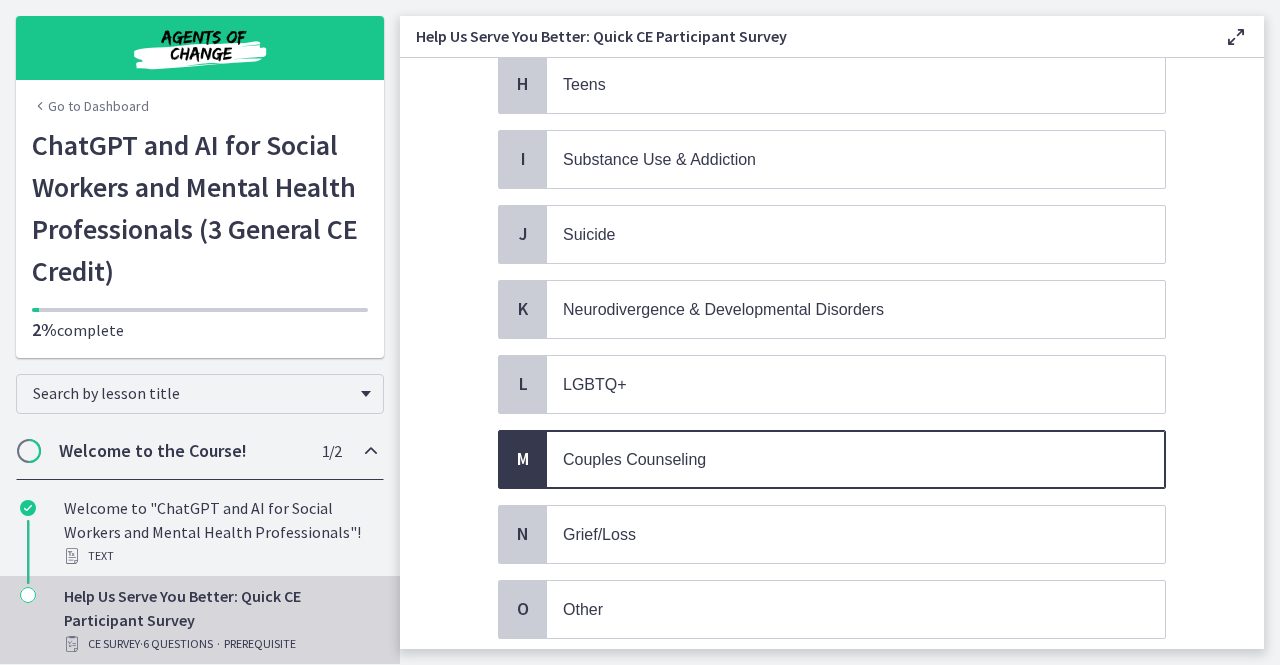 scroll, scrollTop: 748, scrollLeft: 0, axis: vertical 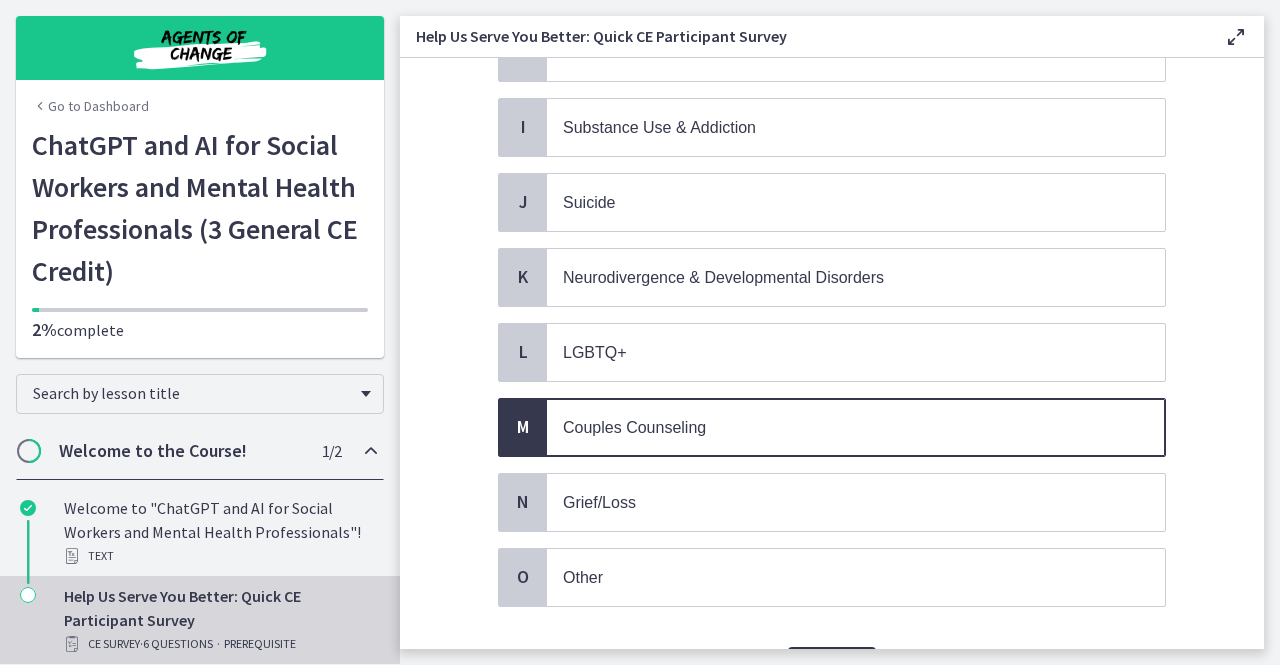click on "Confirm" at bounding box center (832, 667) 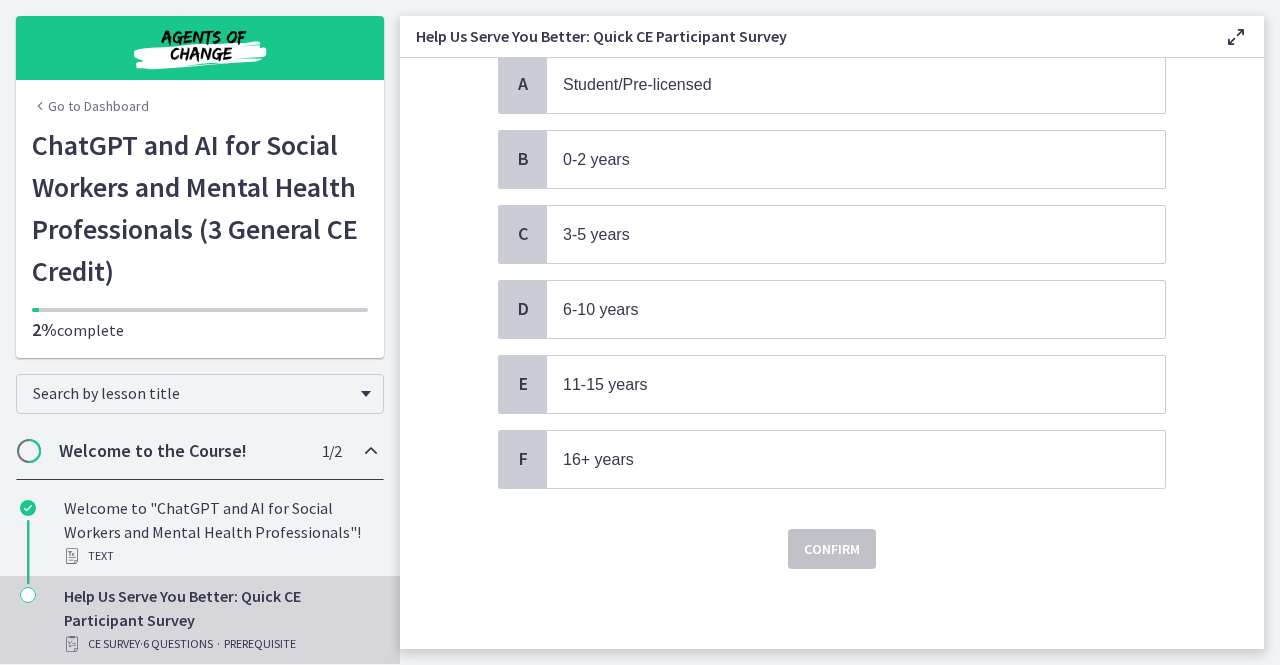 scroll, scrollTop: 0, scrollLeft: 0, axis: both 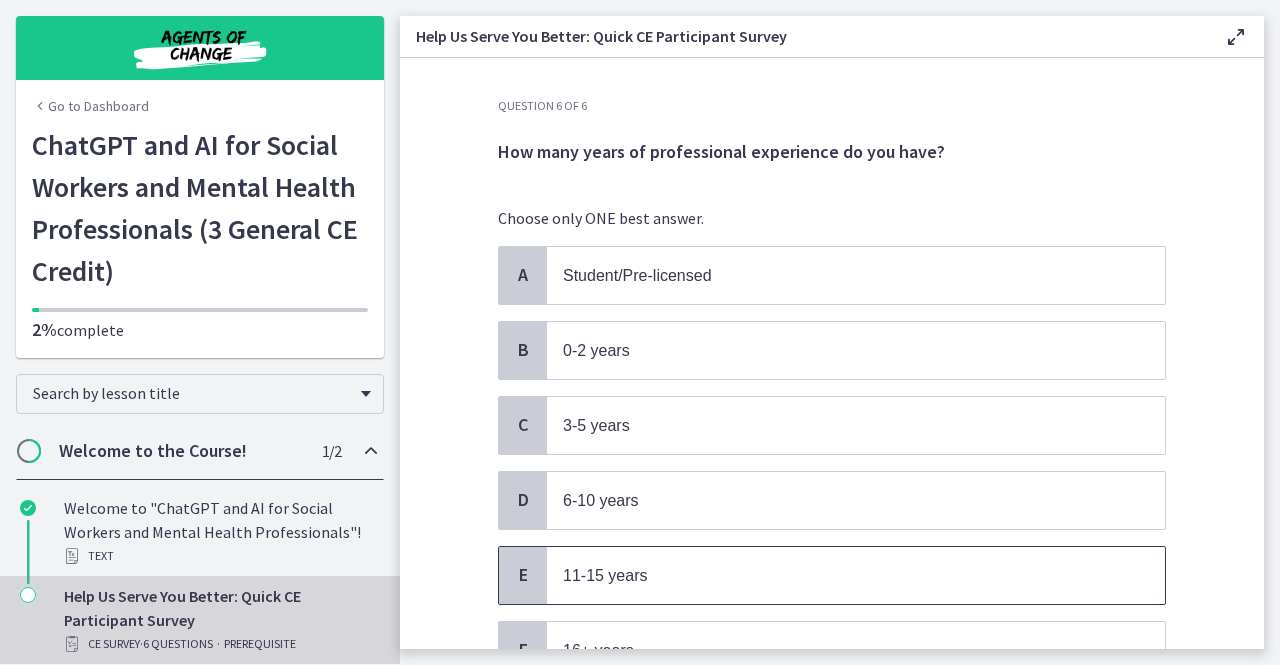click on "11-15 years" at bounding box center [836, 575] 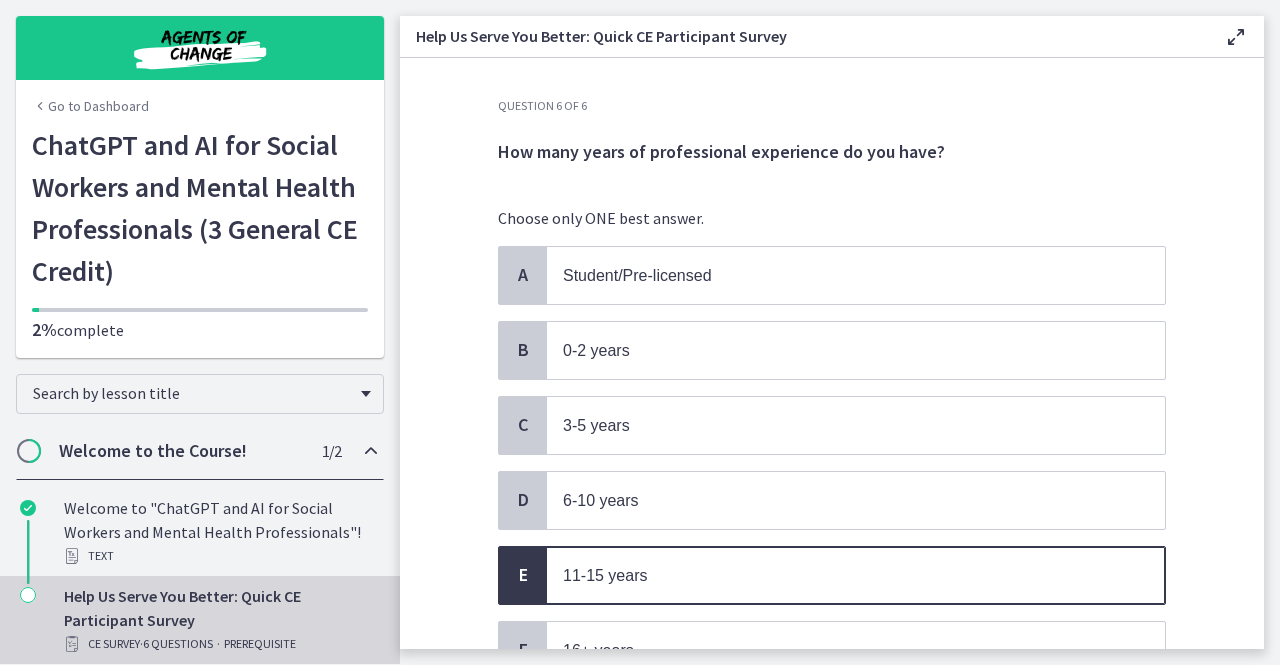 scroll, scrollTop: 180, scrollLeft: 0, axis: vertical 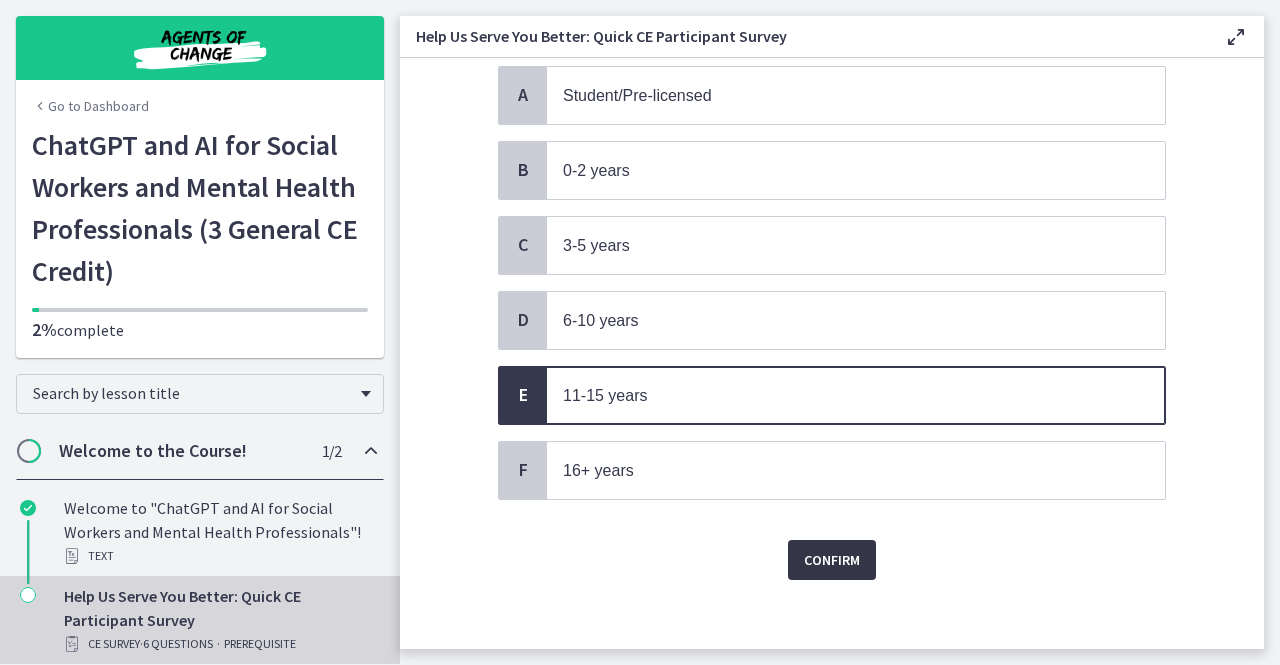 click on "Confirm" at bounding box center [832, 560] 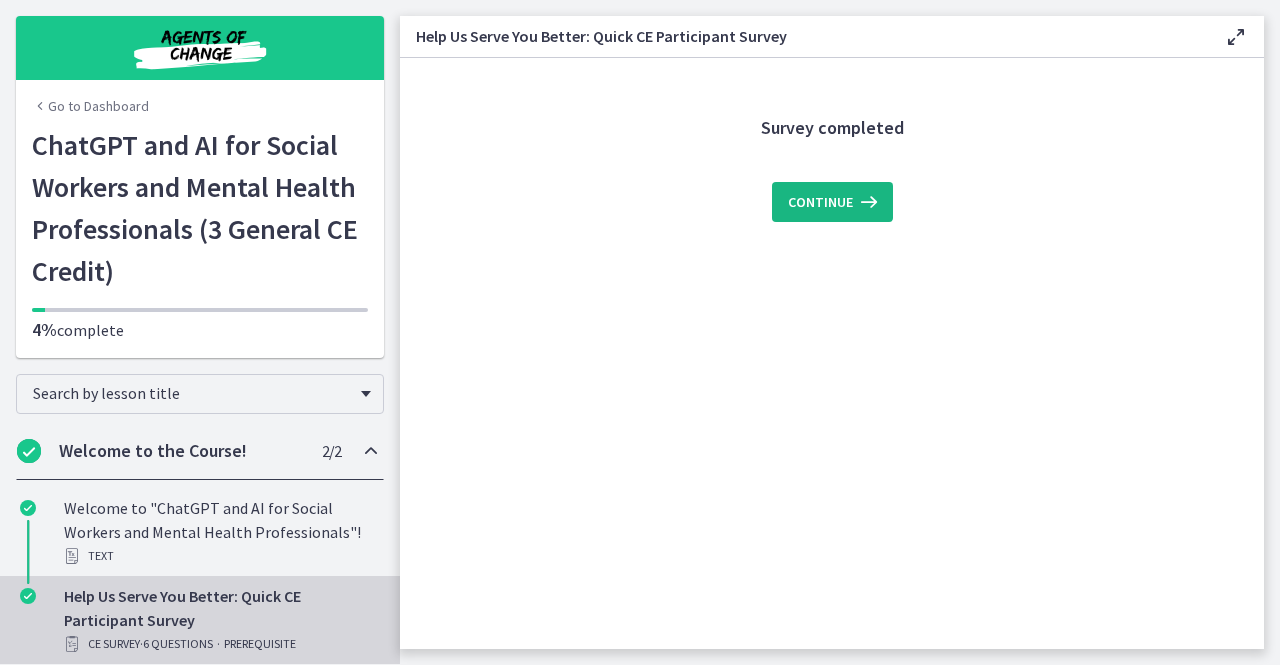 scroll, scrollTop: 0, scrollLeft: 0, axis: both 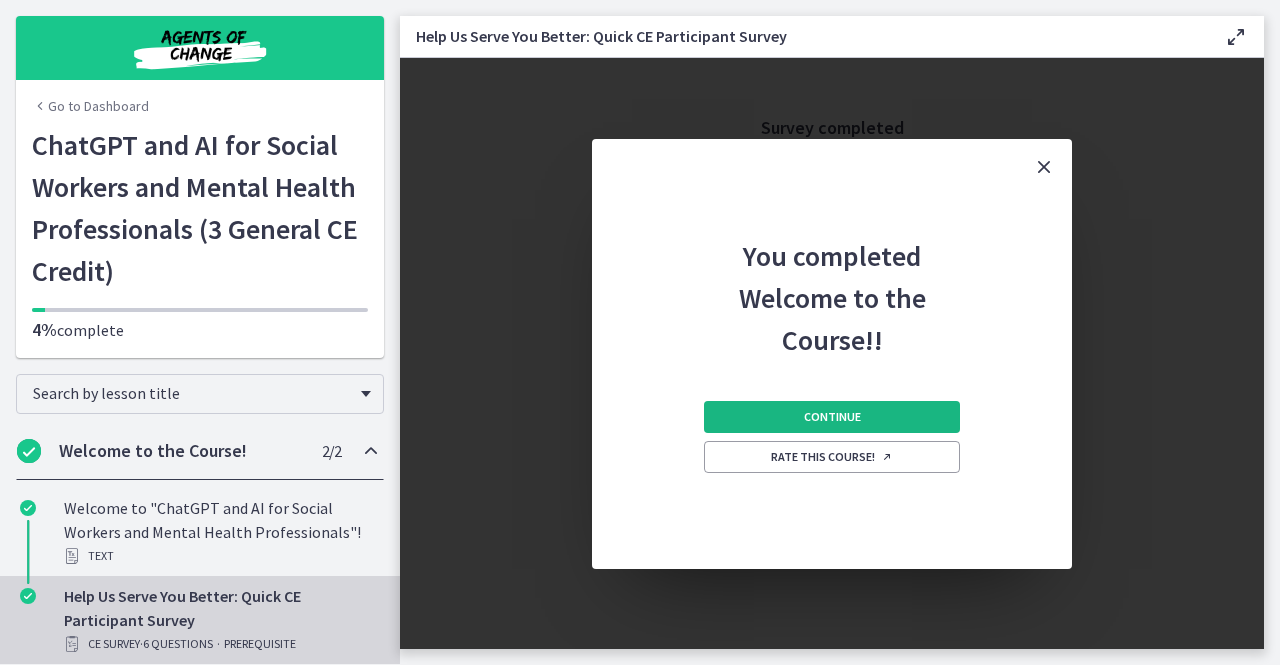 click on "Continue" at bounding box center [832, 417] 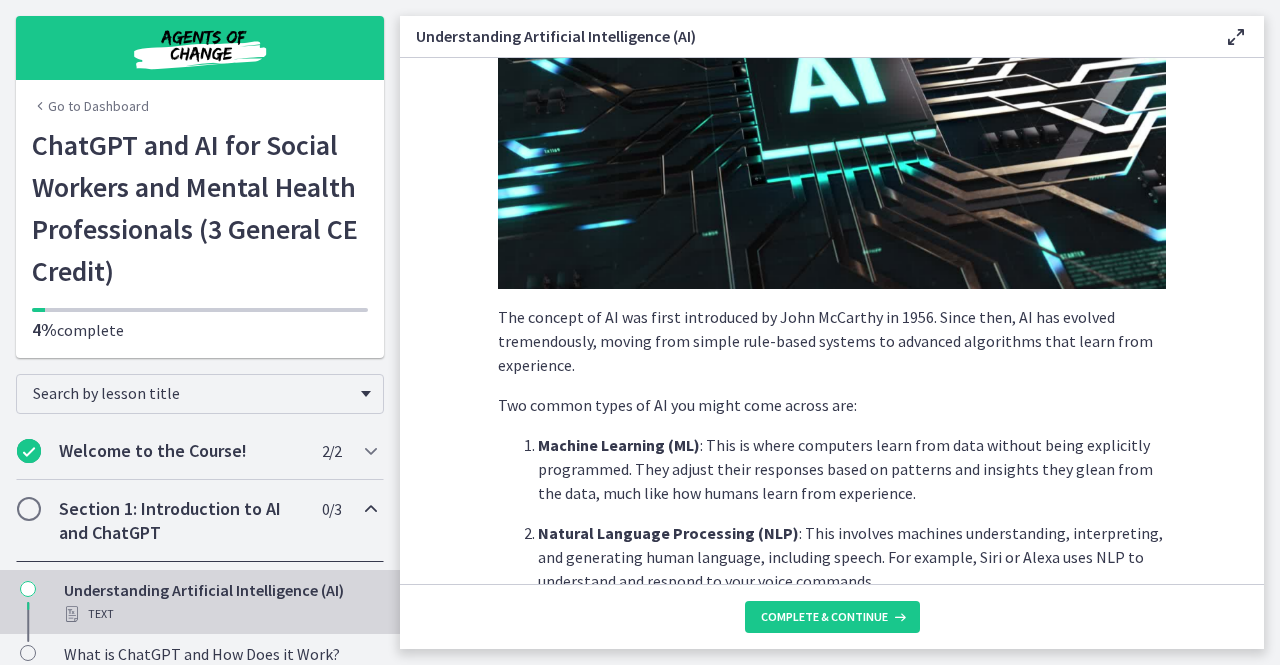 scroll, scrollTop: 290, scrollLeft: 0, axis: vertical 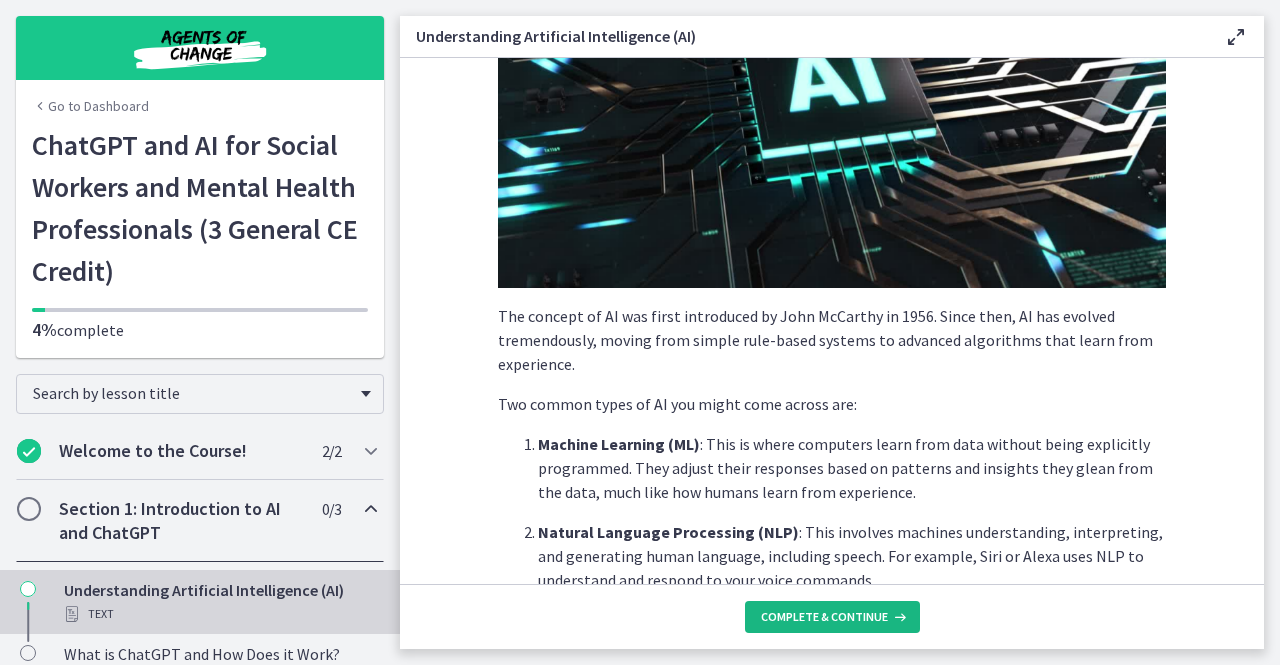 click on "Complete & continue" at bounding box center [824, 617] 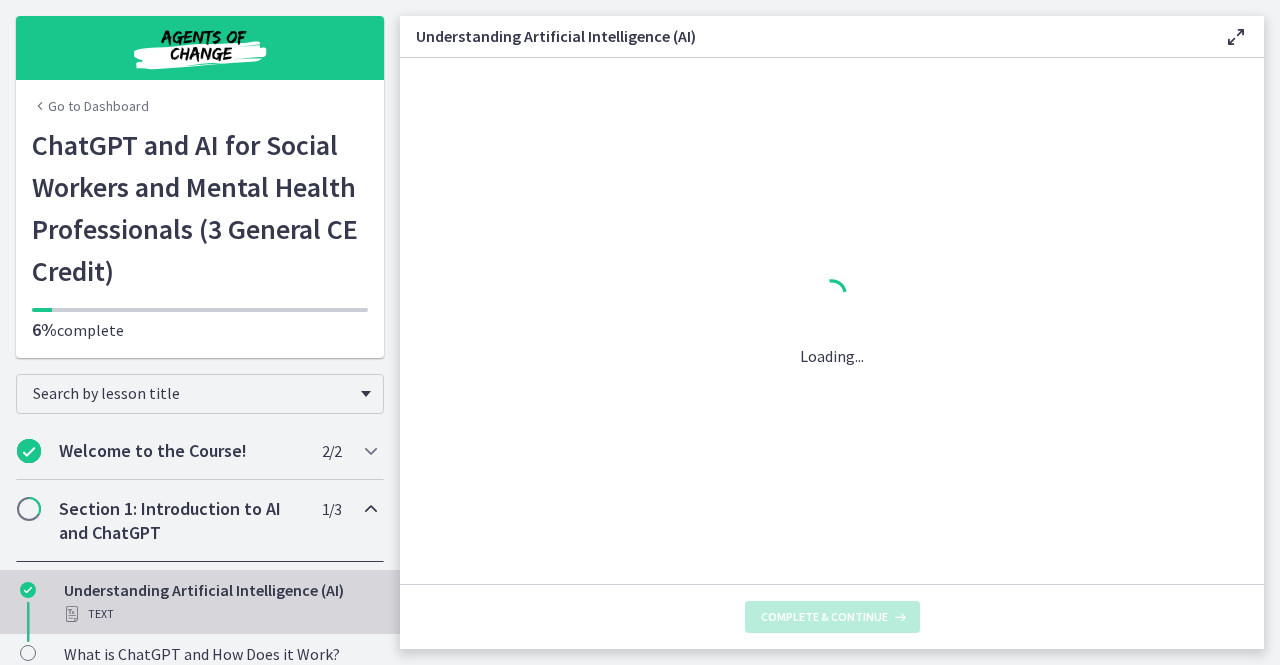 scroll, scrollTop: 0, scrollLeft: 0, axis: both 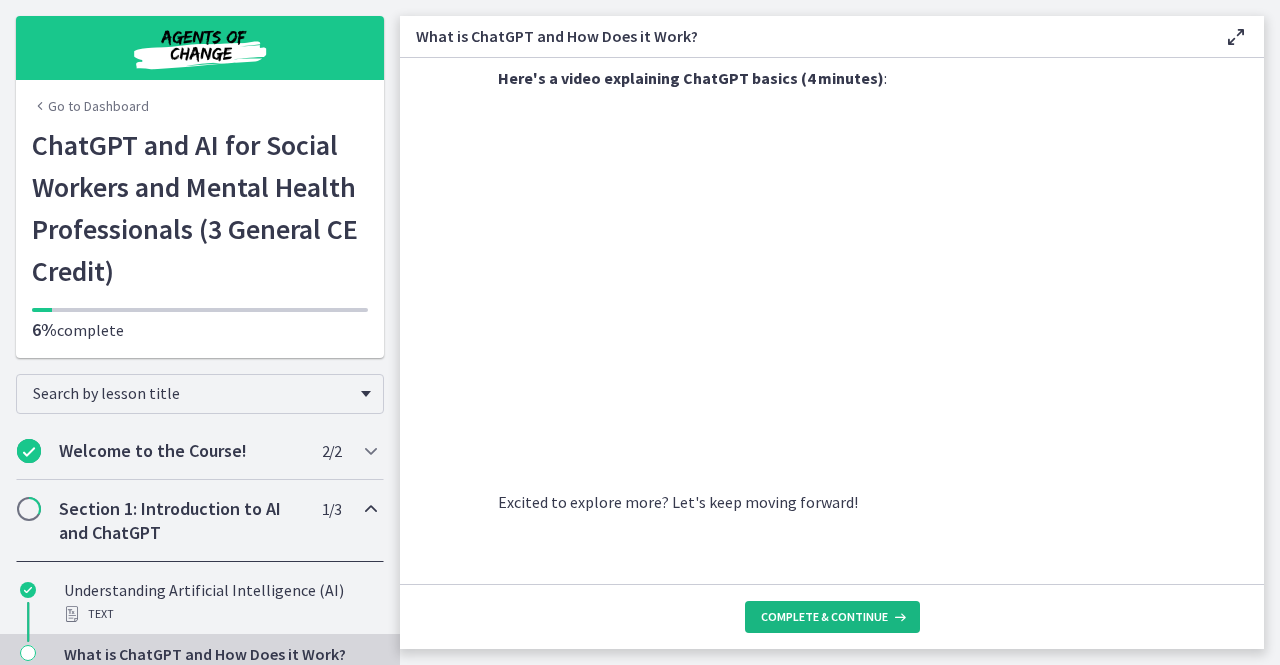 click on "Complete & continue" at bounding box center (824, 617) 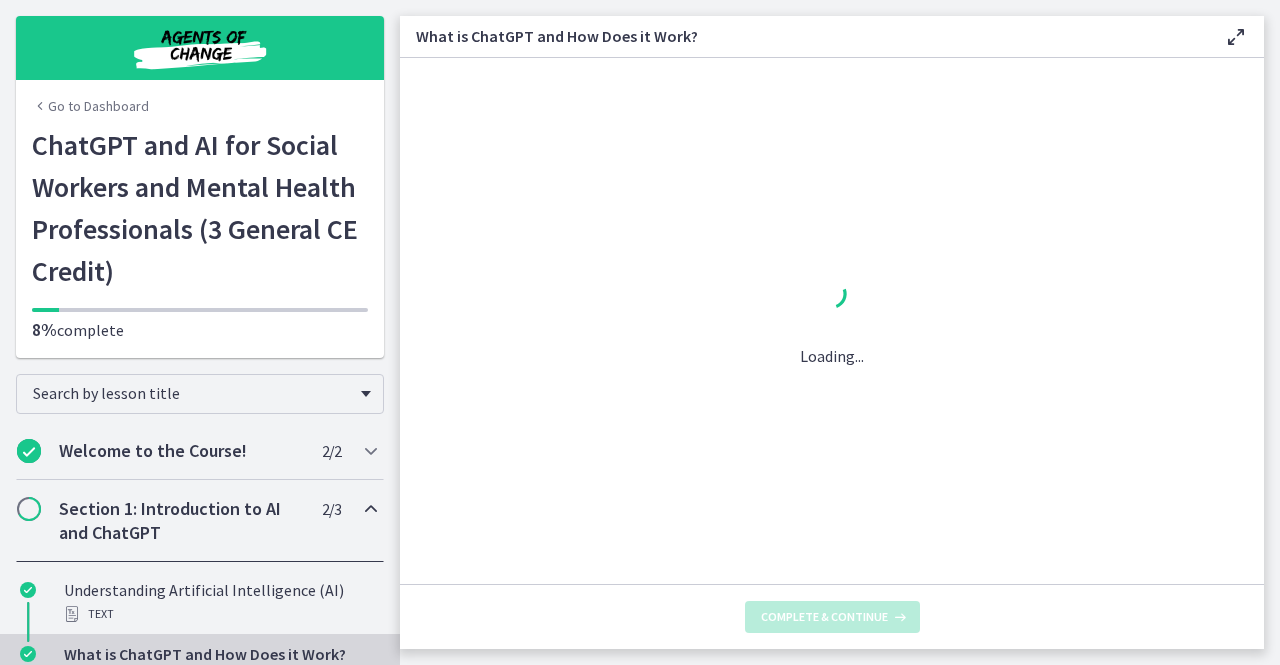 scroll, scrollTop: 0, scrollLeft: 0, axis: both 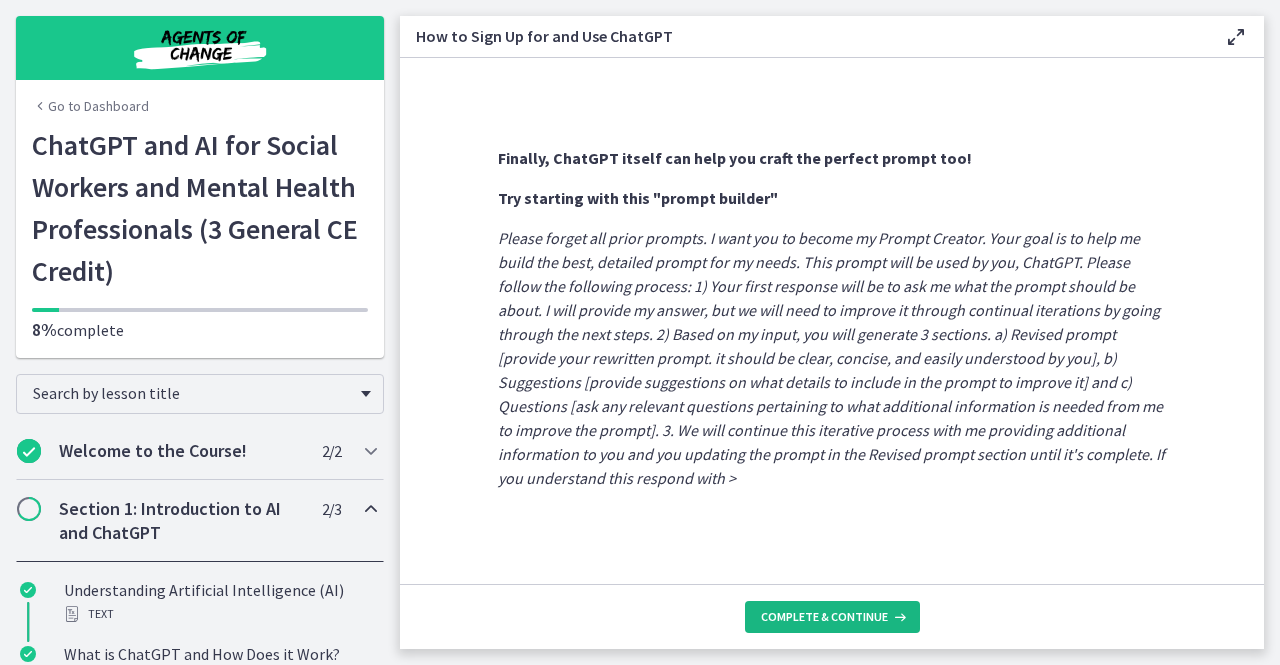 click on "Complete & continue" at bounding box center (824, 617) 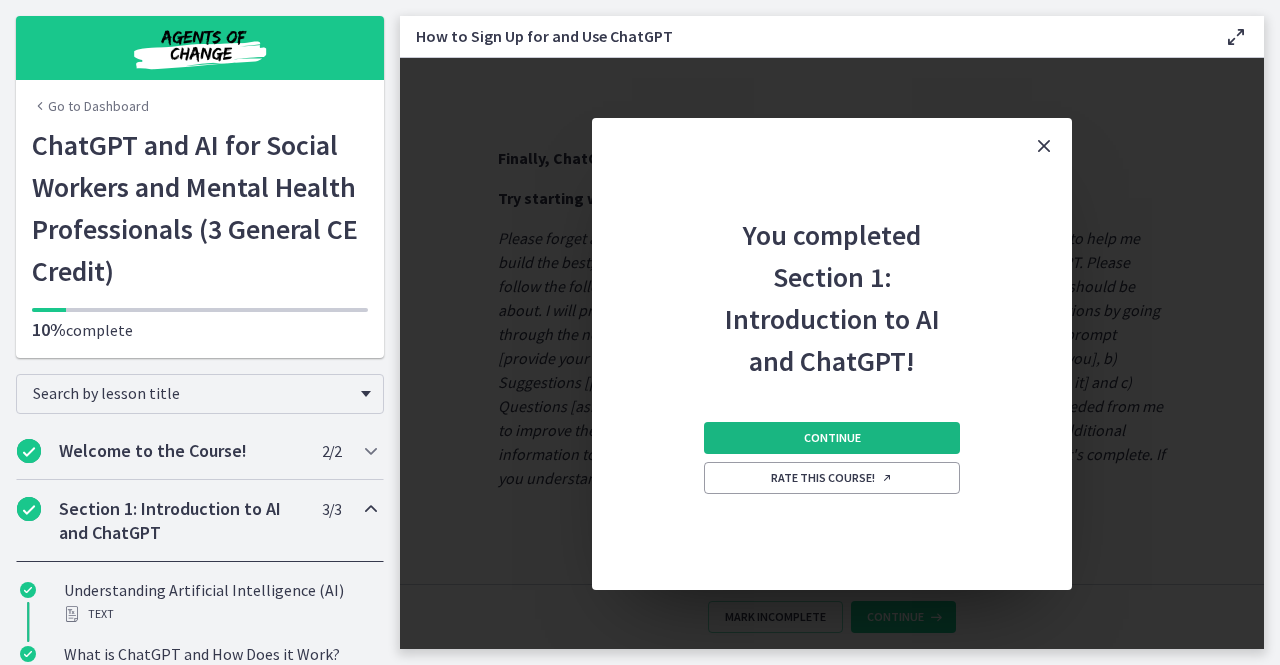click on "Continue" at bounding box center (832, 438) 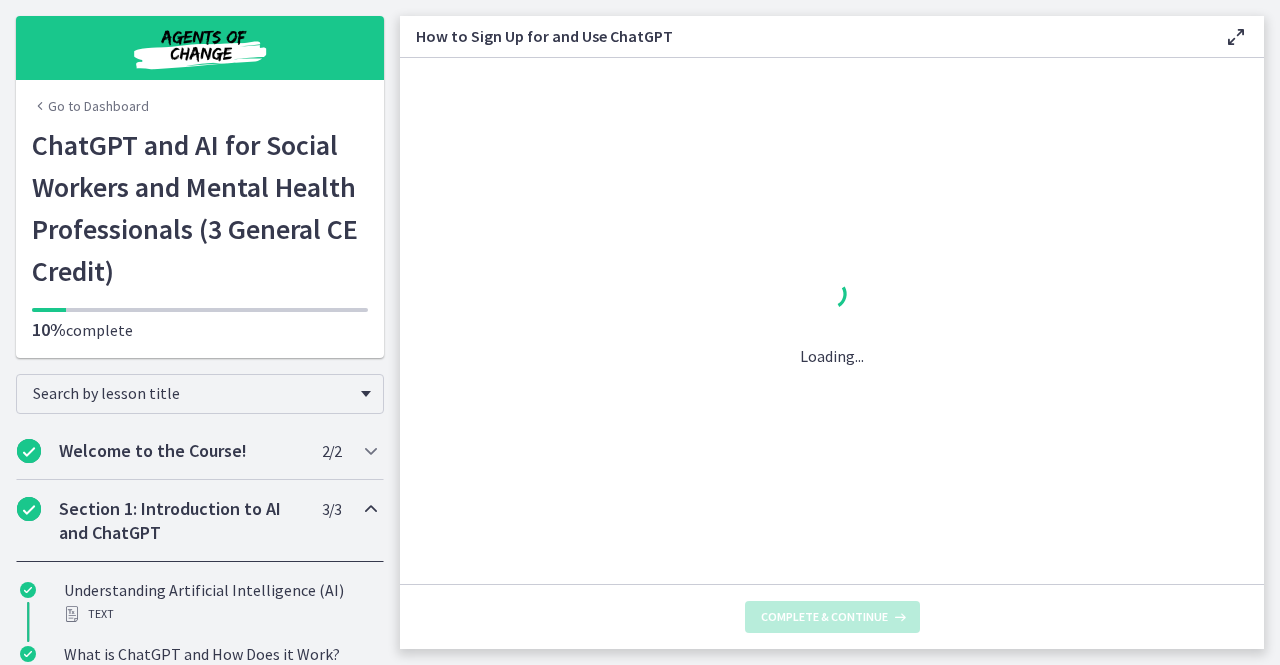 scroll, scrollTop: 0, scrollLeft: 0, axis: both 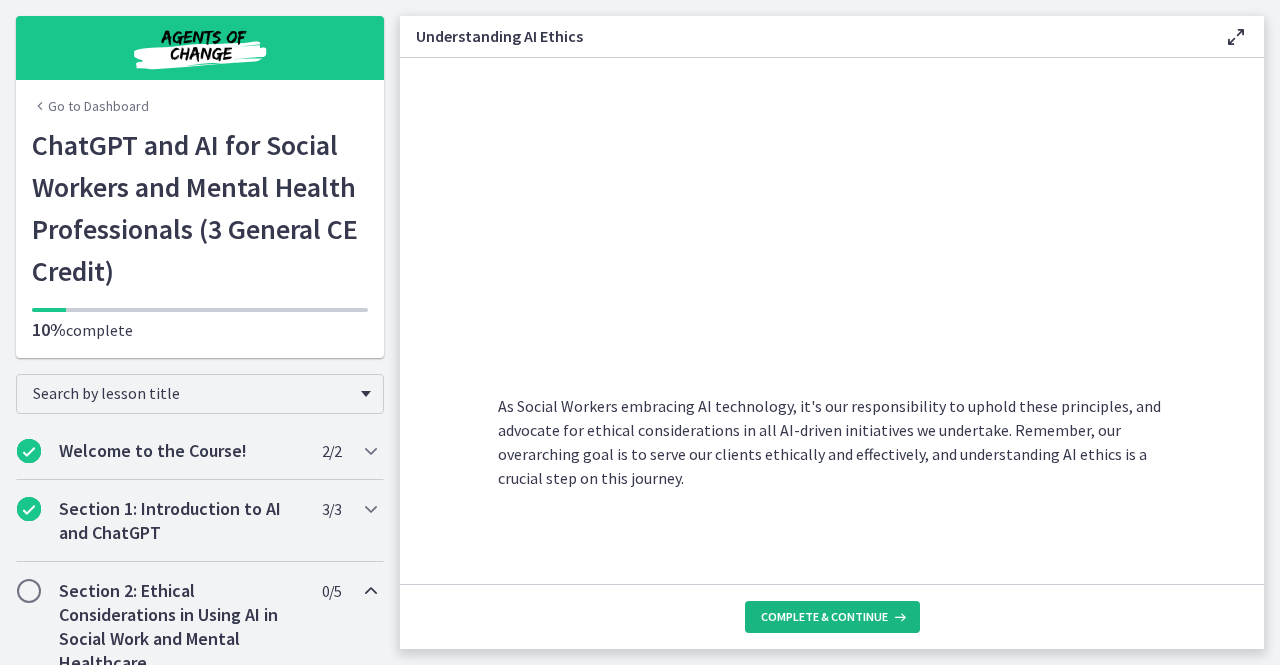 click on "Complete & continue" at bounding box center (824, 617) 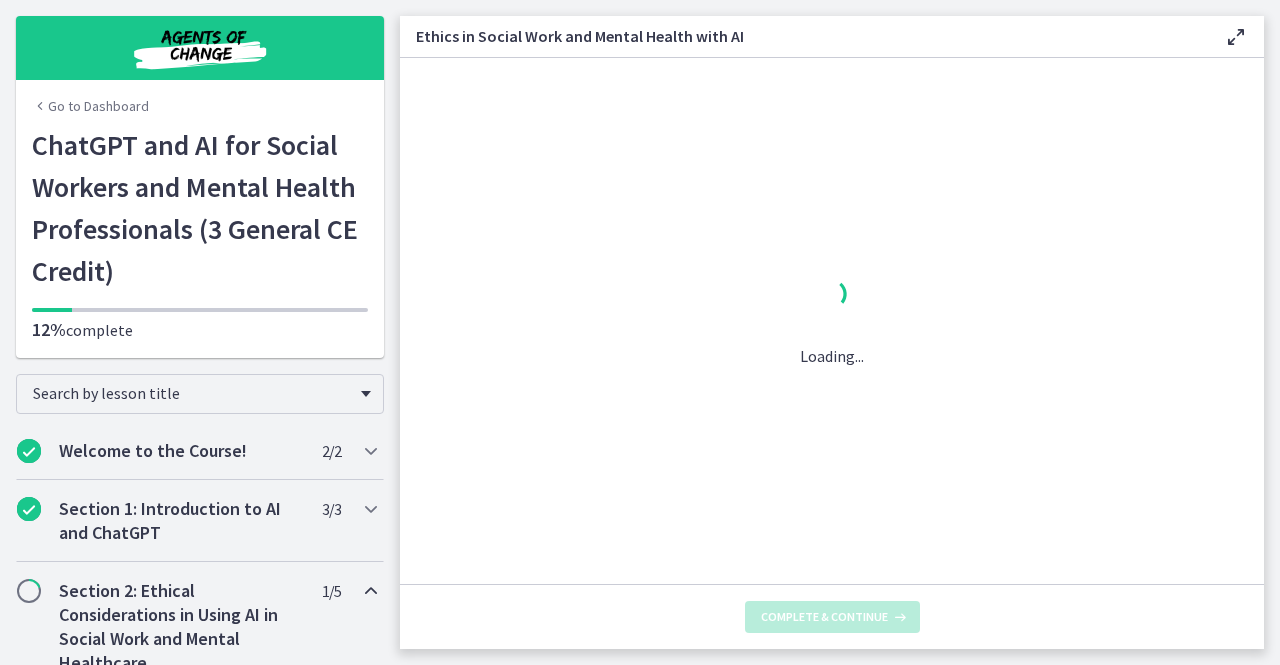 scroll, scrollTop: 0, scrollLeft: 0, axis: both 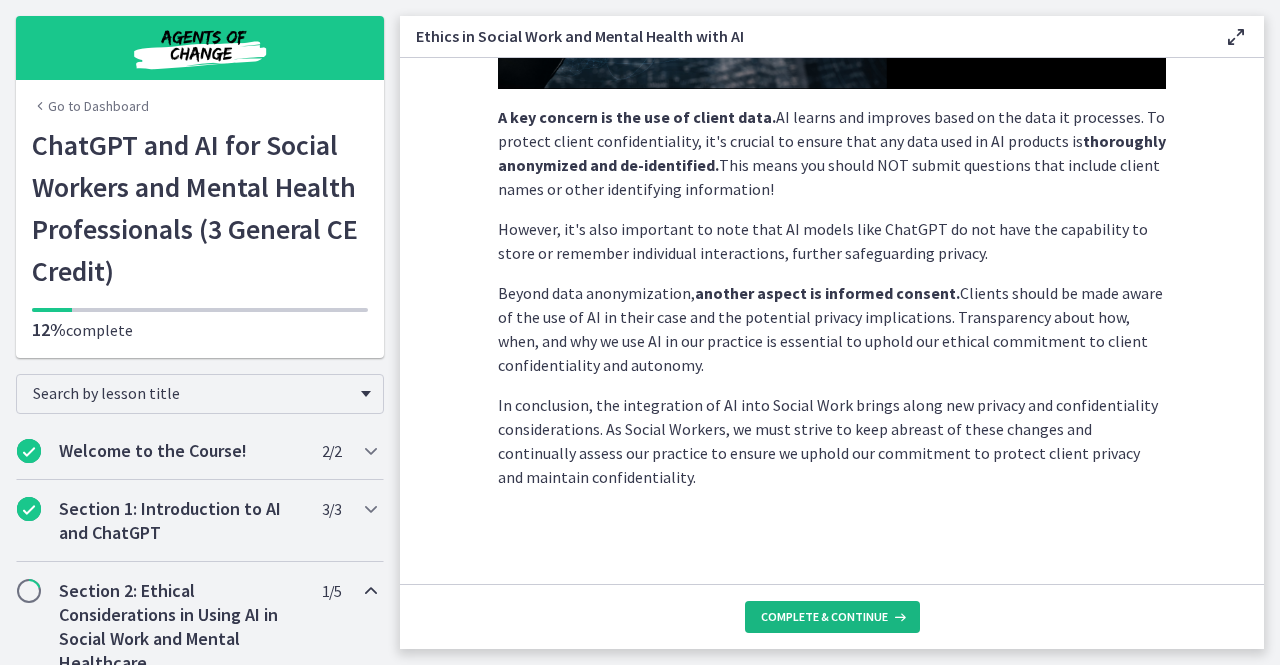 click on "Complete & continue" at bounding box center (824, 617) 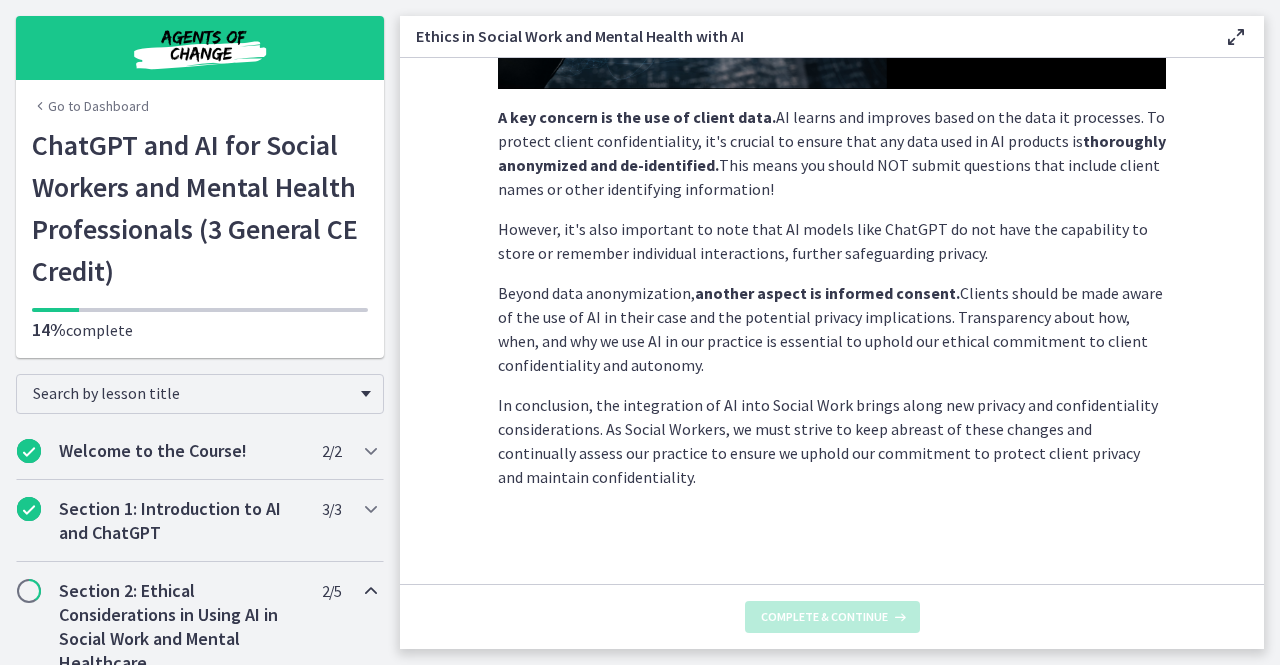 scroll, scrollTop: 0, scrollLeft: 0, axis: both 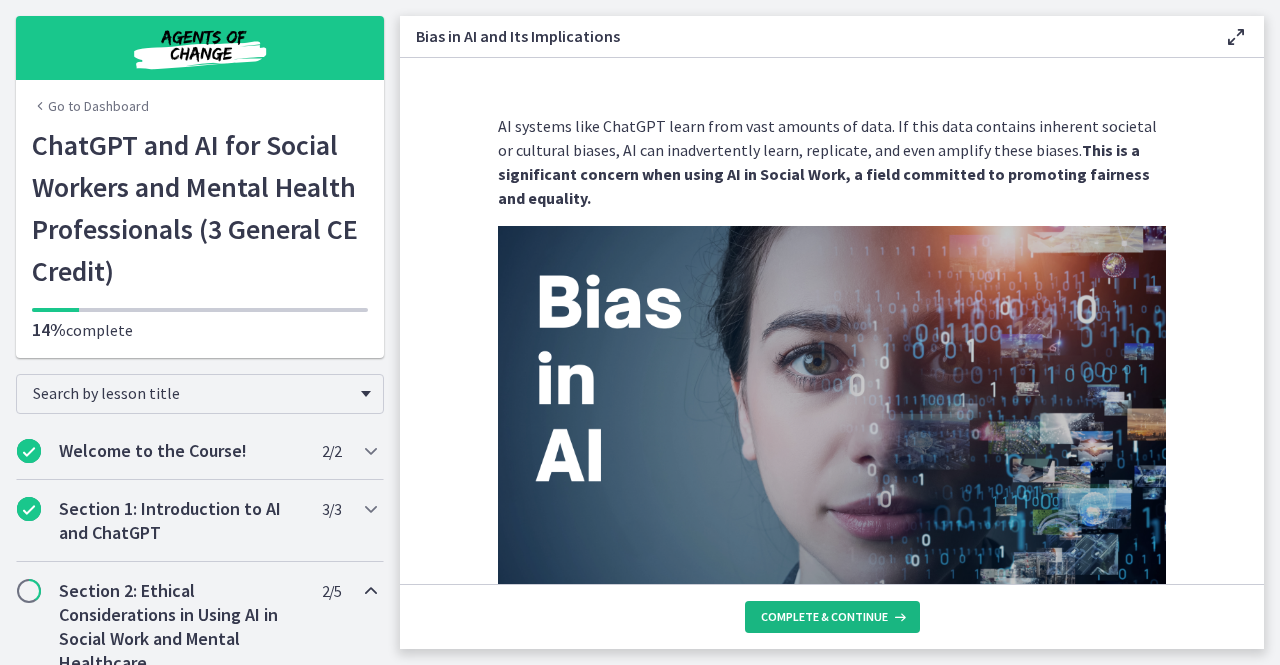 click on "Complete & continue" at bounding box center [824, 617] 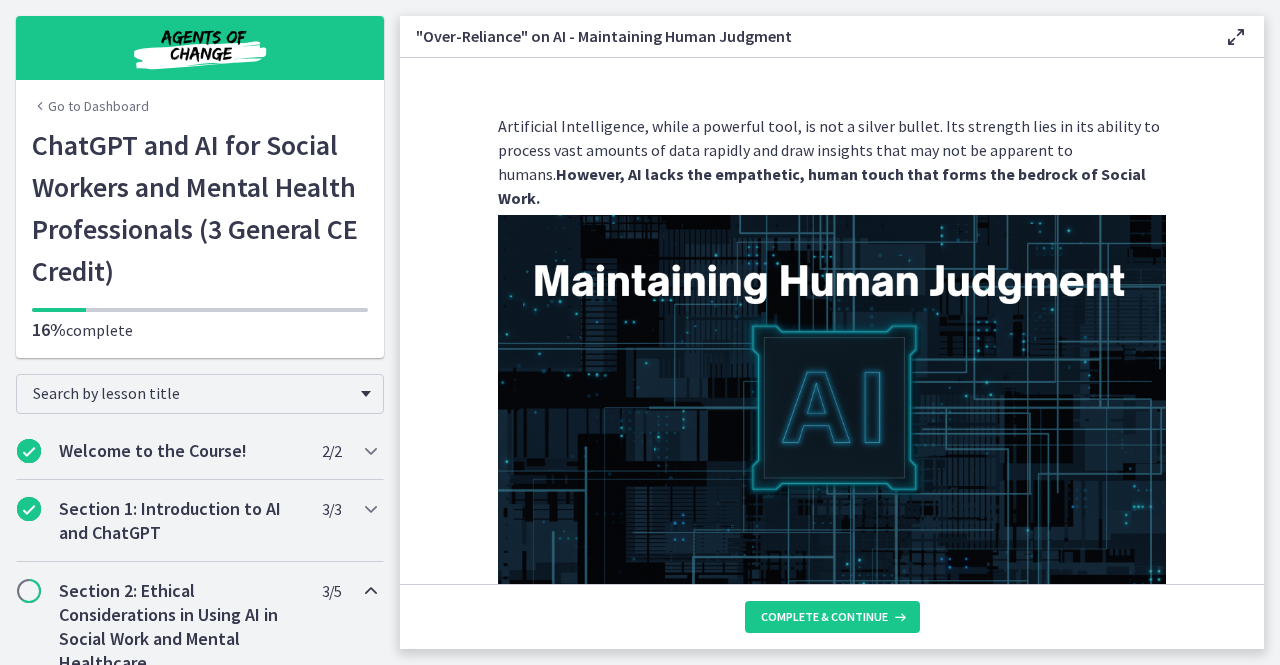 scroll, scrollTop: 566, scrollLeft: 0, axis: vertical 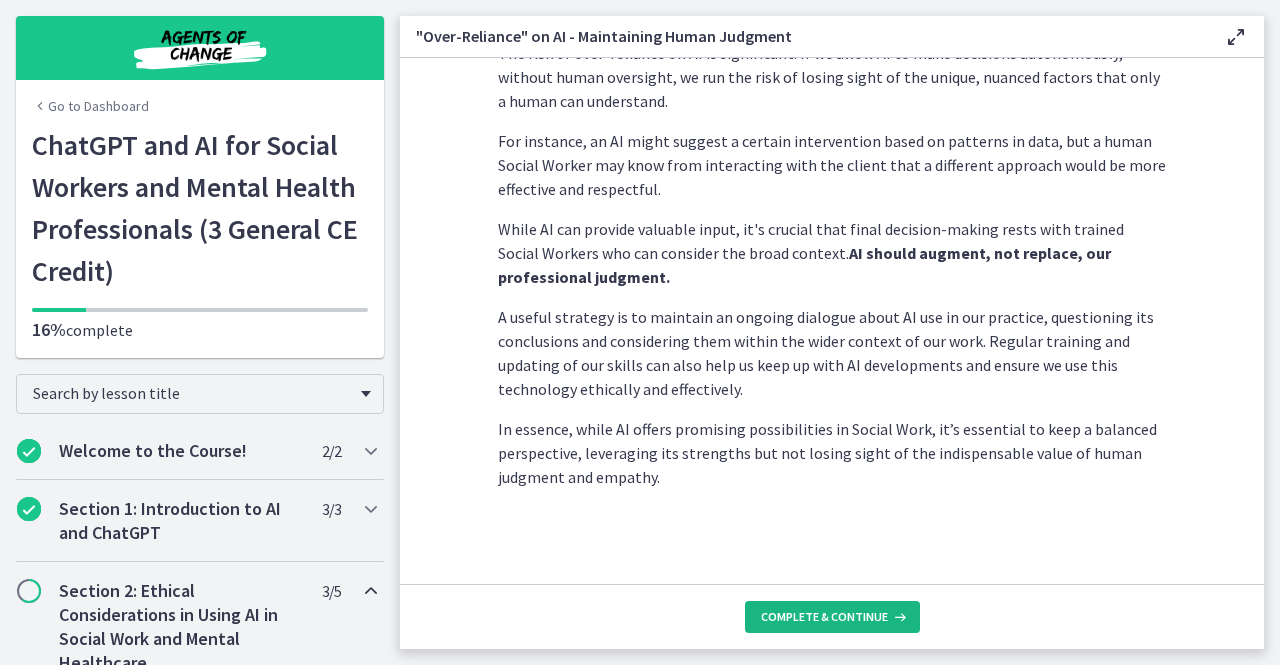 click on "Complete & continue" at bounding box center [824, 617] 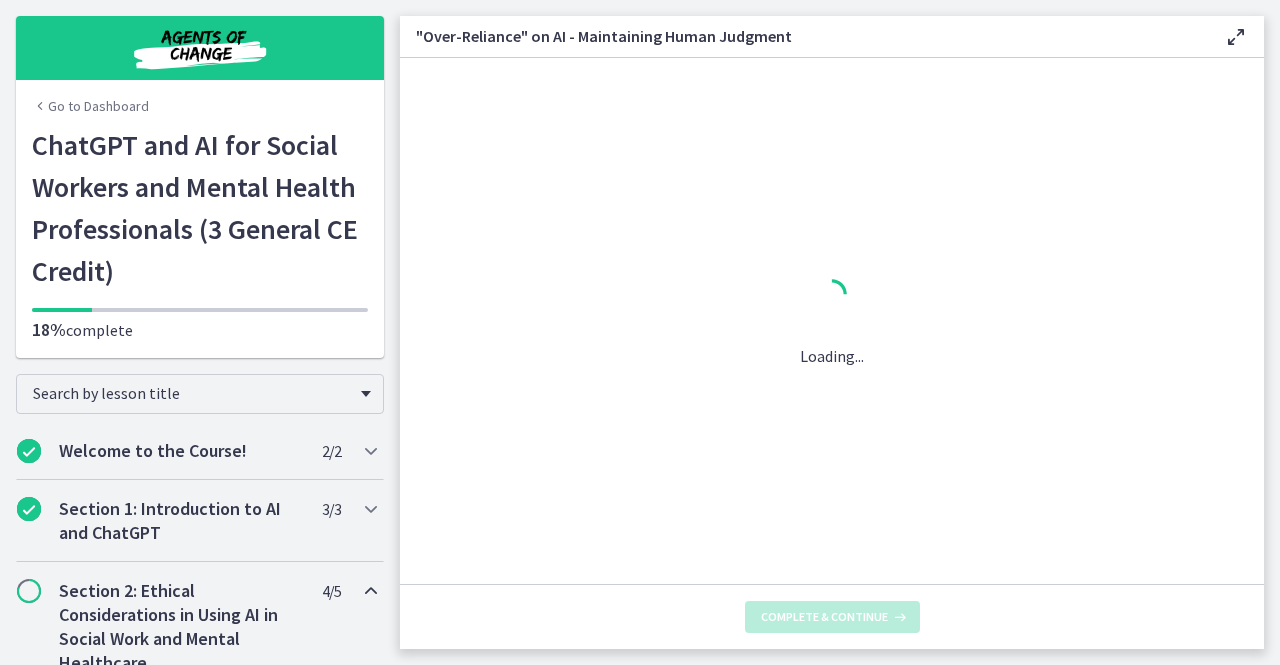 scroll, scrollTop: 0, scrollLeft: 0, axis: both 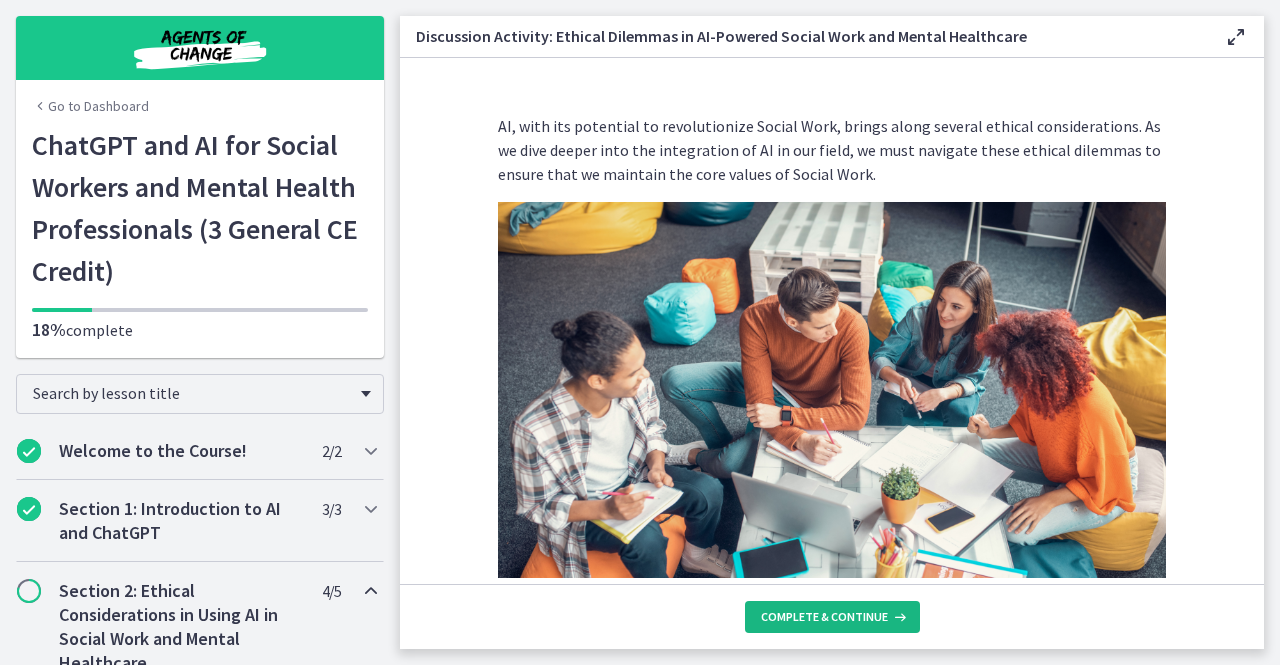 click on "Complete & continue" at bounding box center (824, 617) 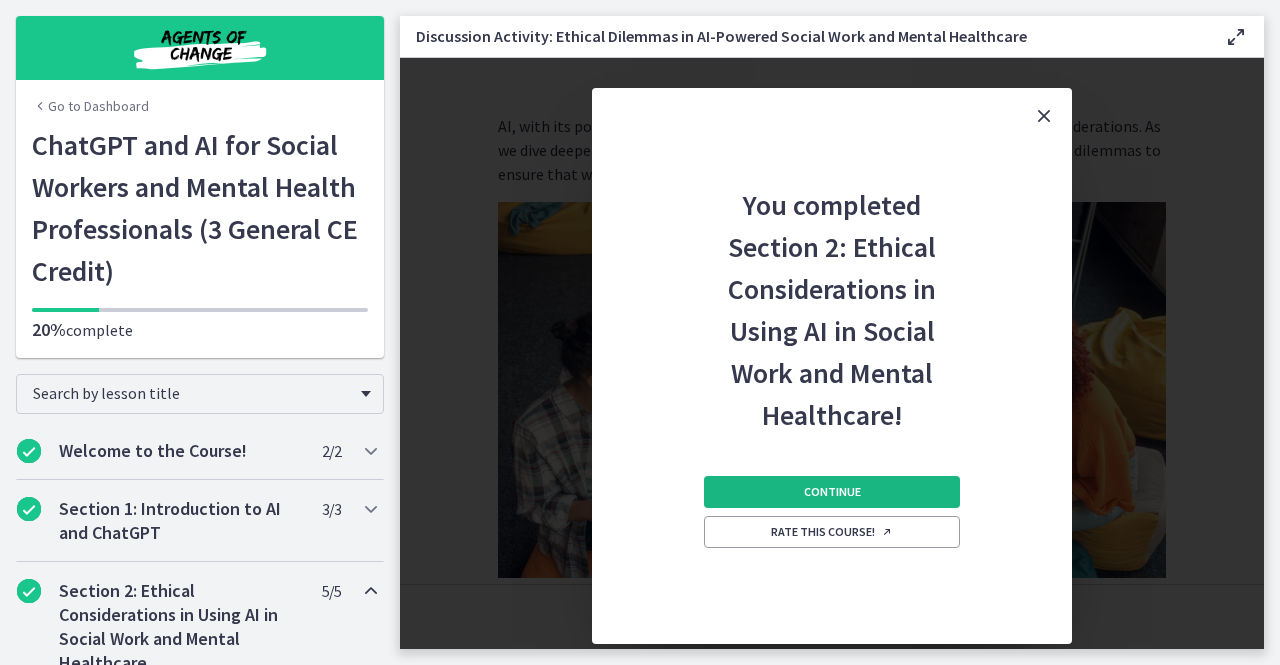 click on "Continue" at bounding box center [832, 492] 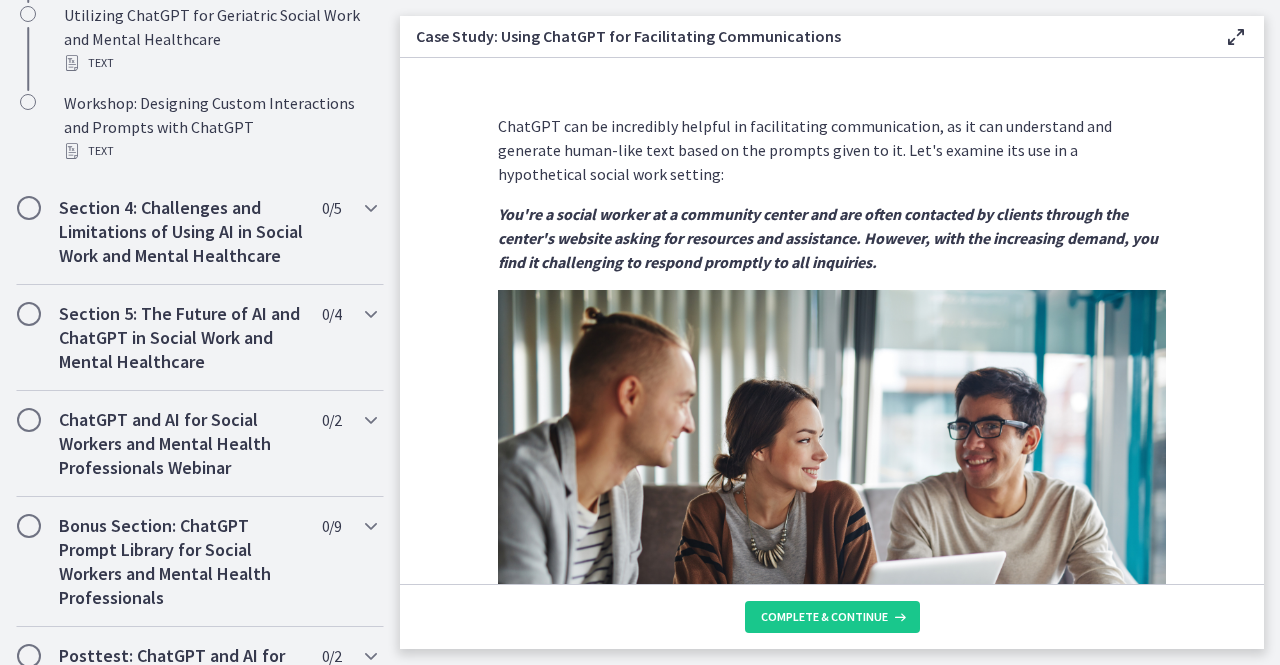 scroll, scrollTop: 1652, scrollLeft: 0, axis: vertical 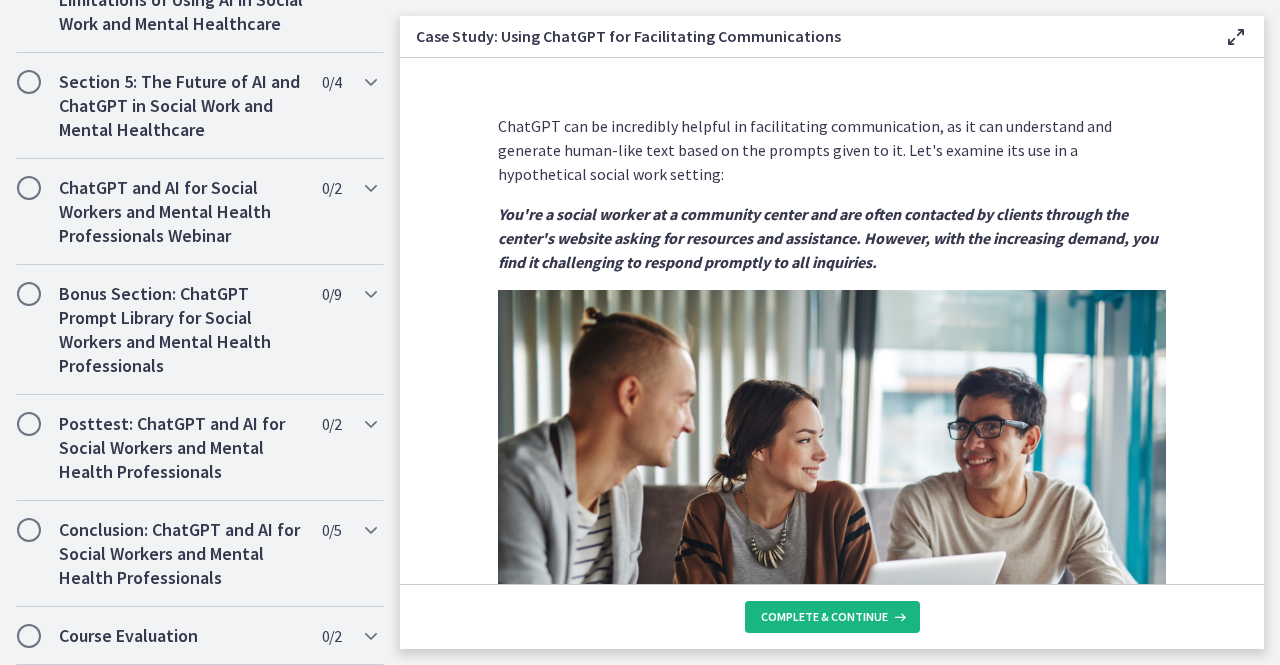 click on "Complete & continue" at bounding box center (824, 617) 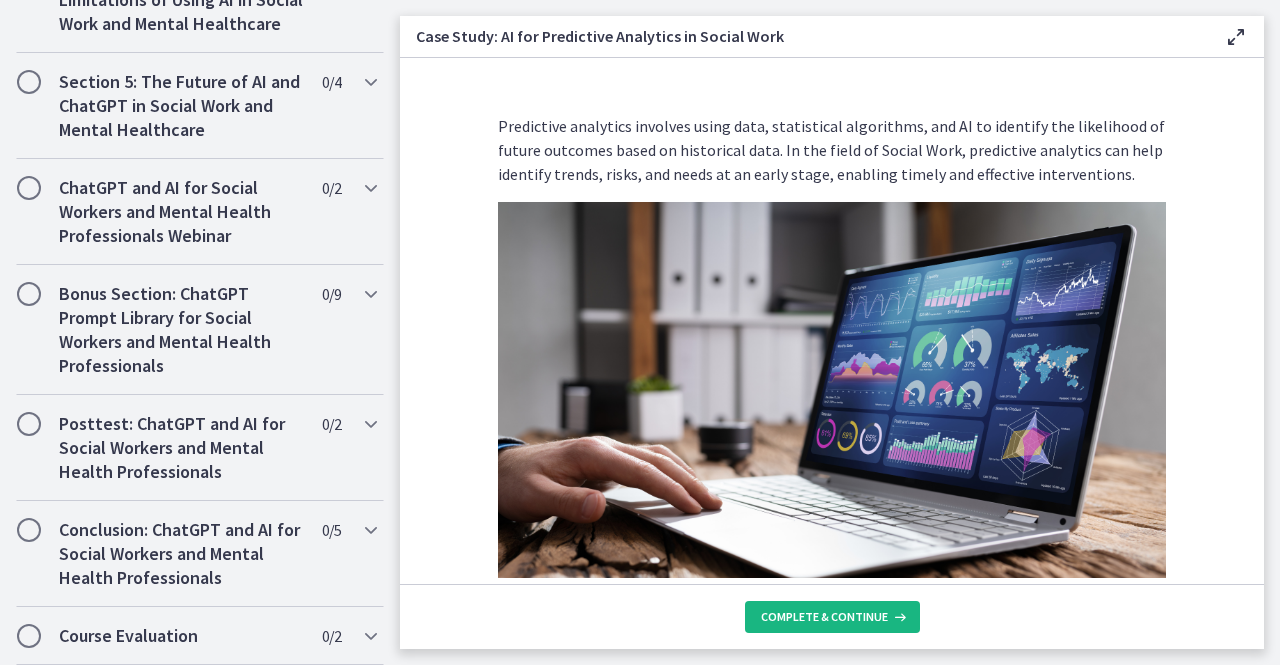 click on "Complete & continue" at bounding box center (824, 617) 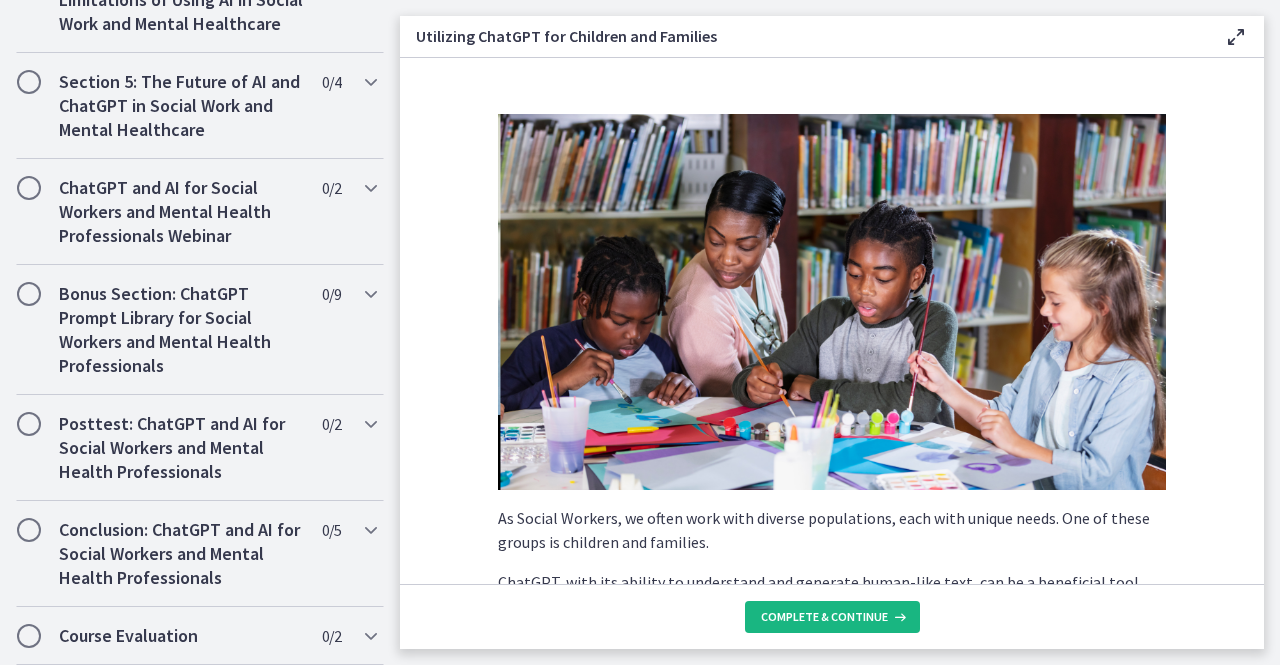 click on "Complete & continue" at bounding box center (824, 617) 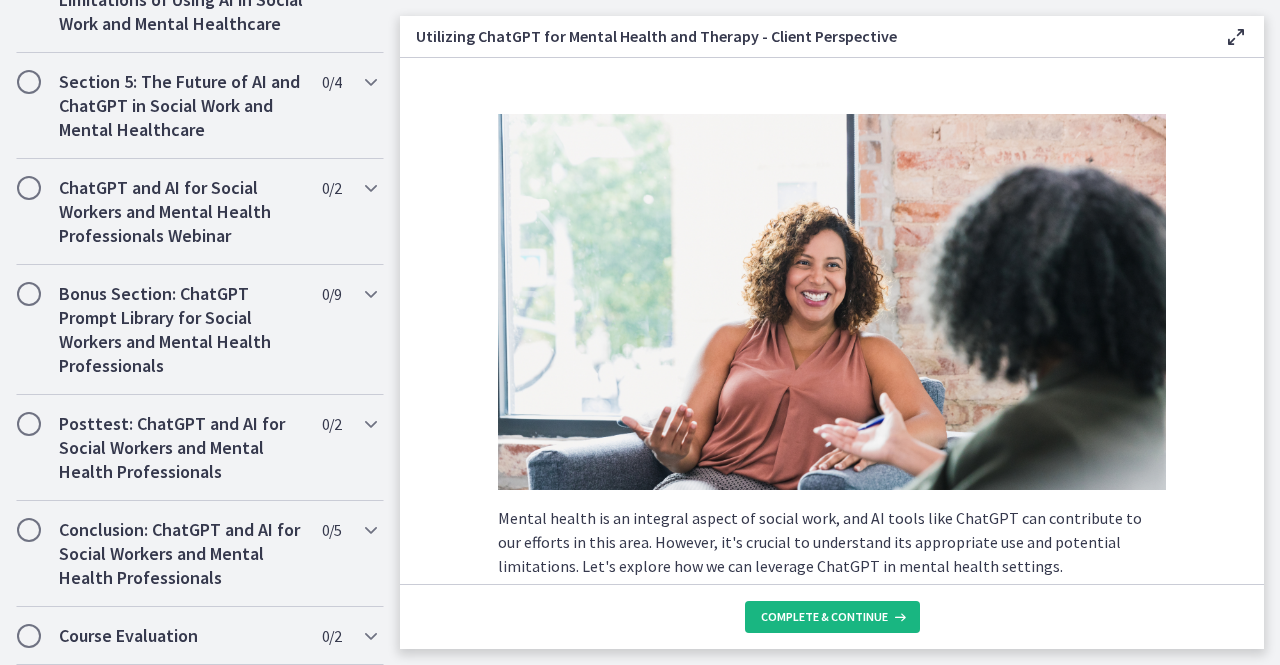 click on "Complete & continue" at bounding box center (824, 617) 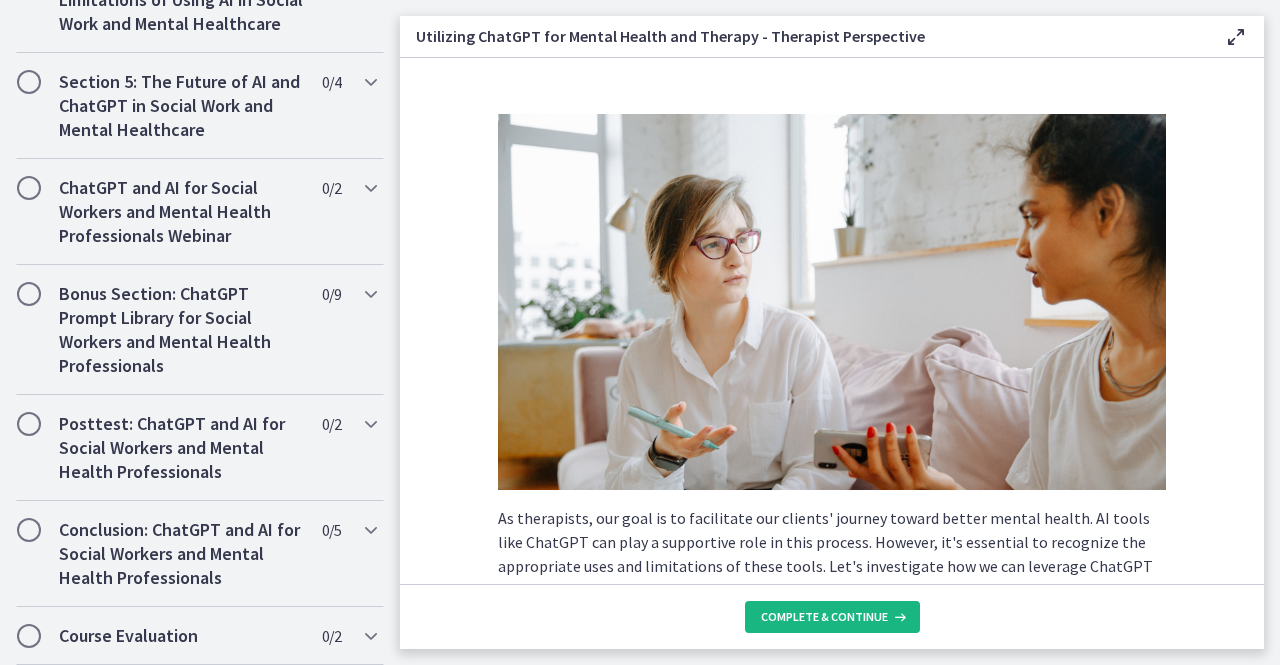 click on "Complete & continue" at bounding box center [824, 617] 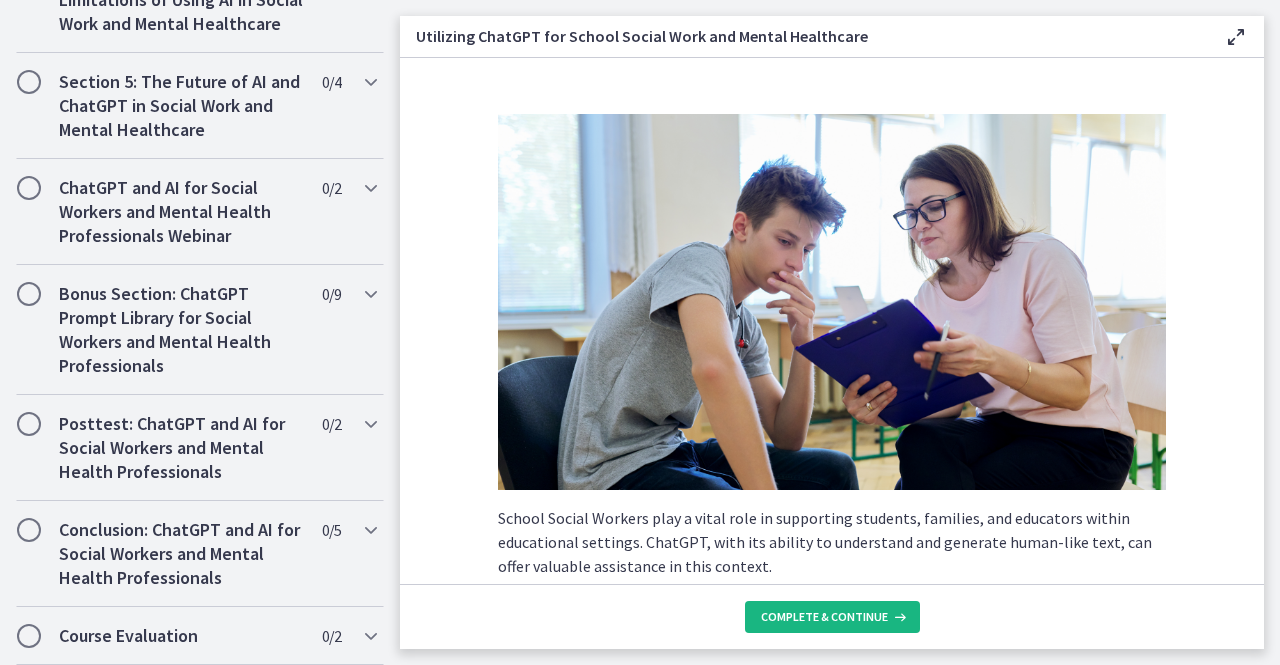 click on "Complete & continue" at bounding box center (824, 617) 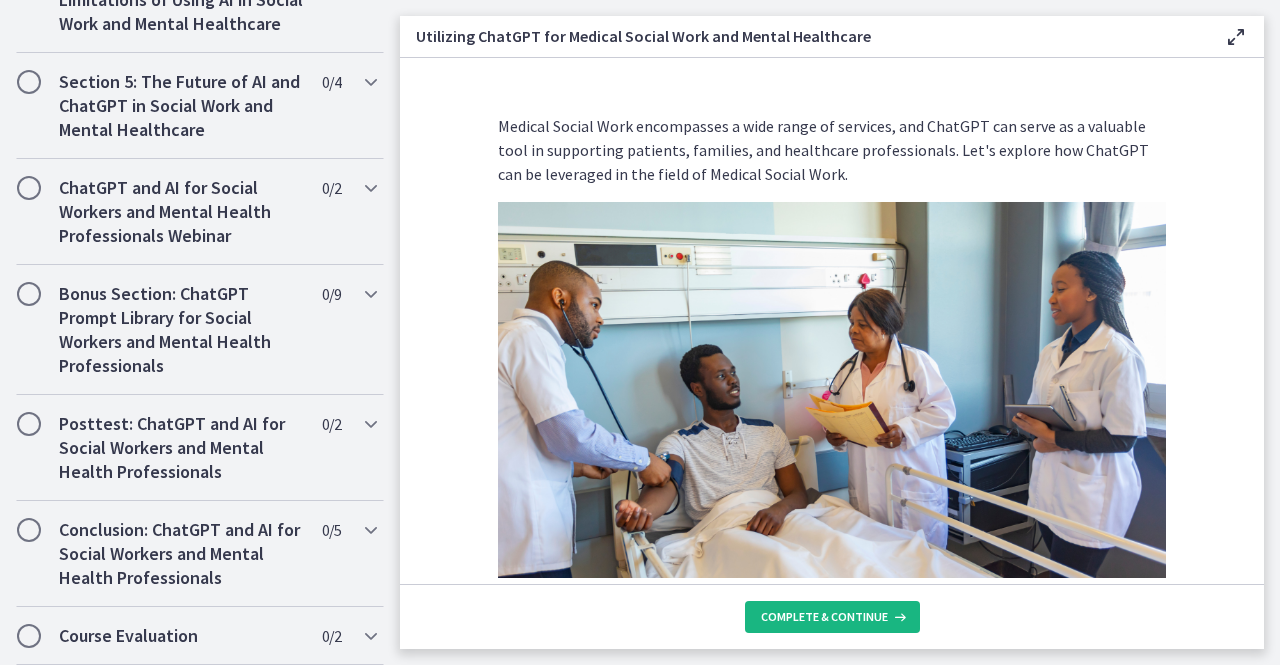 click on "Complete & continue" at bounding box center (824, 617) 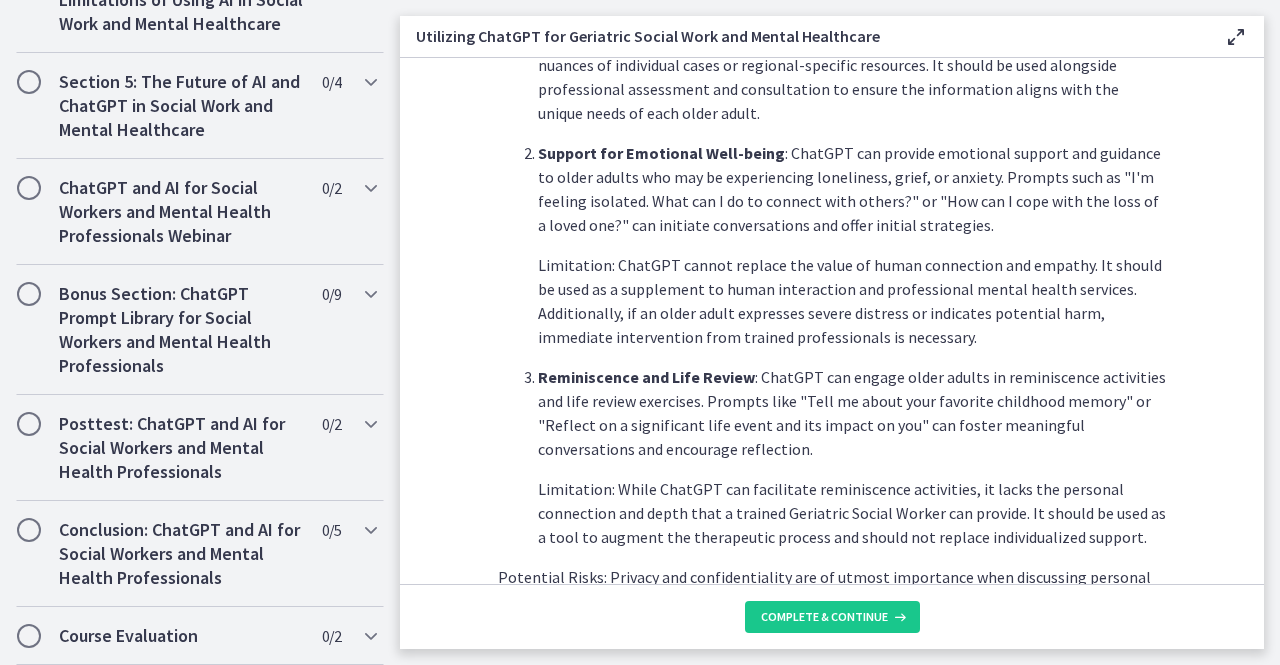 scroll, scrollTop: 985, scrollLeft: 0, axis: vertical 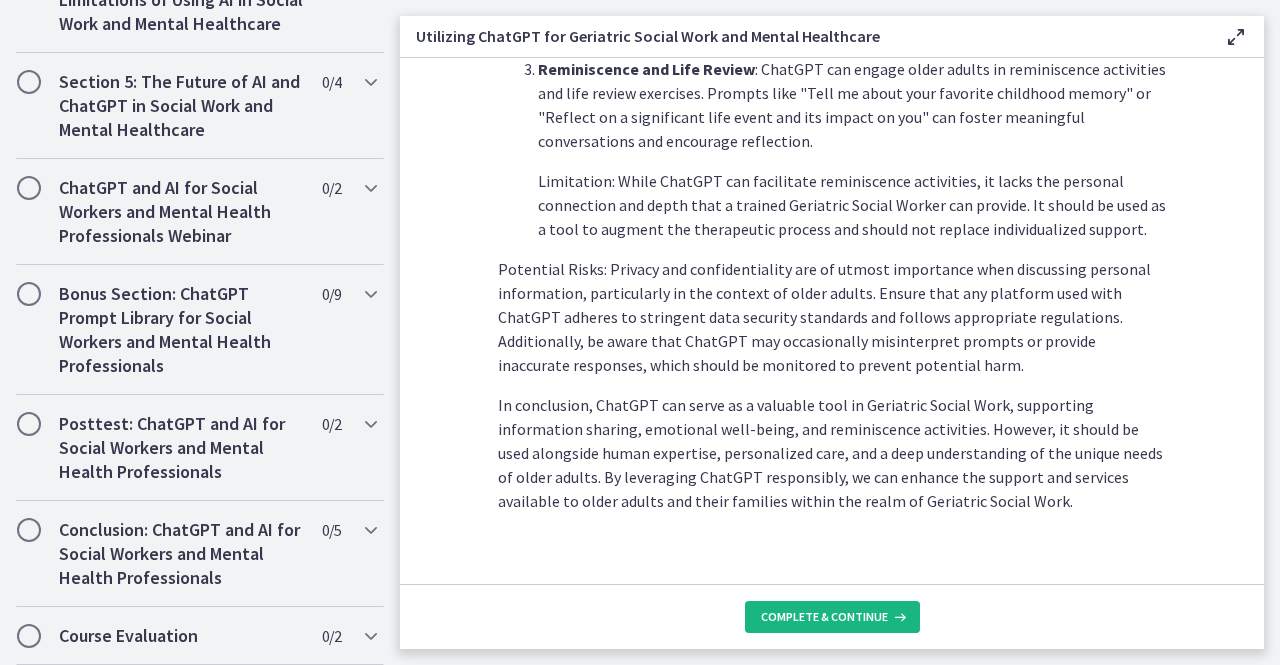 click on "Complete & continue" at bounding box center [824, 617] 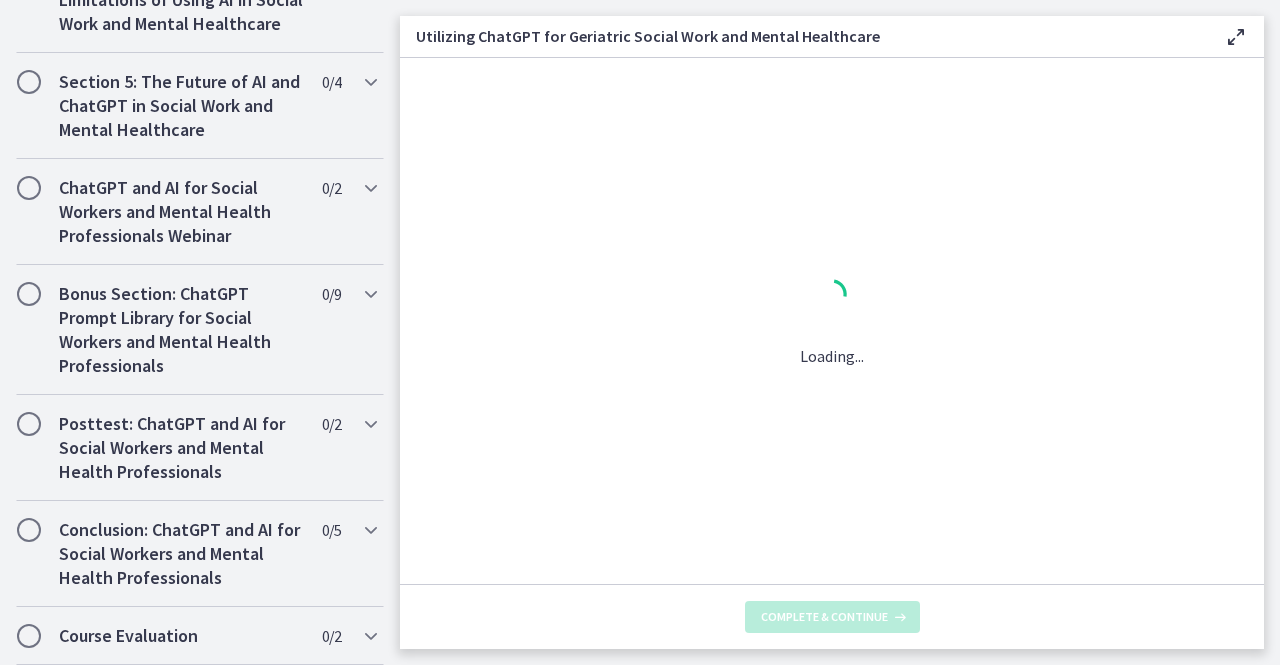 scroll, scrollTop: 0, scrollLeft: 0, axis: both 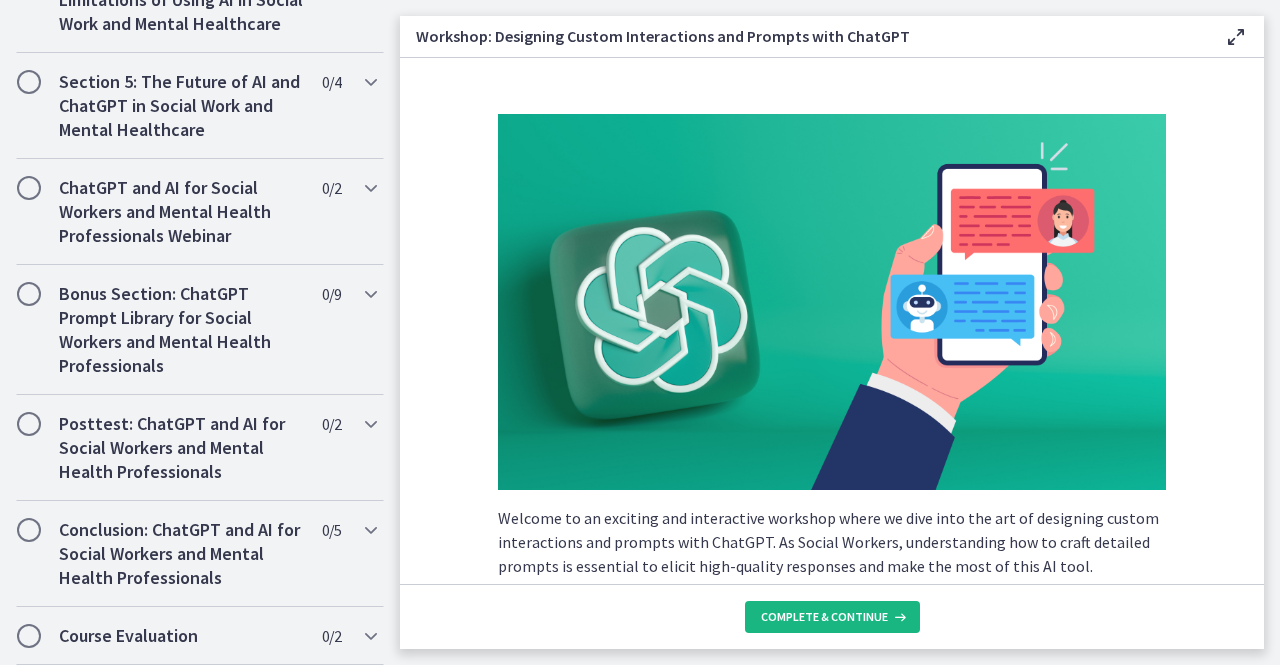 click on "Complete & continue" at bounding box center (824, 617) 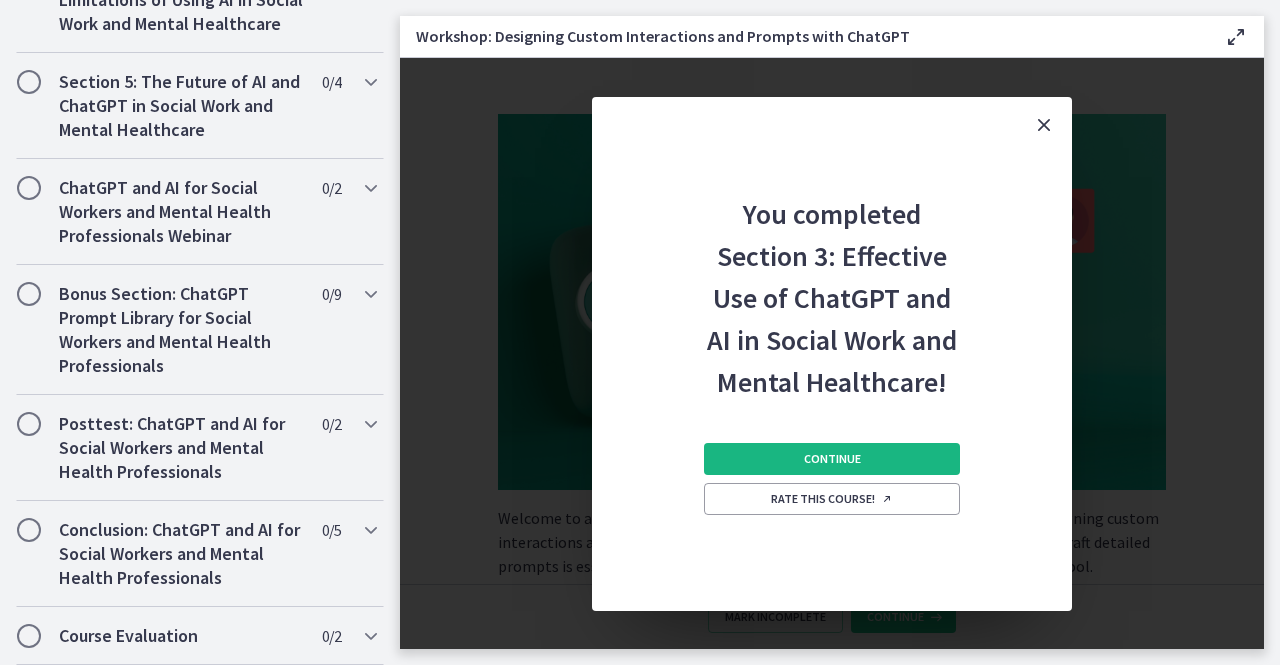 click on "Continue" at bounding box center [832, 459] 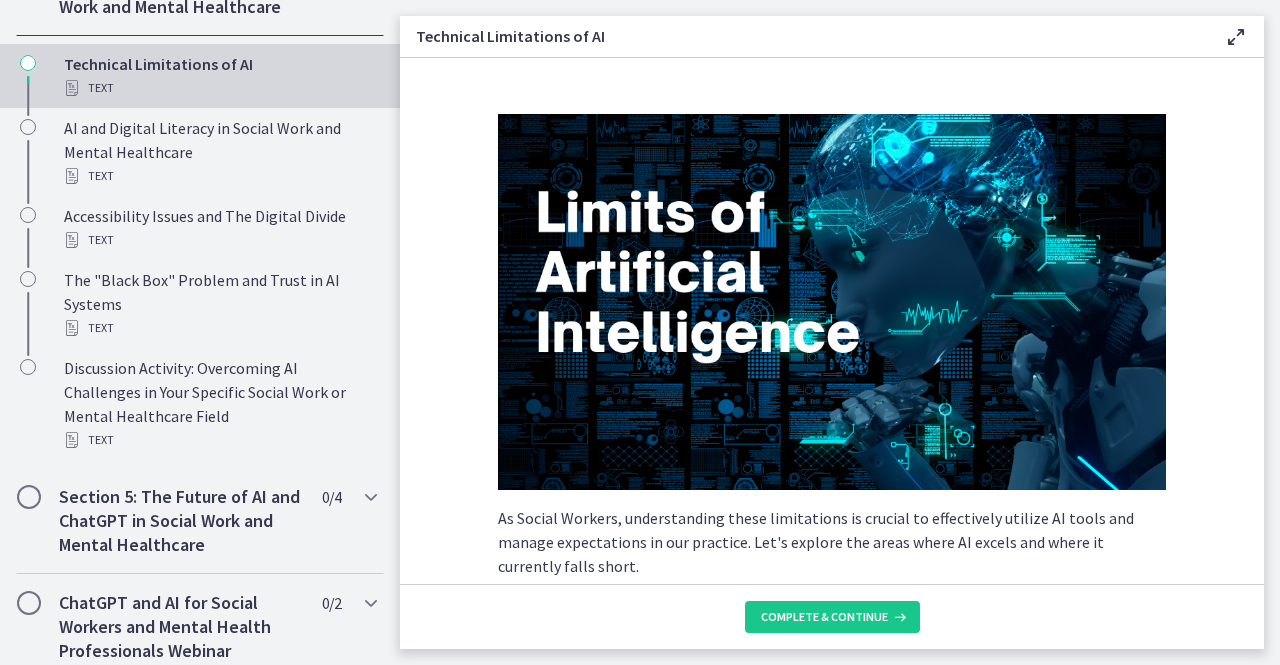 scroll, scrollTop: 868, scrollLeft: 0, axis: vertical 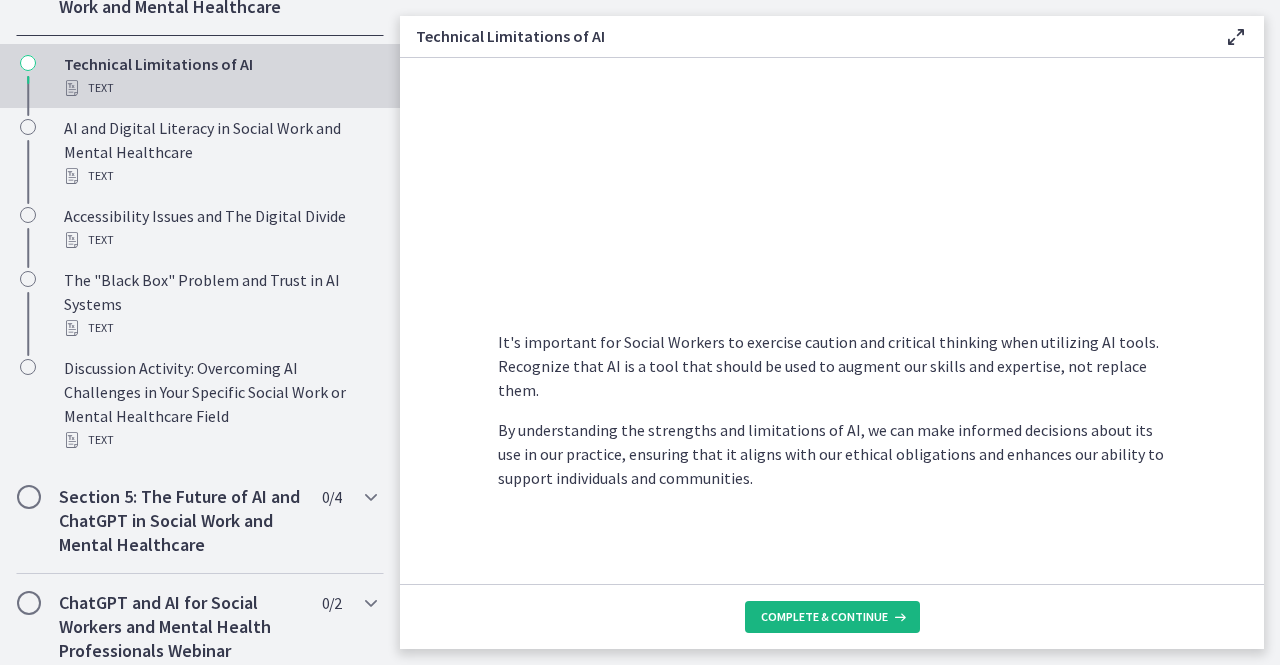 click on "Complete & continue" at bounding box center [824, 617] 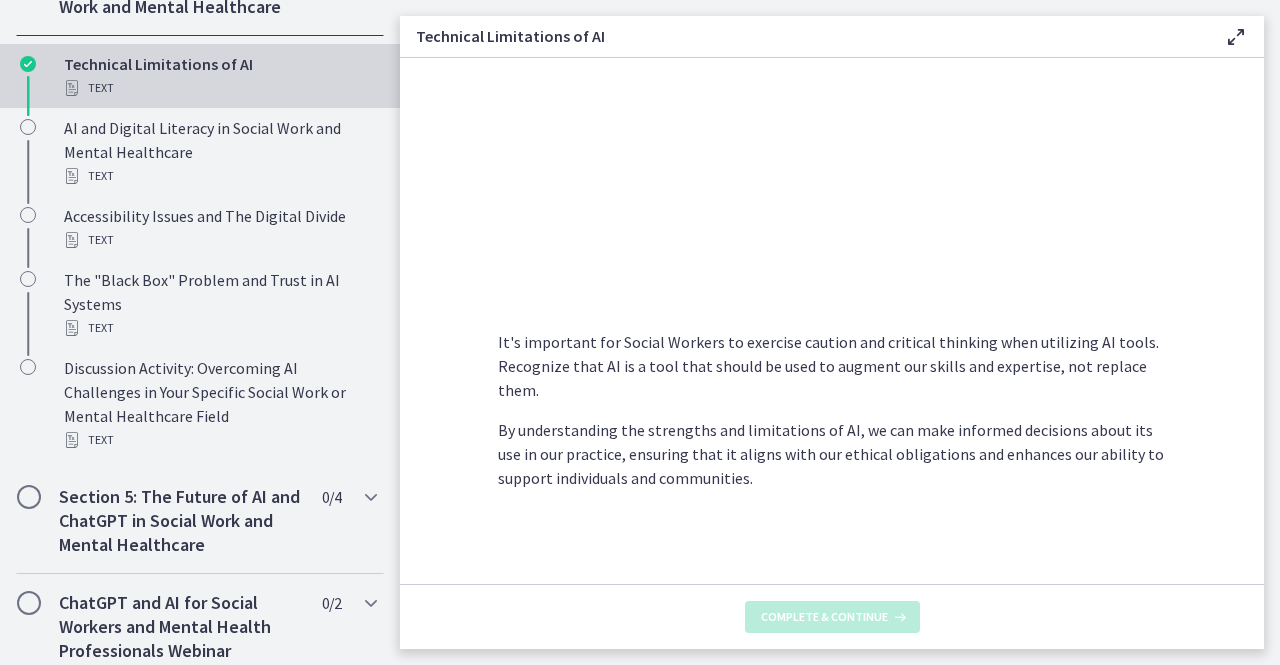 scroll, scrollTop: 0, scrollLeft: 0, axis: both 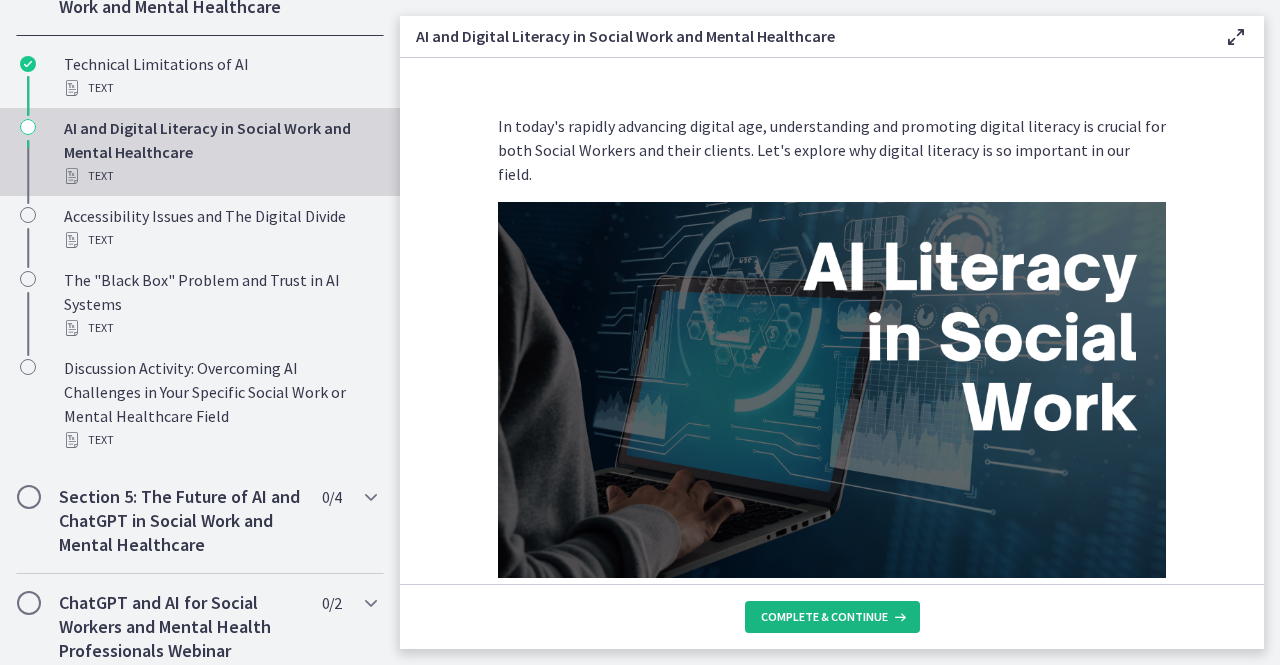 click on "Complete & continue" at bounding box center (824, 617) 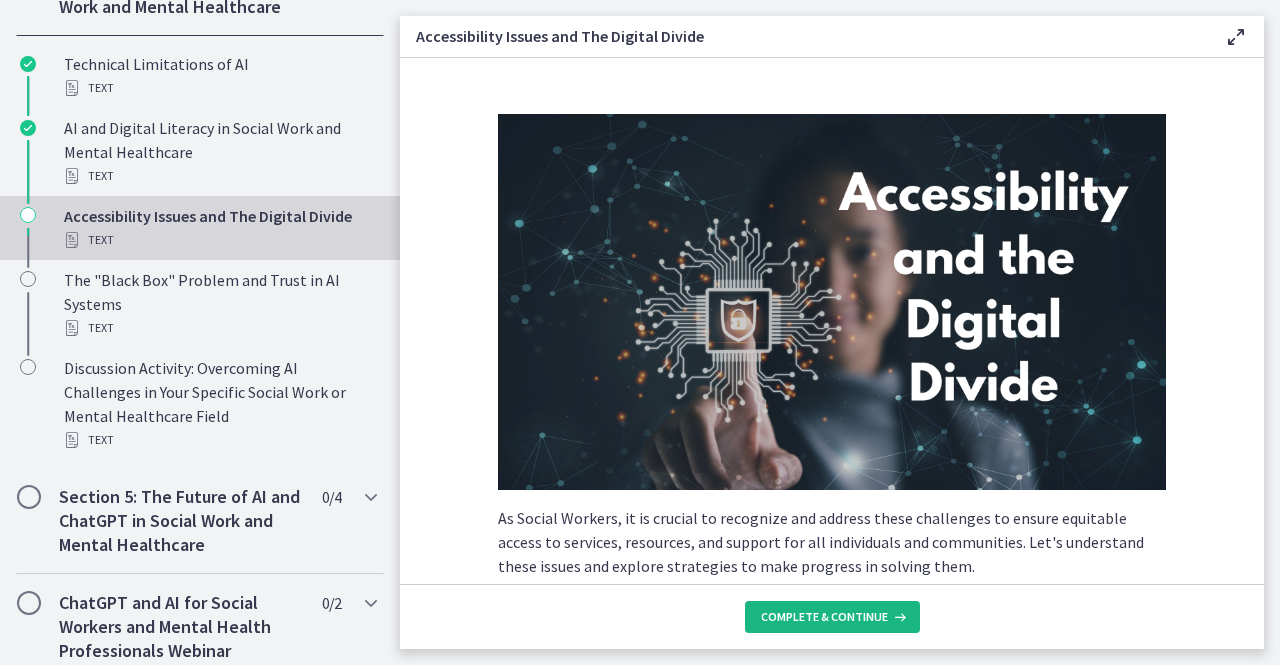 click on "Complete & continue" at bounding box center (824, 617) 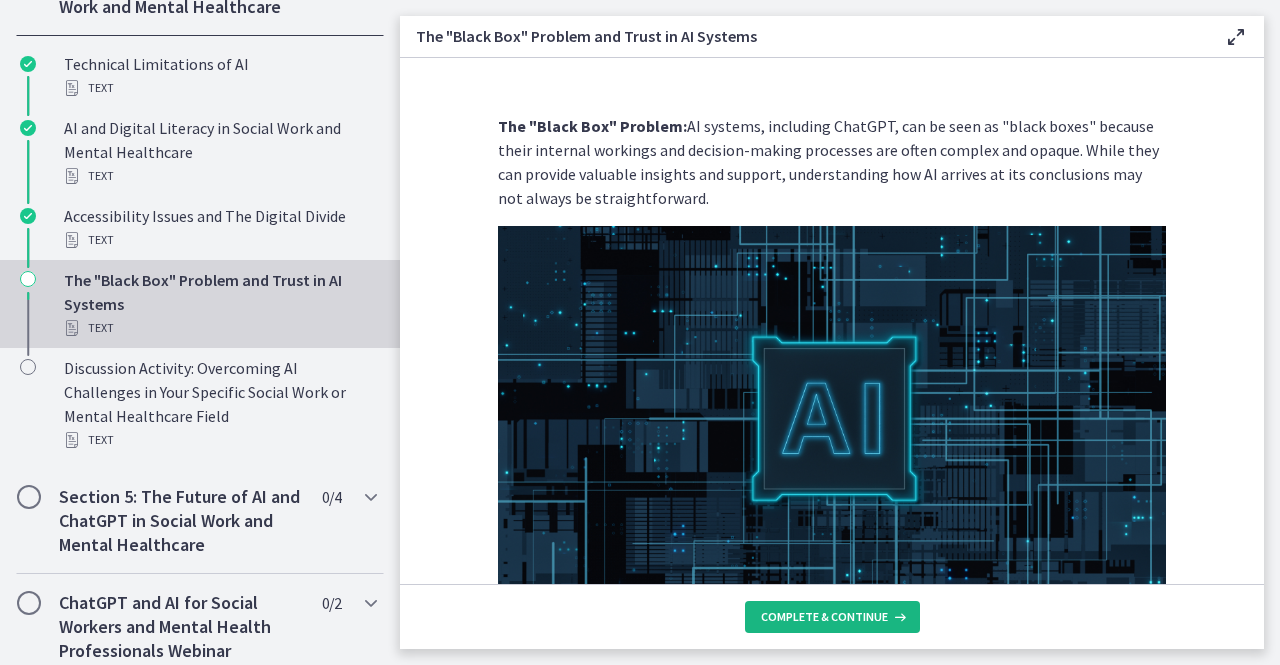 click on "Complete & continue" at bounding box center (824, 617) 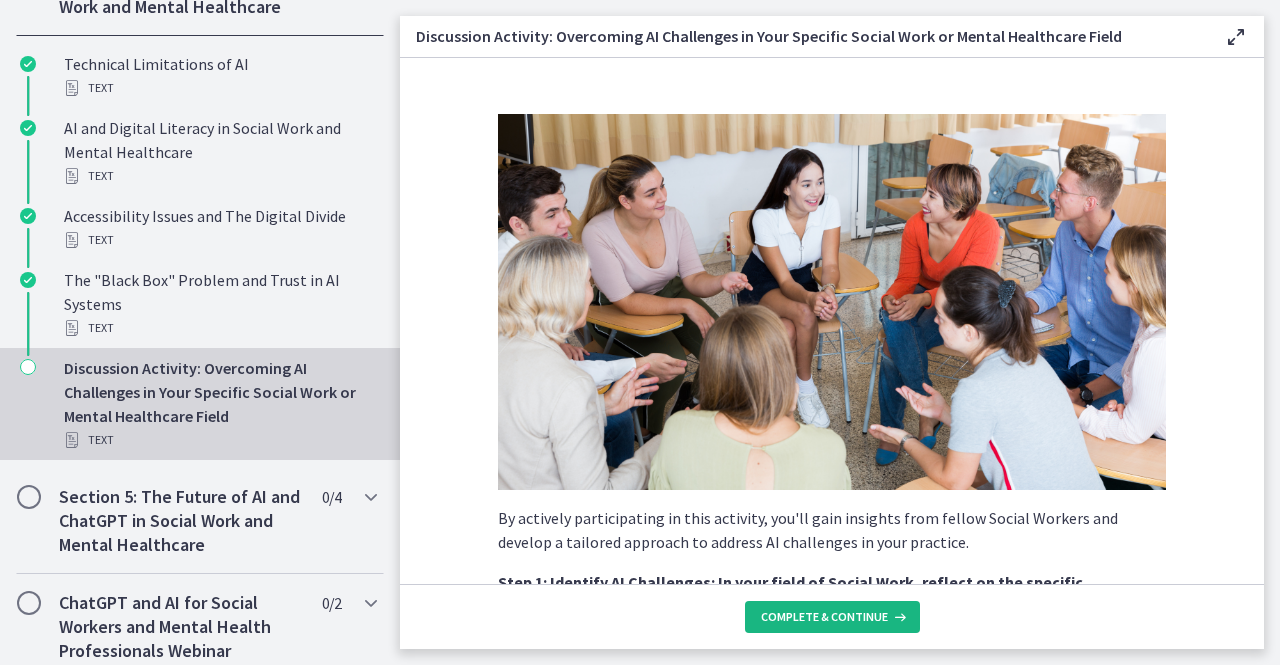 click on "Complete & continue" at bounding box center (824, 617) 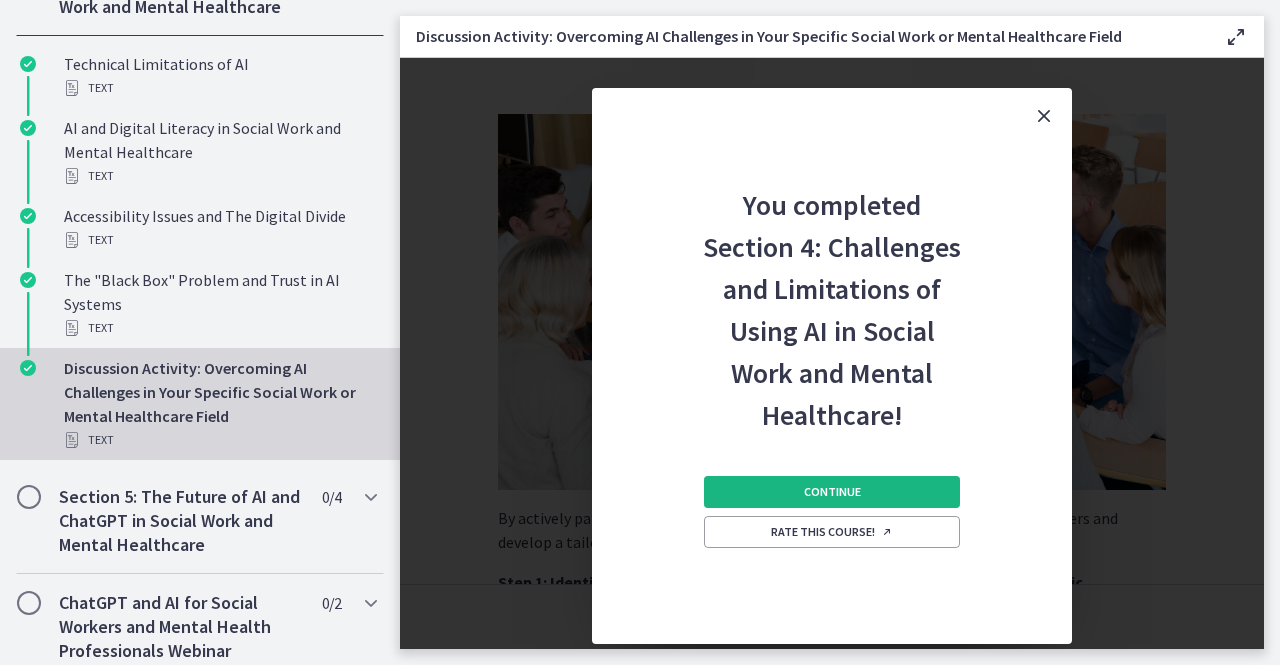 click on "Continue" at bounding box center [832, 492] 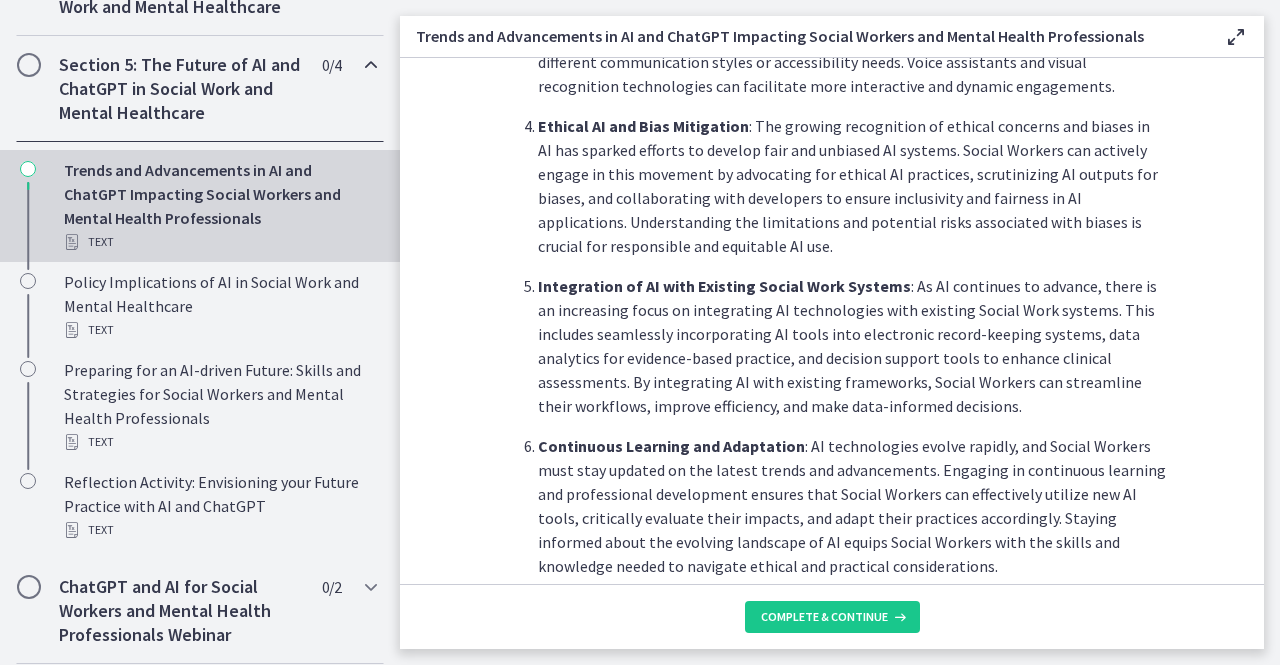 scroll, scrollTop: 1688, scrollLeft: 0, axis: vertical 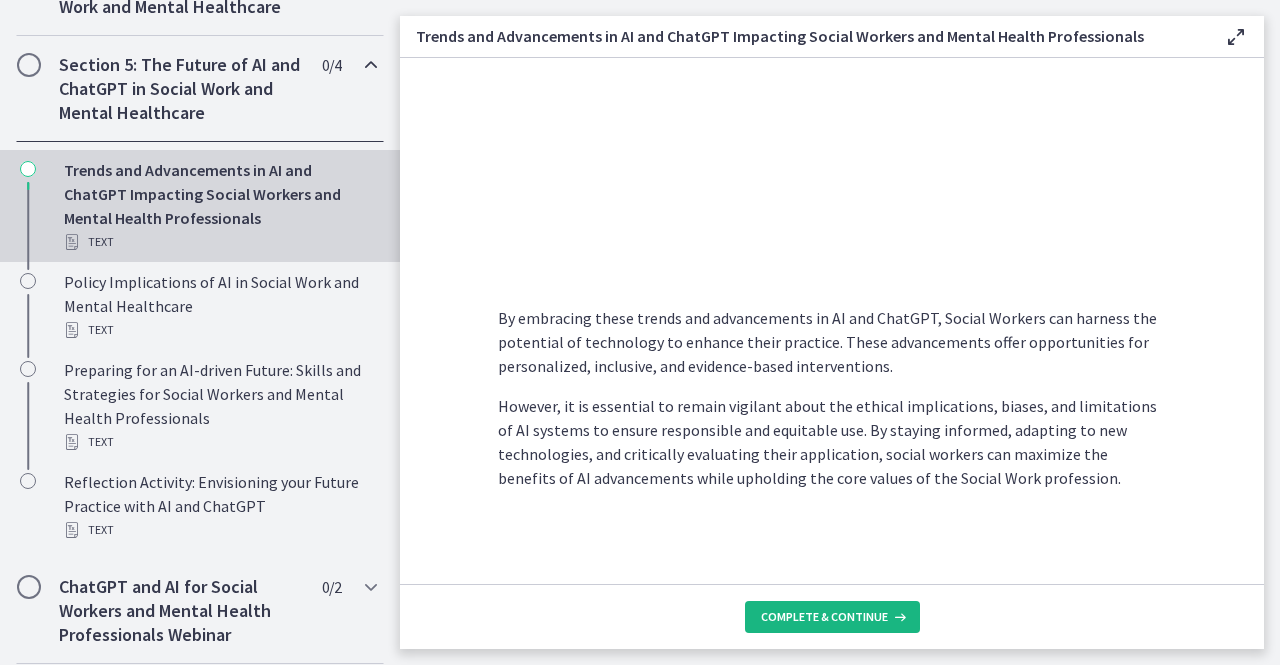 click on "Complete & continue" at bounding box center [824, 617] 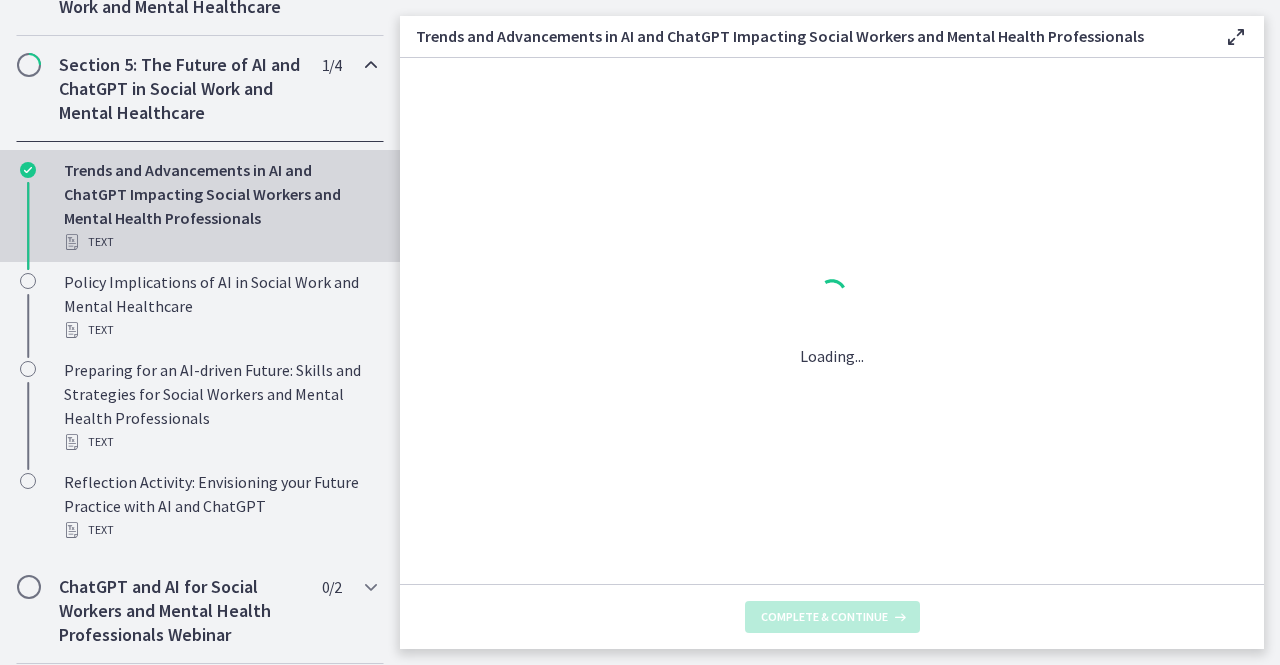 scroll, scrollTop: 0, scrollLeft: 0, axis: both 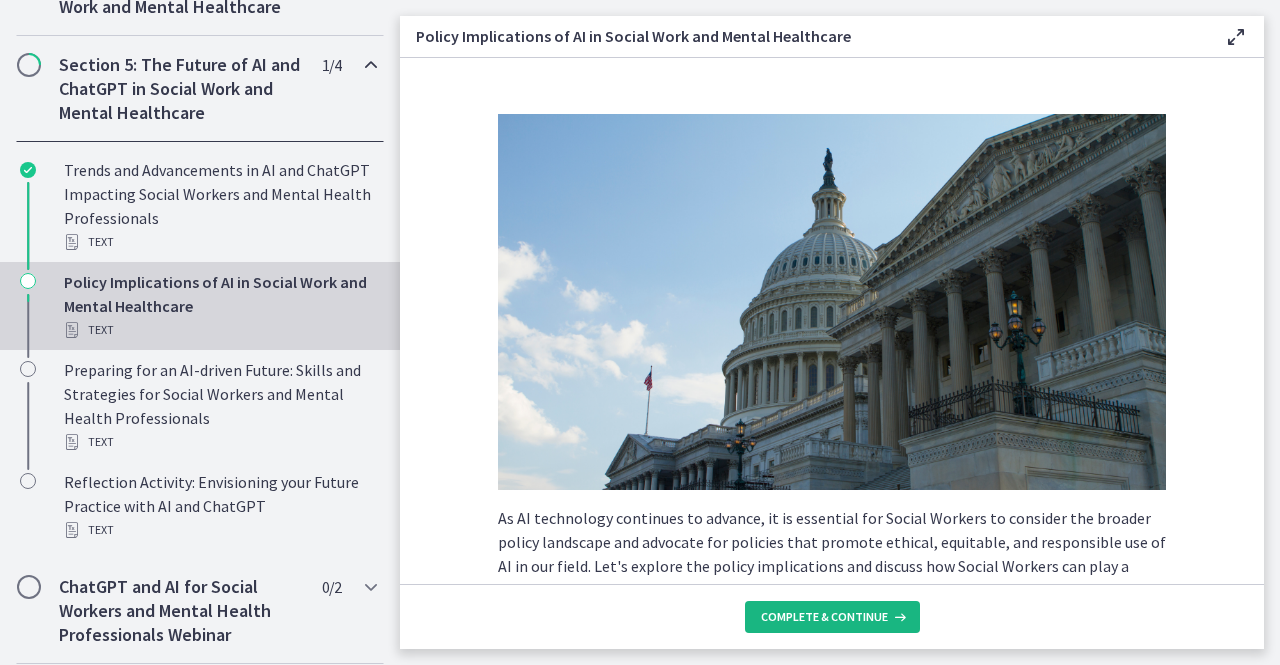 click on "Complete & continue" at bounding box center (824, 617) 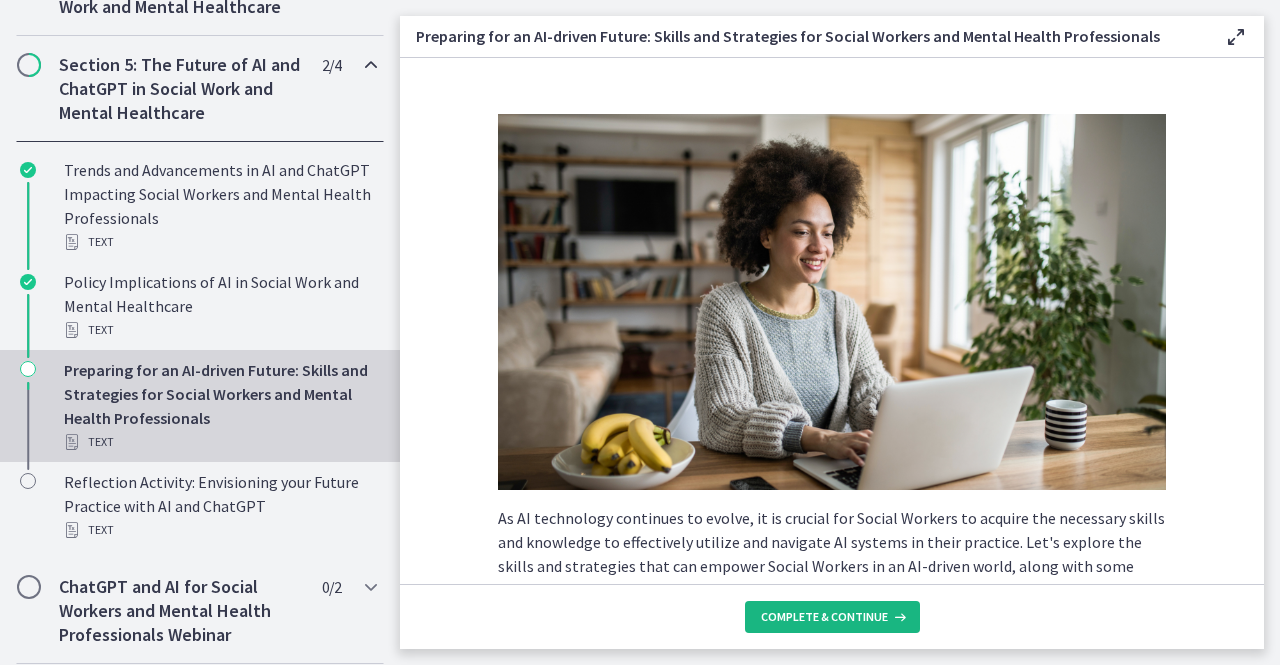 click on "Complete & continue" at bounding box center (824, 617) 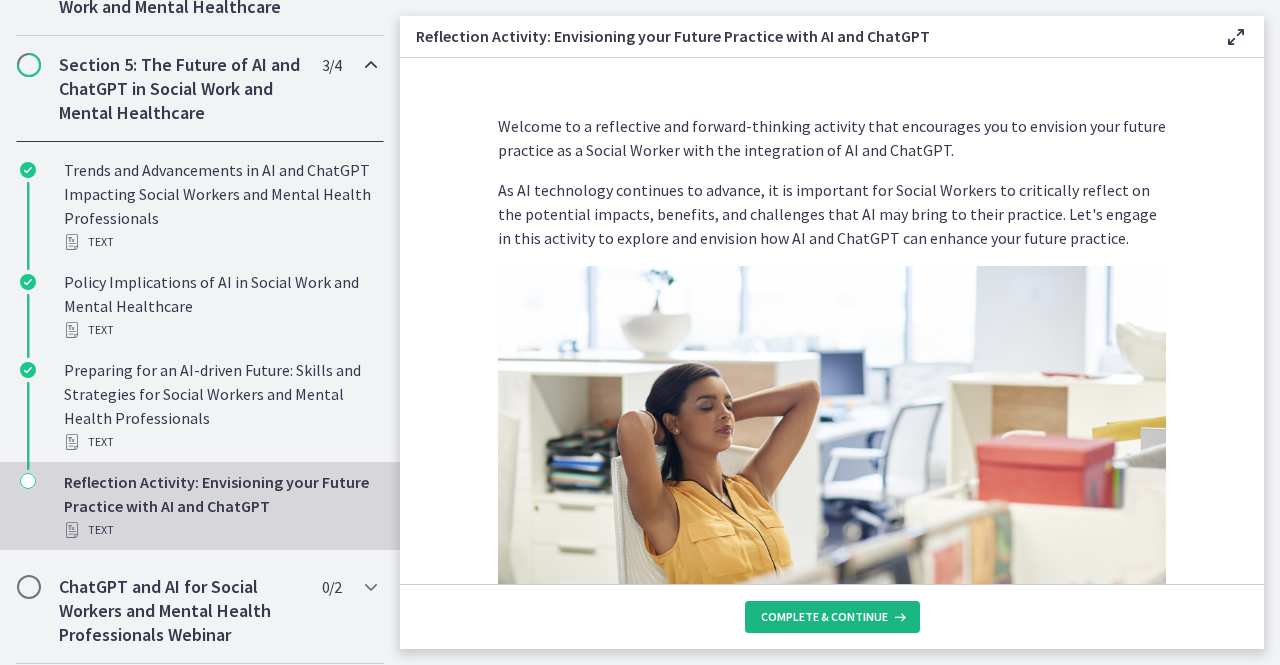 click on "Complete & continue" at bounding box center [824, 617] 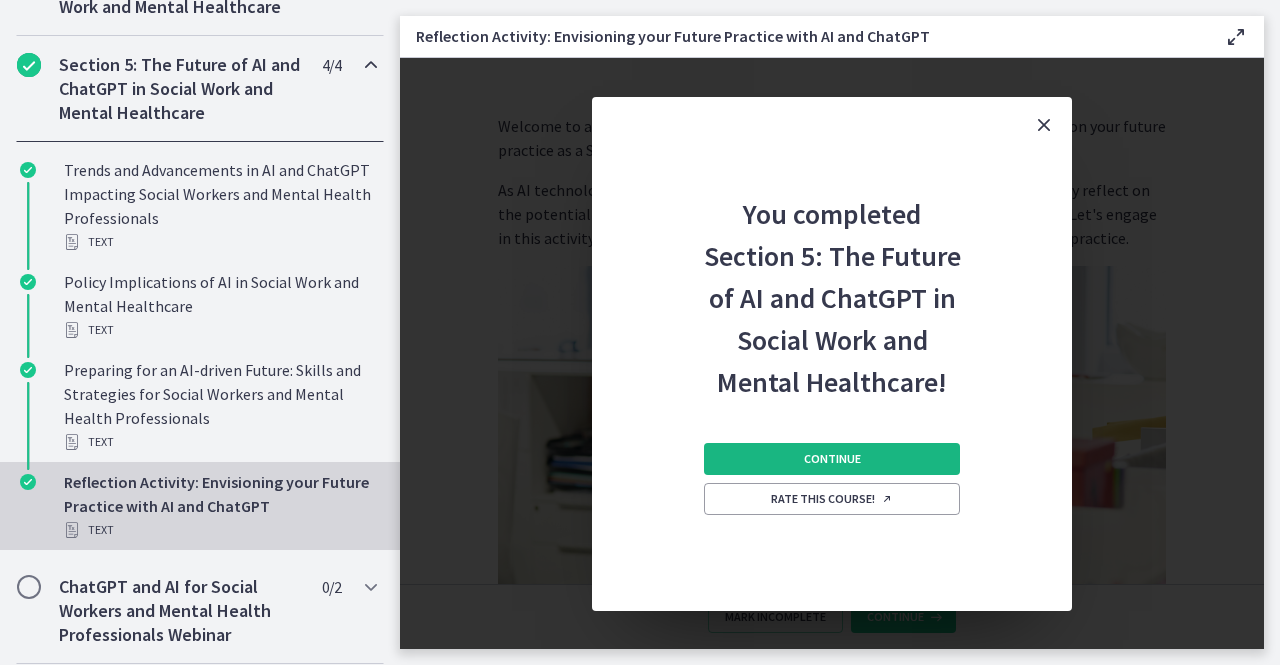 click on "Continue" at bounding box center (832, 459) 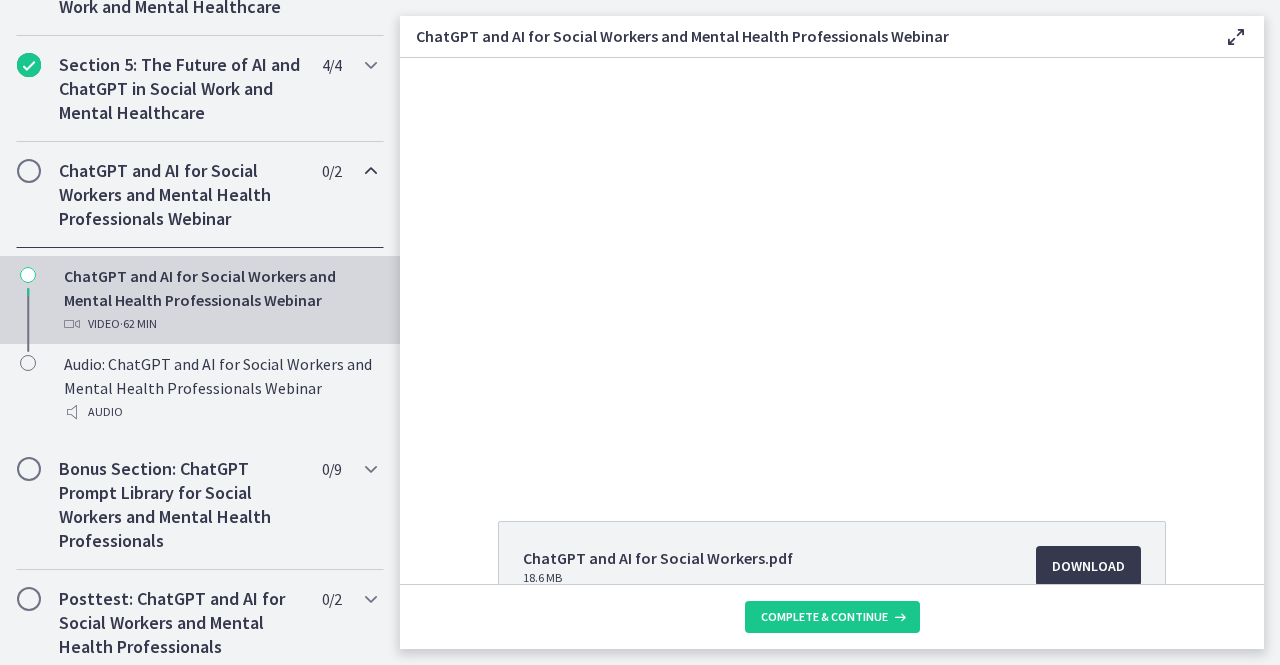 scroll, scrollTop: 0, scrollLeft: 0, axis: both 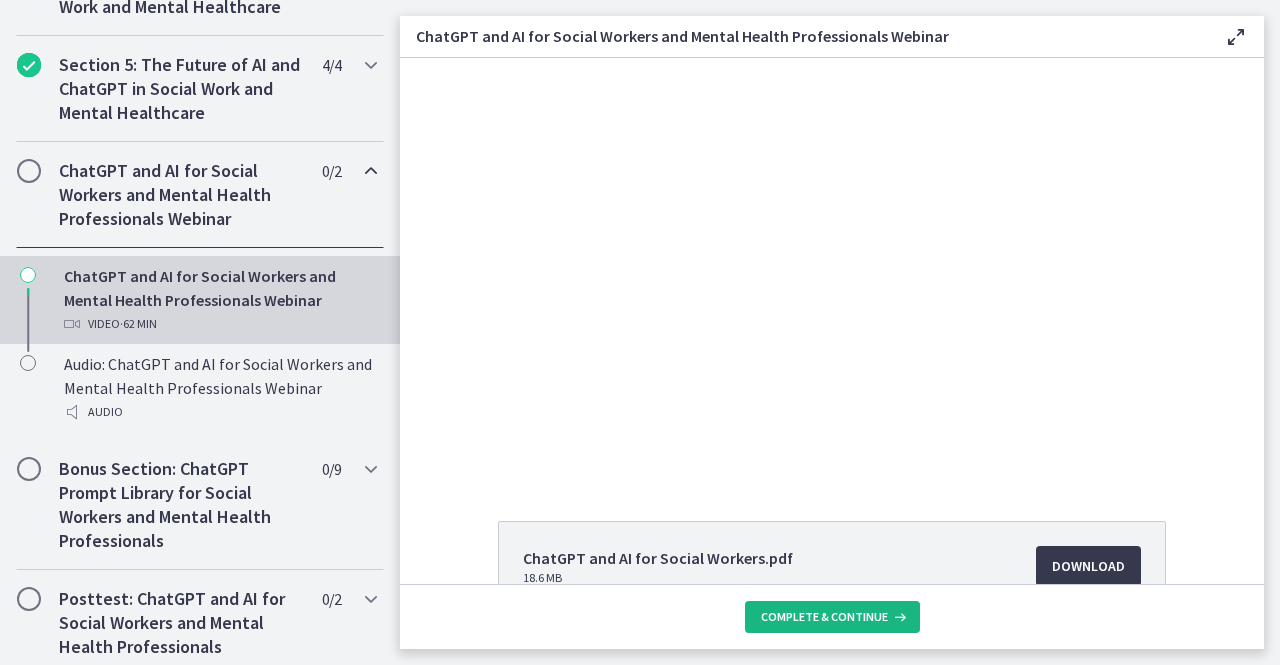 click on "Complete & continue" at bounding box center (824, 617) 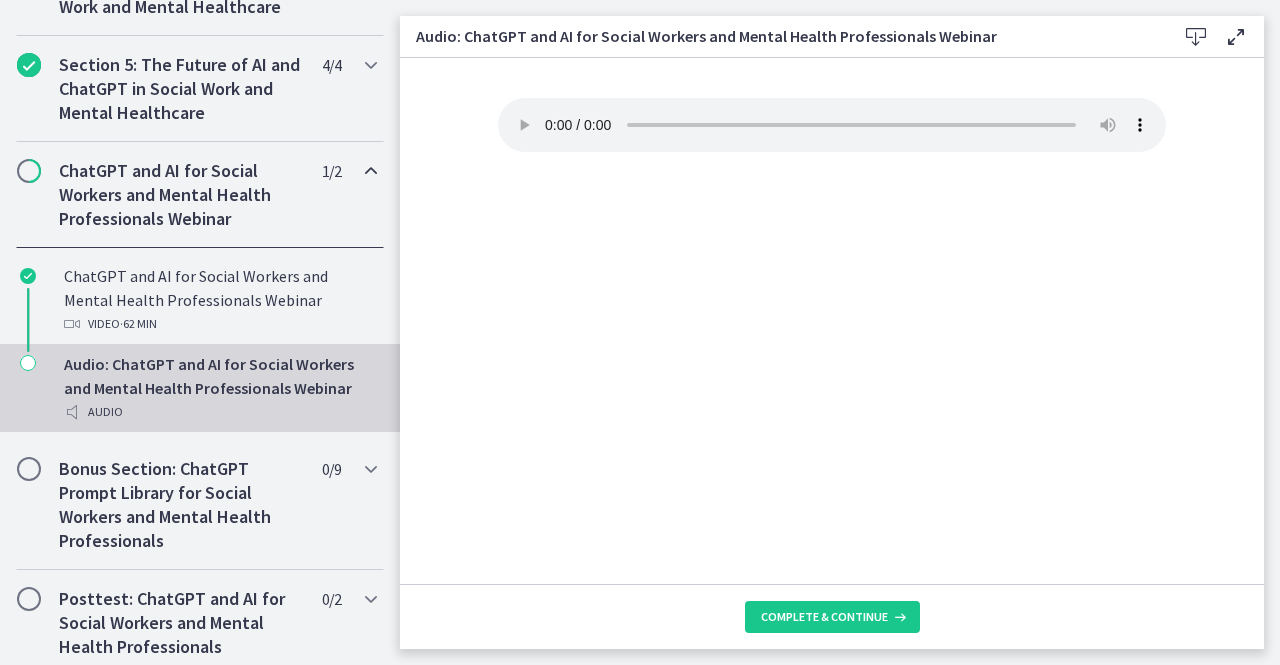type 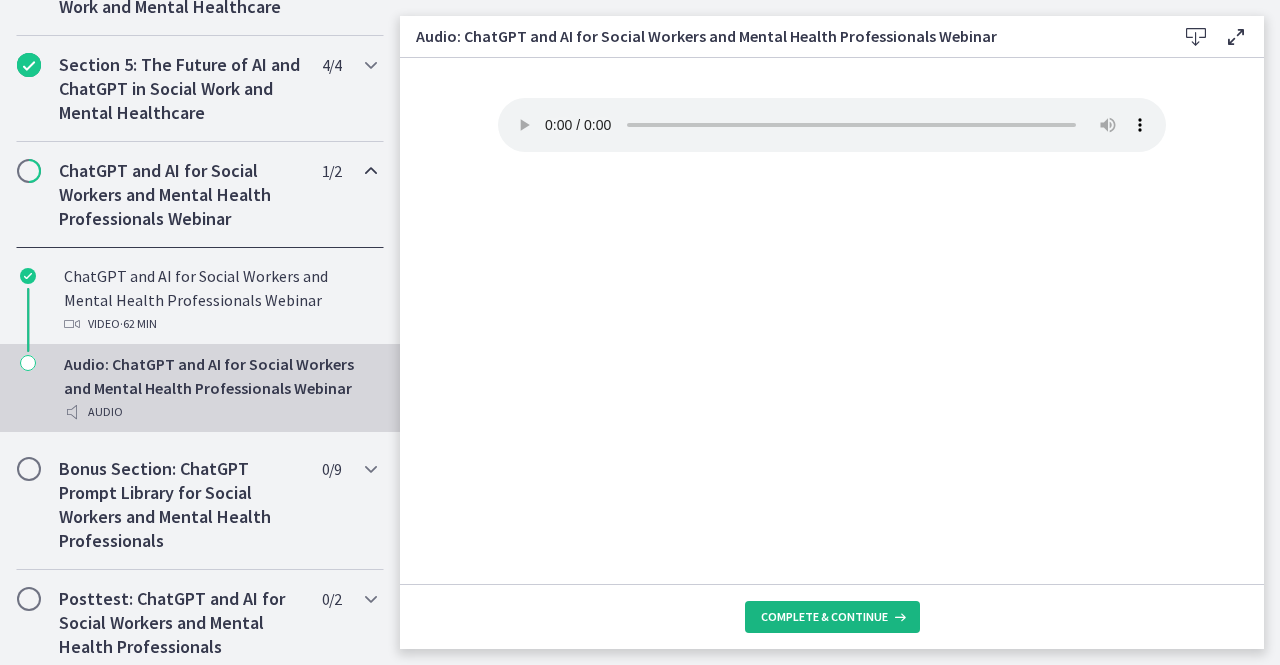 click on "Complete & continue" at bounding box center [824, 617] 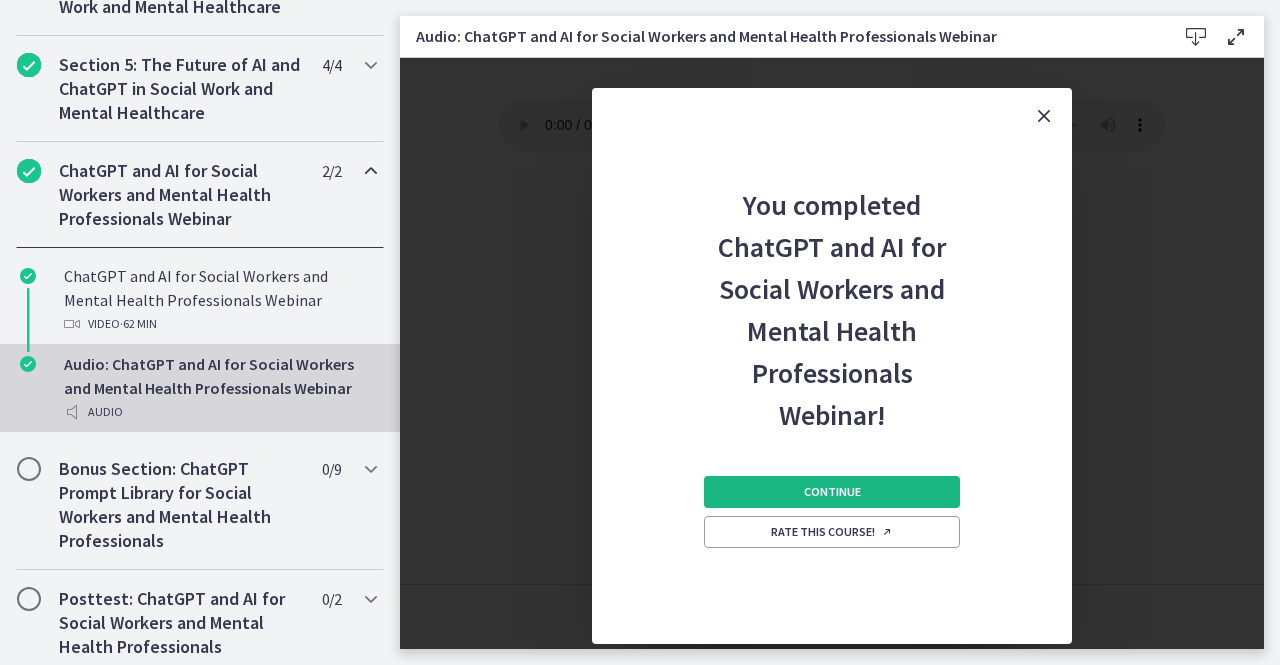 click on "Continue" at bounding box center [832, 492] 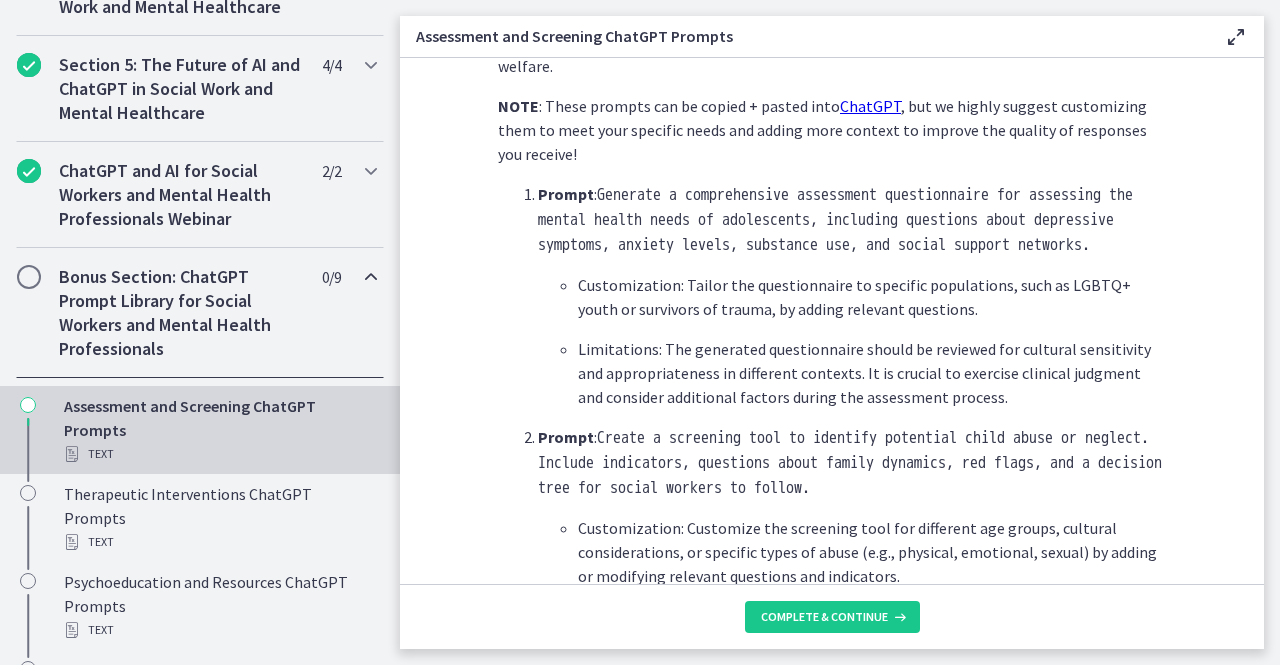 scroll, scrollTop: 565, scrollLeft: 0, axis: vertical 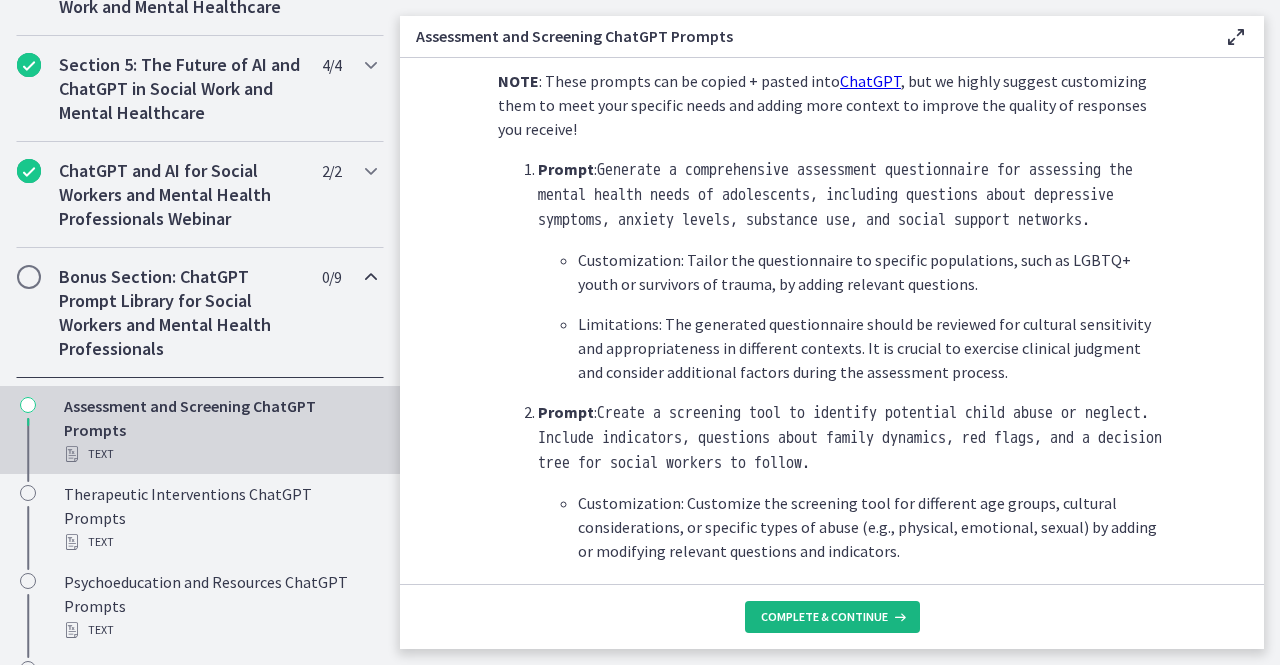click on "Complete & continue" at bounding box center (832, 617) 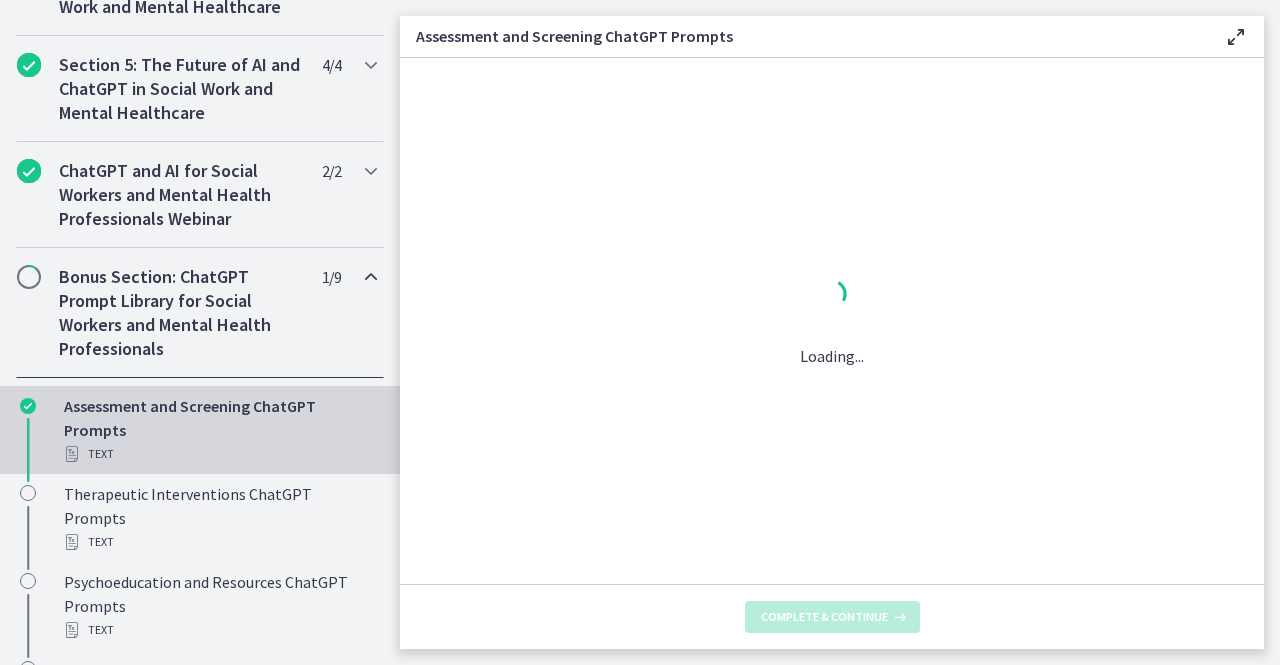 scroll, scrollTop: 0, scrollLeft: 0, axis: both 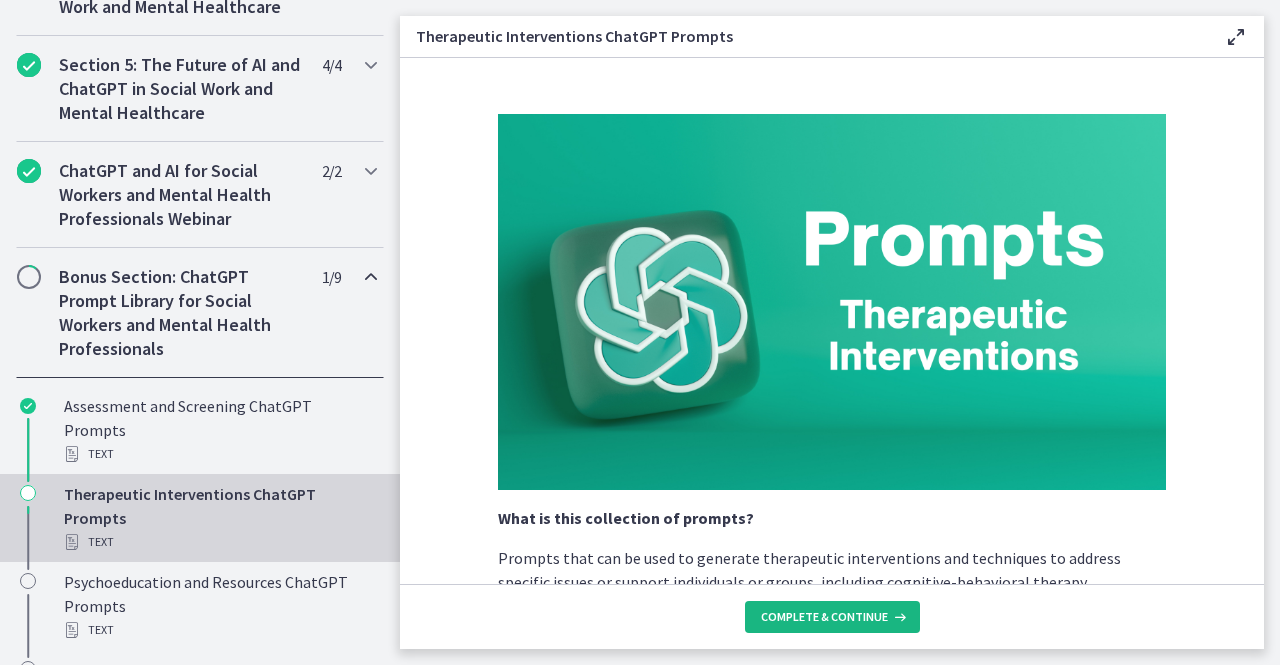 click on "Complete & continue" at bounding box center [832, 617] 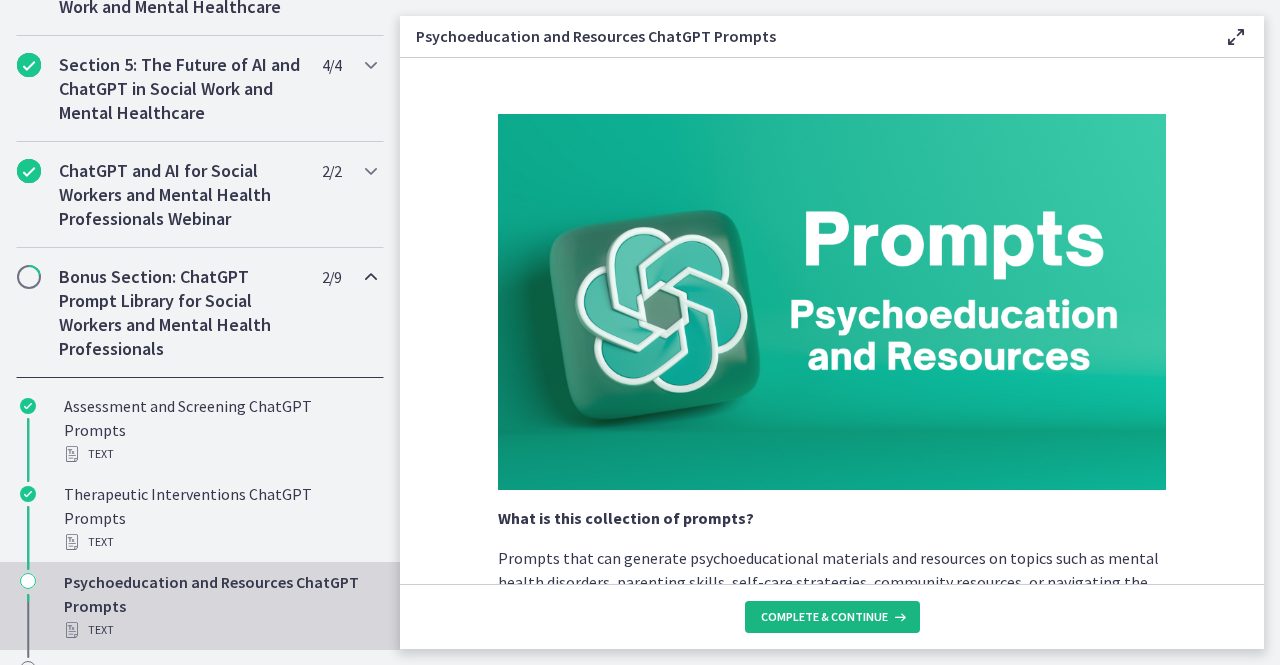 click on "Complete & continue" at bounding box center (832, 617) 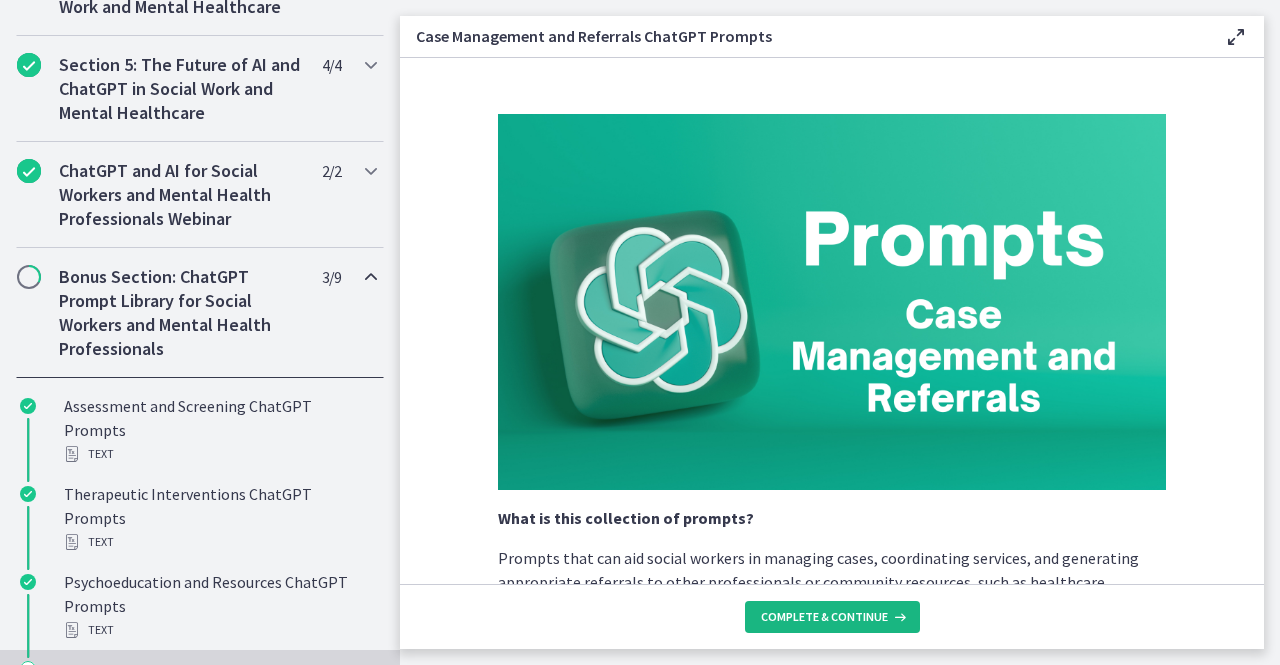 click on "Complete & continue" at bounding box center (832, 617) 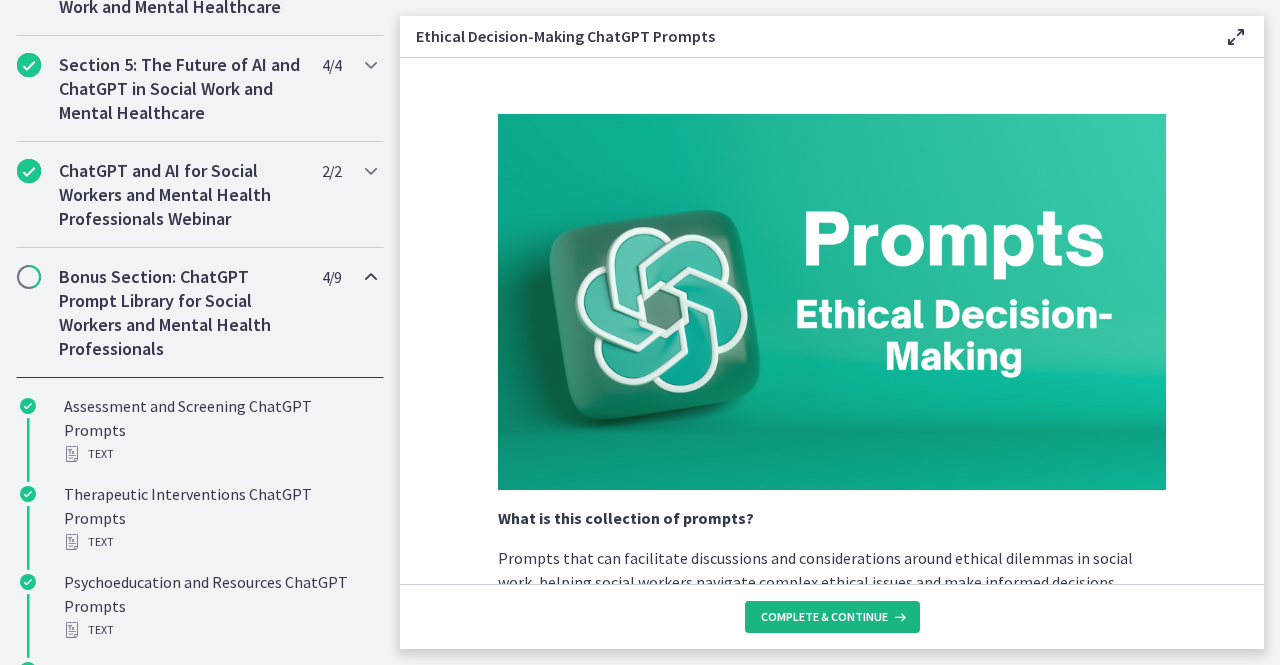 click on "Complete & continue" at bounding box center (832, 617) 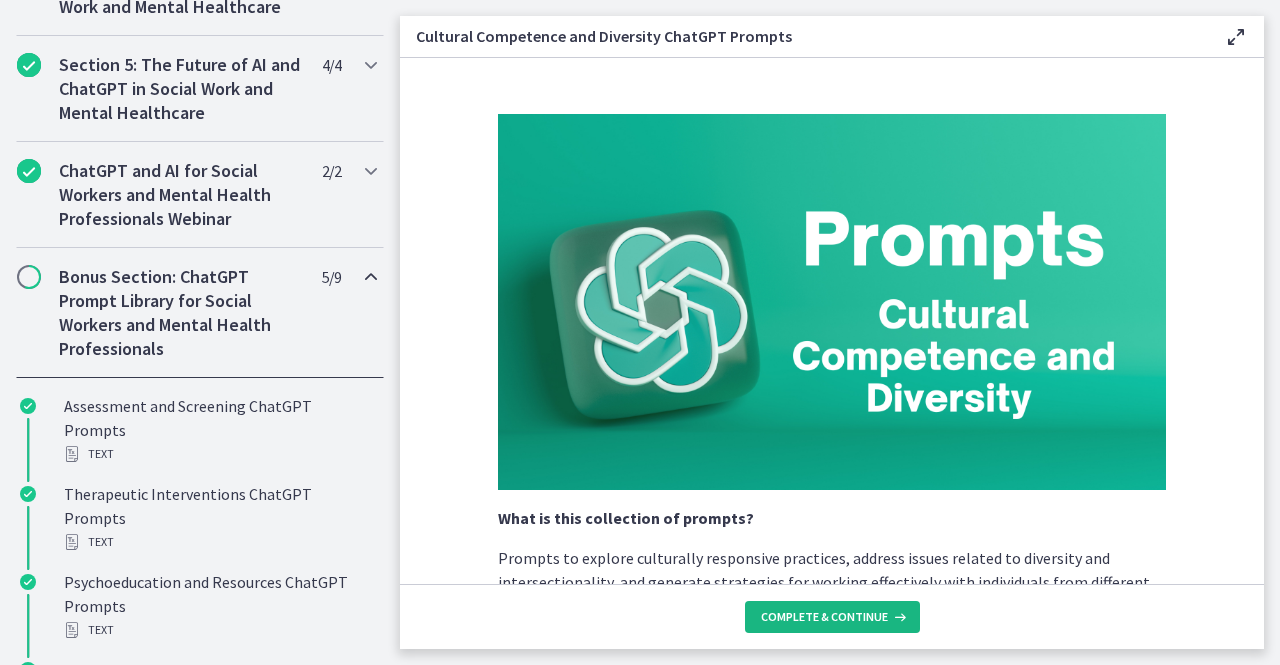 click on "Complete & continue" at bounding box center [832, 617] 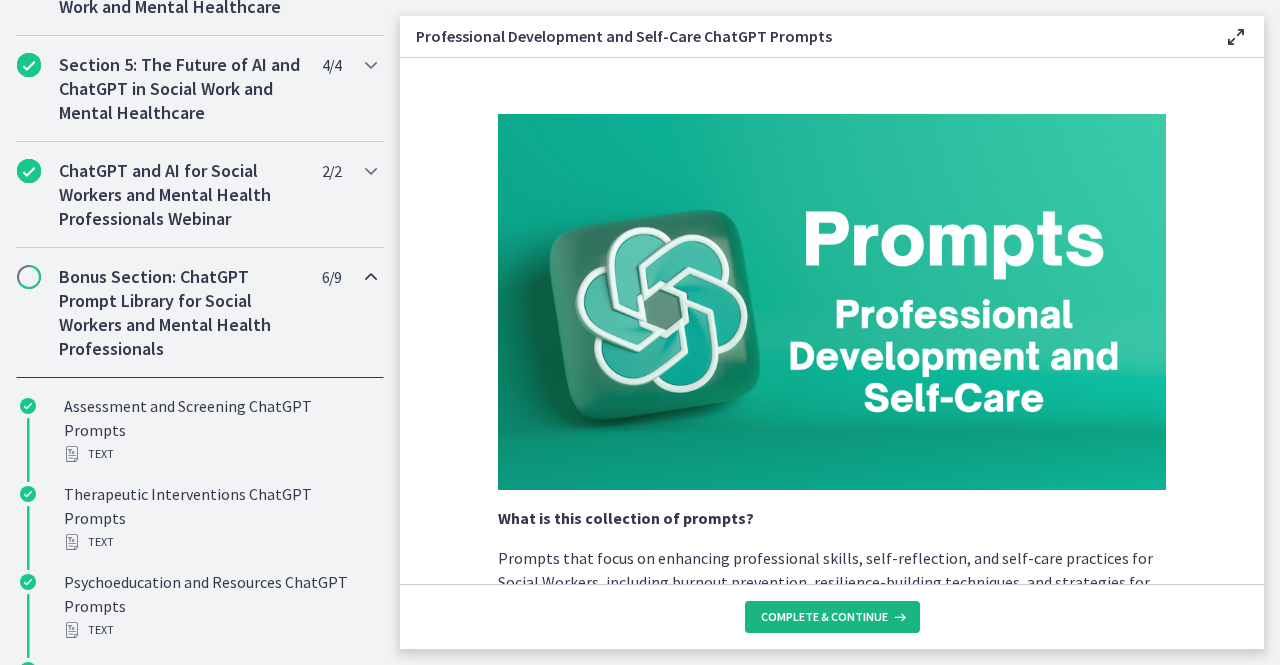click on "Complete & continue" at bounding box center (832, 617) 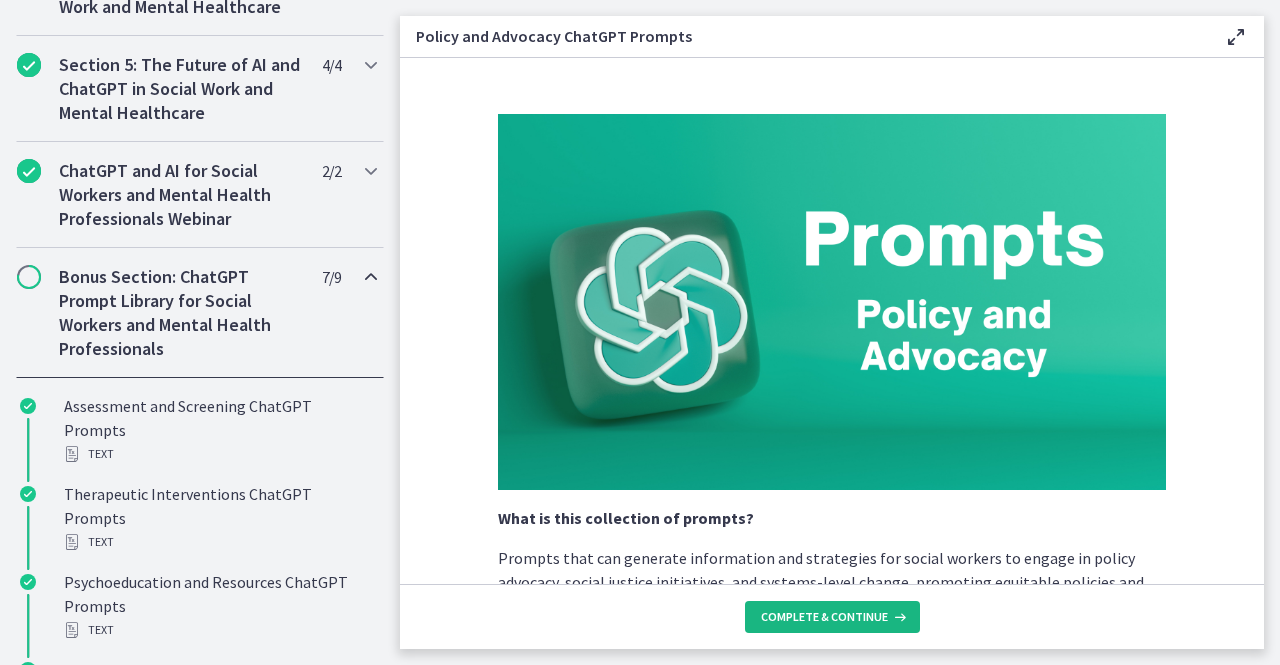 click on "Complete & continue" at bounding box center [832, 617] 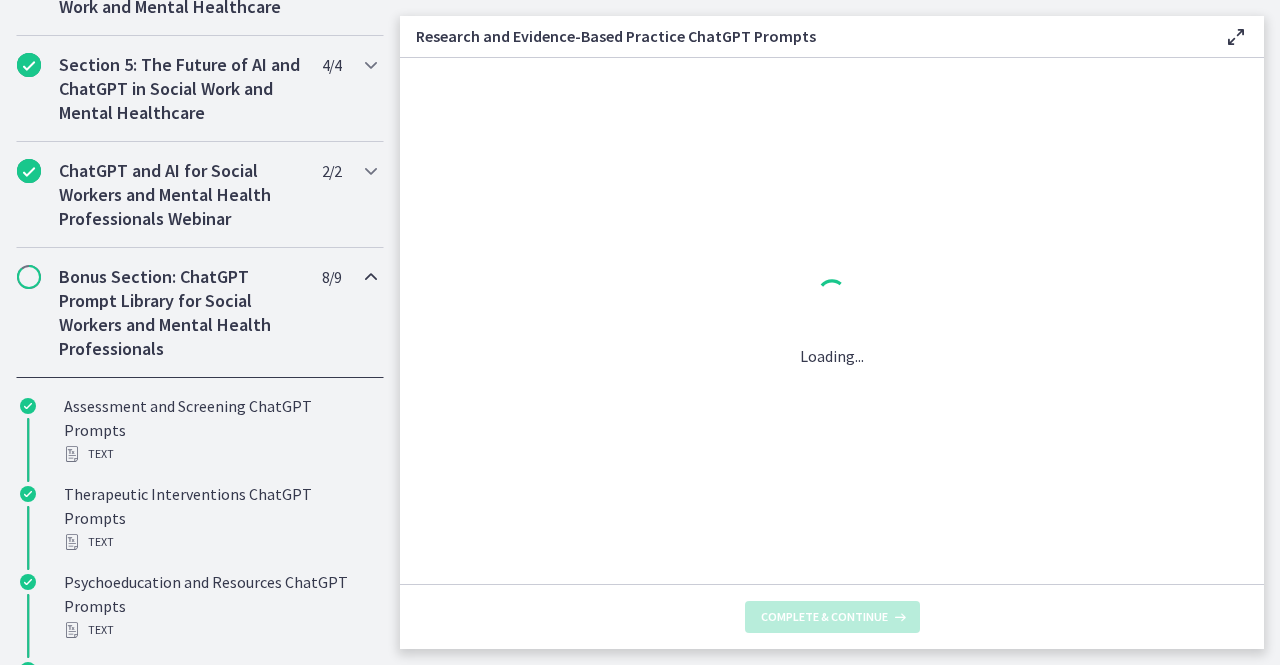 click on "Complete & continue" at bounding box center (832, 617) 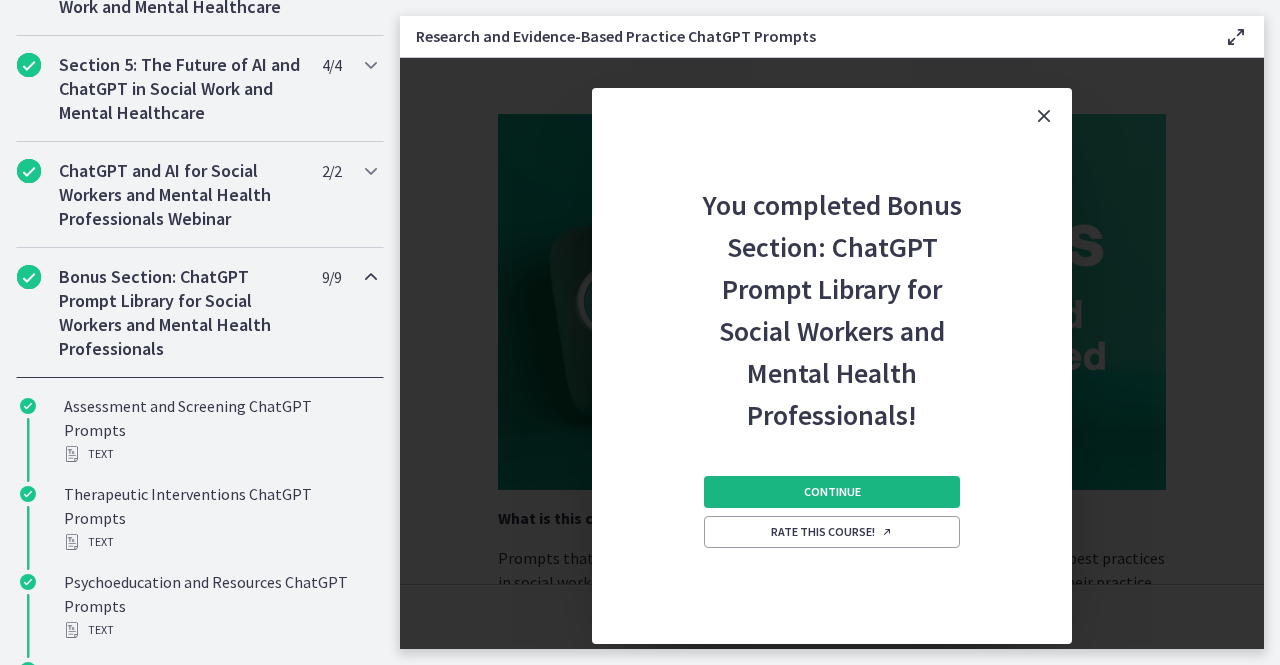click on "Continue" at bounding box center (832, 492) 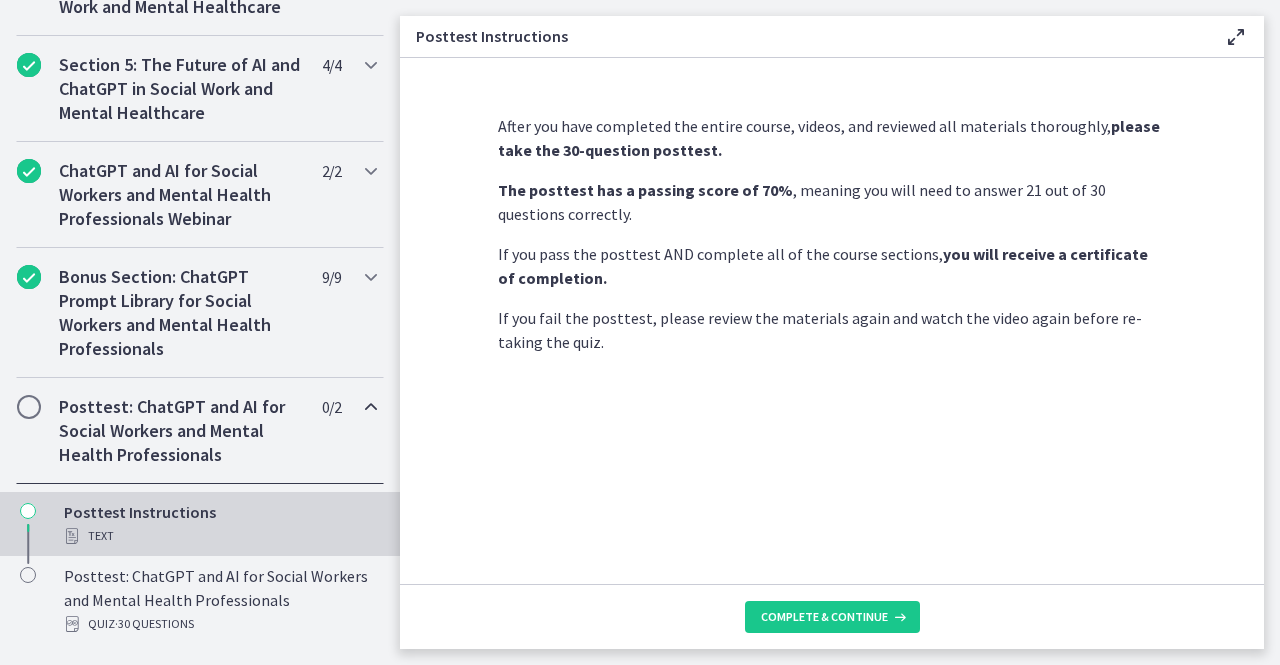 click on "Complete & continue" at bounding box center (832, 616) 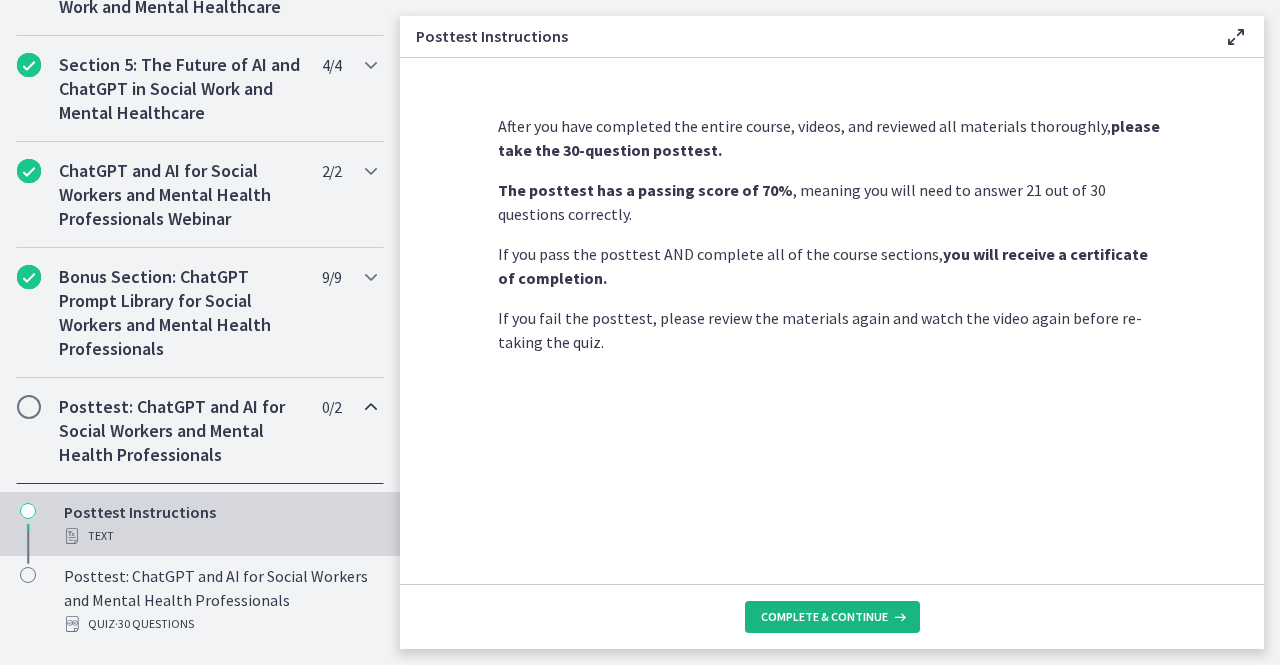 click on "Complete & continue" at bounding box center [832, 617] 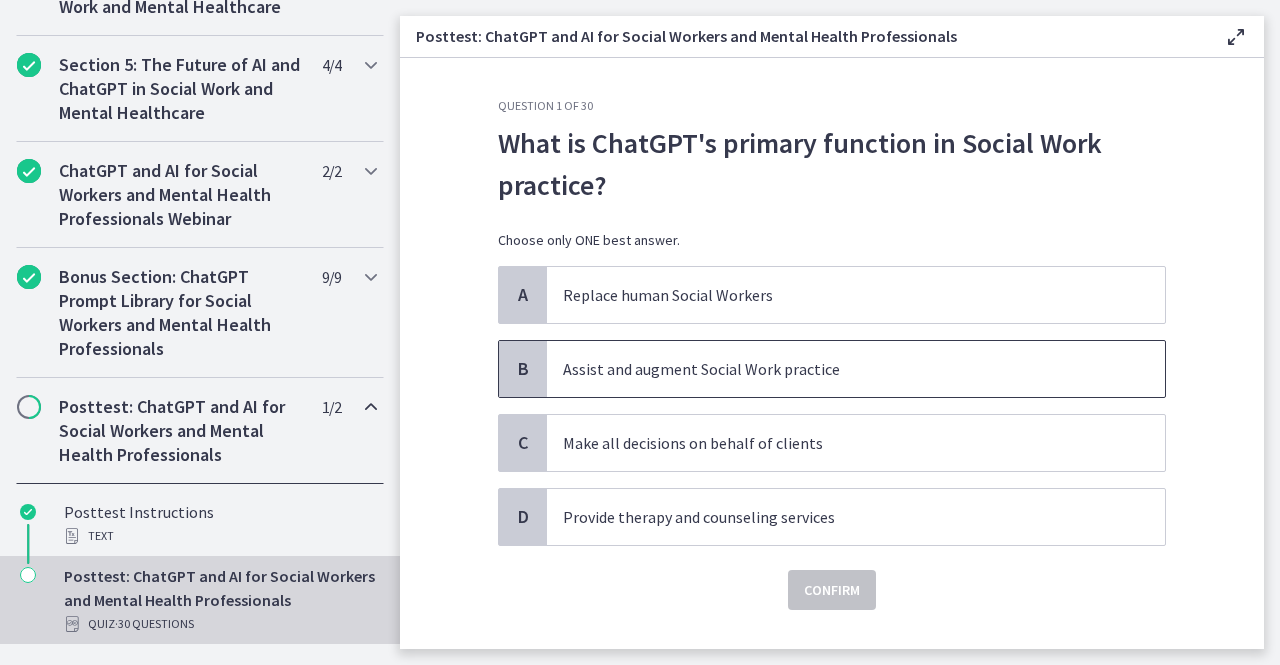 scroll, scrollTop: 38, scrollLeft: 0, axis: vertical 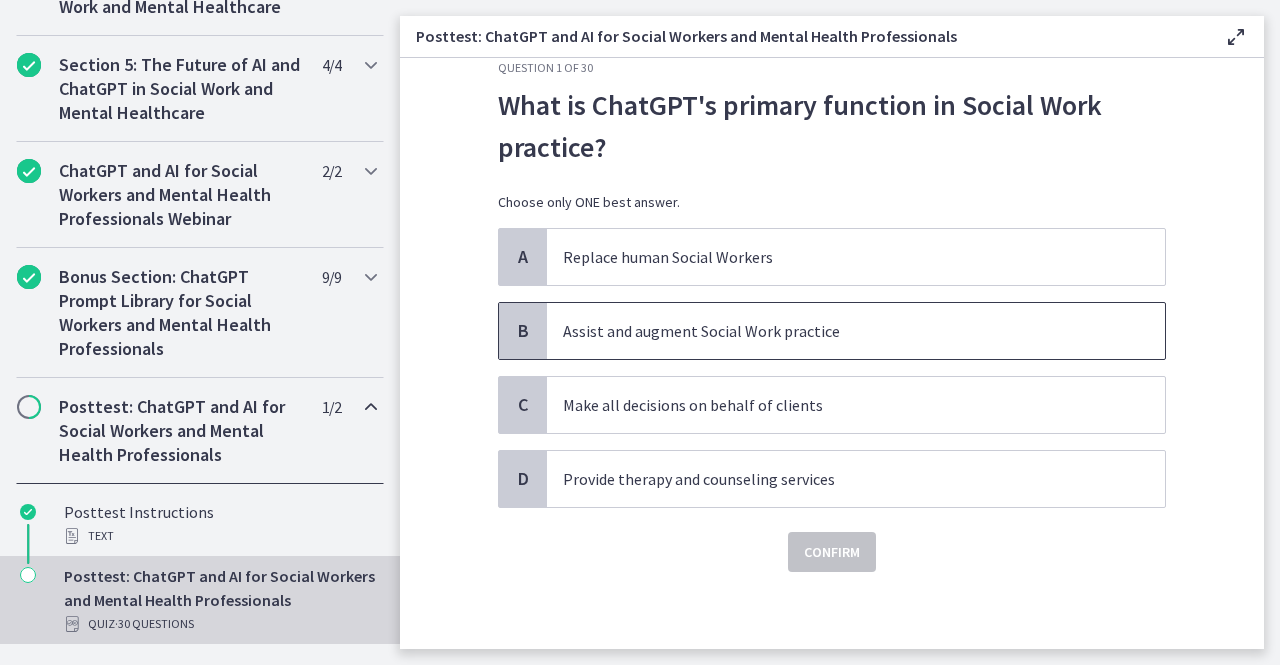click on "Assist and augment Social Work practice" at bounding box center (836, 331) 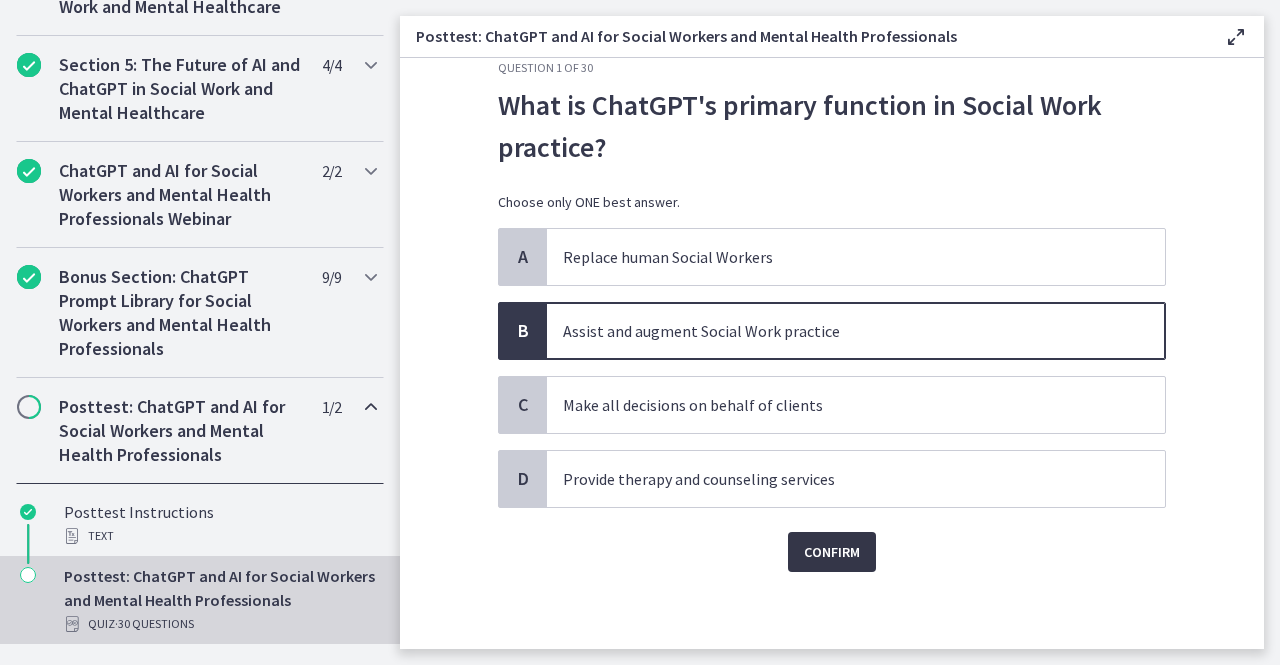 click on "Confirm" at bounding box center (832, 552) 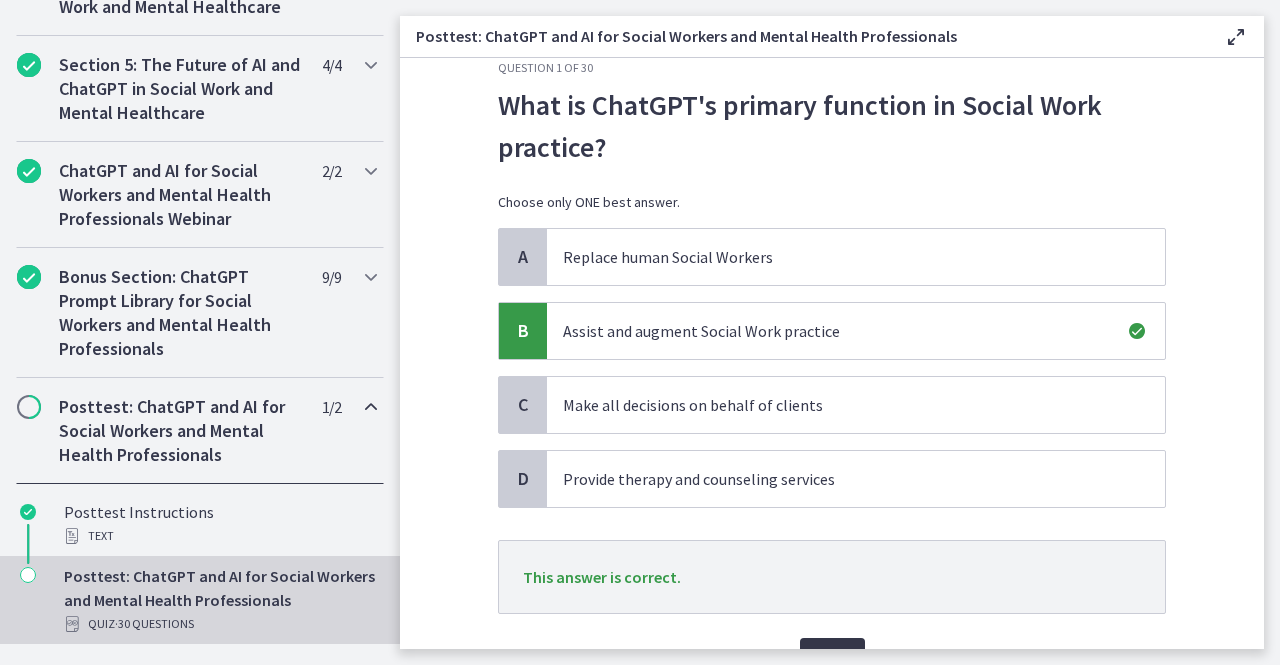 scroll, scrollTop: 143, scrollLeft: 0, axis: vertical 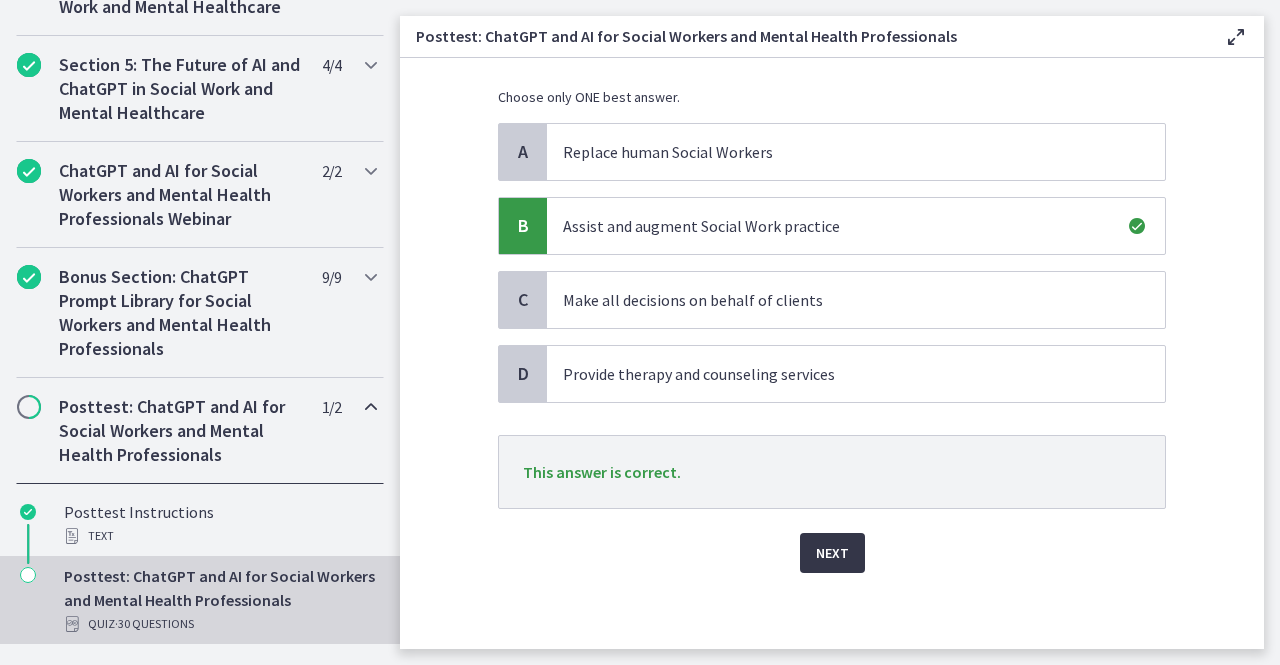 click on "Next" at bounding box center [832, 553] 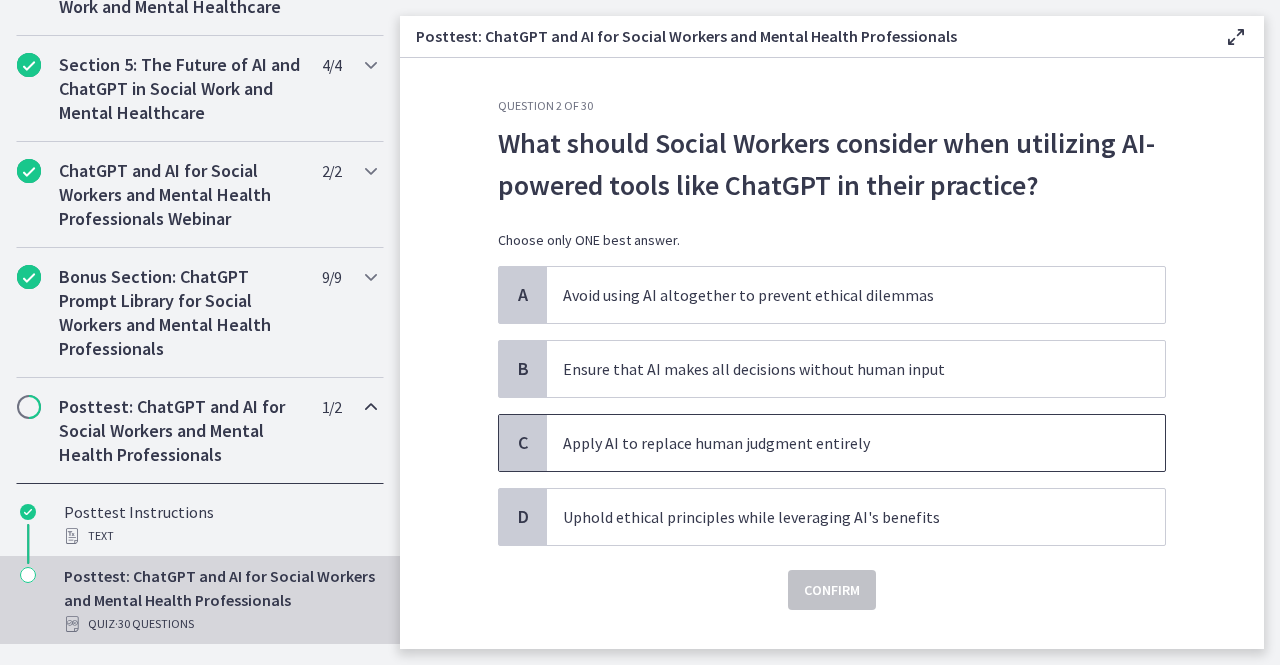 click on "Apply AI to replace human judgment entirely" at bounding box center [836, 443] 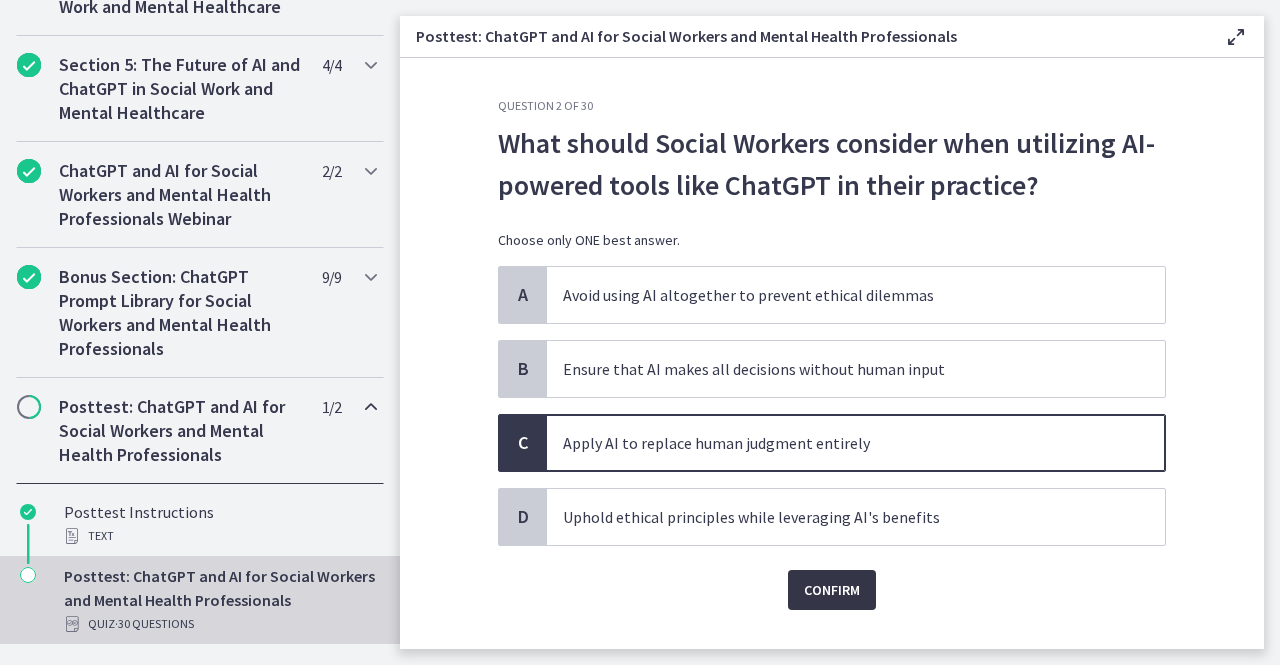 click on "Confirm" at bounding box center (832, 590) 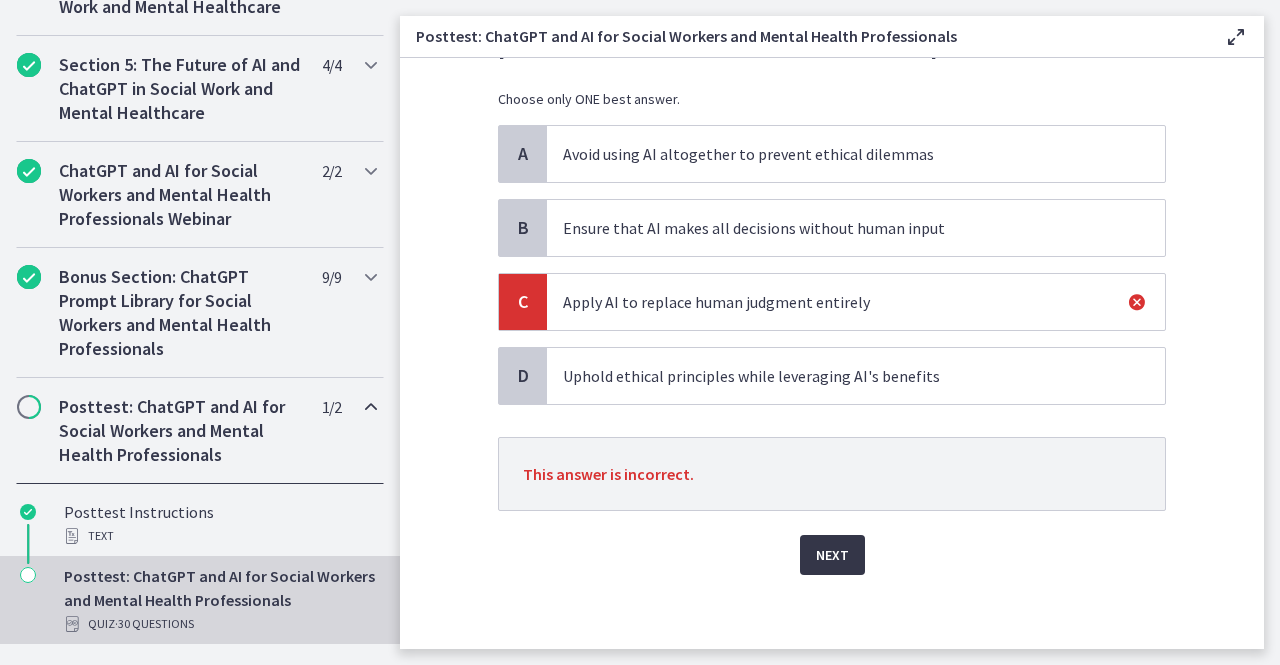 scroll, scrollTop: 143, scrollLeft: 0, axis: vertical 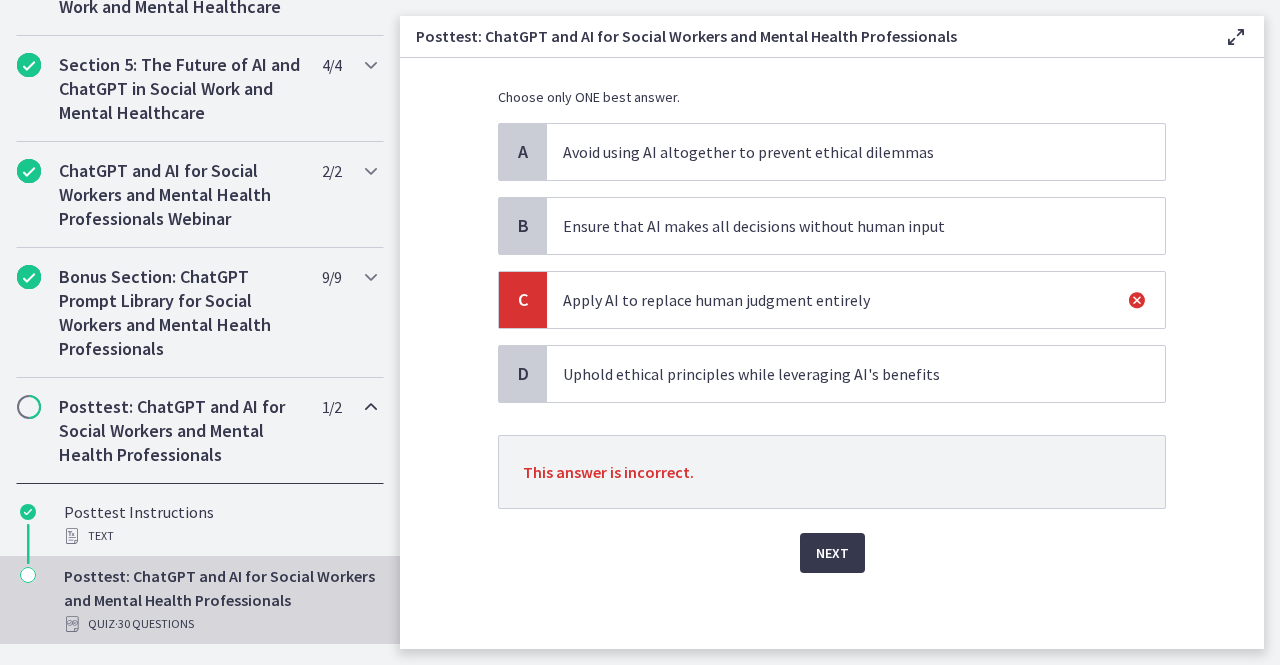 click on "Uphold ethical principles while leveraging AI's benefits" at bounding box center (836, 374) 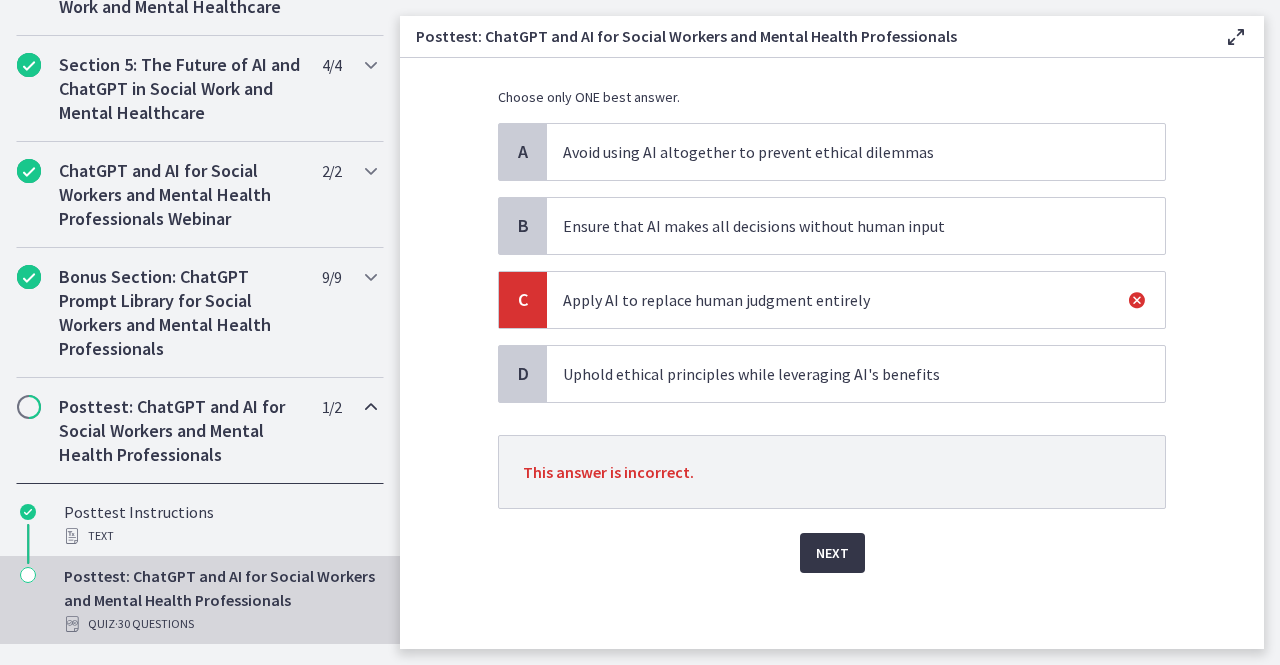 click on "Next" at bounding box center (832, 553) 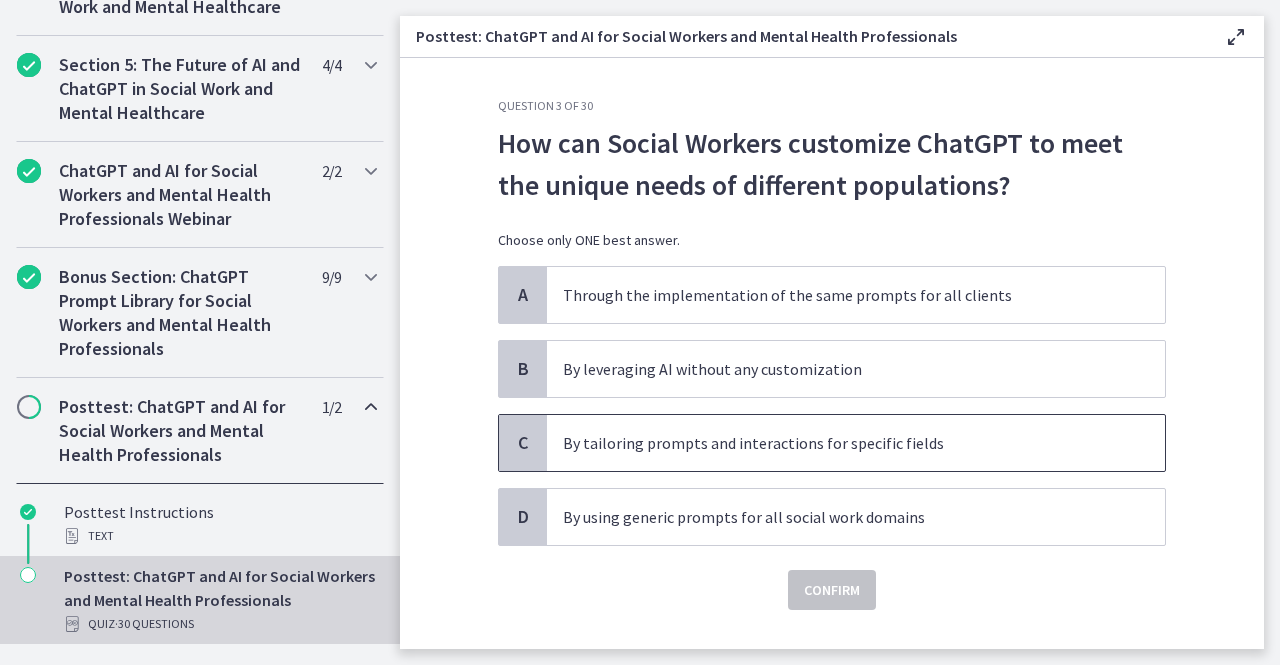 click on "By tailoring prompts and interactions for specific fields" at bounding box center [836, 443] 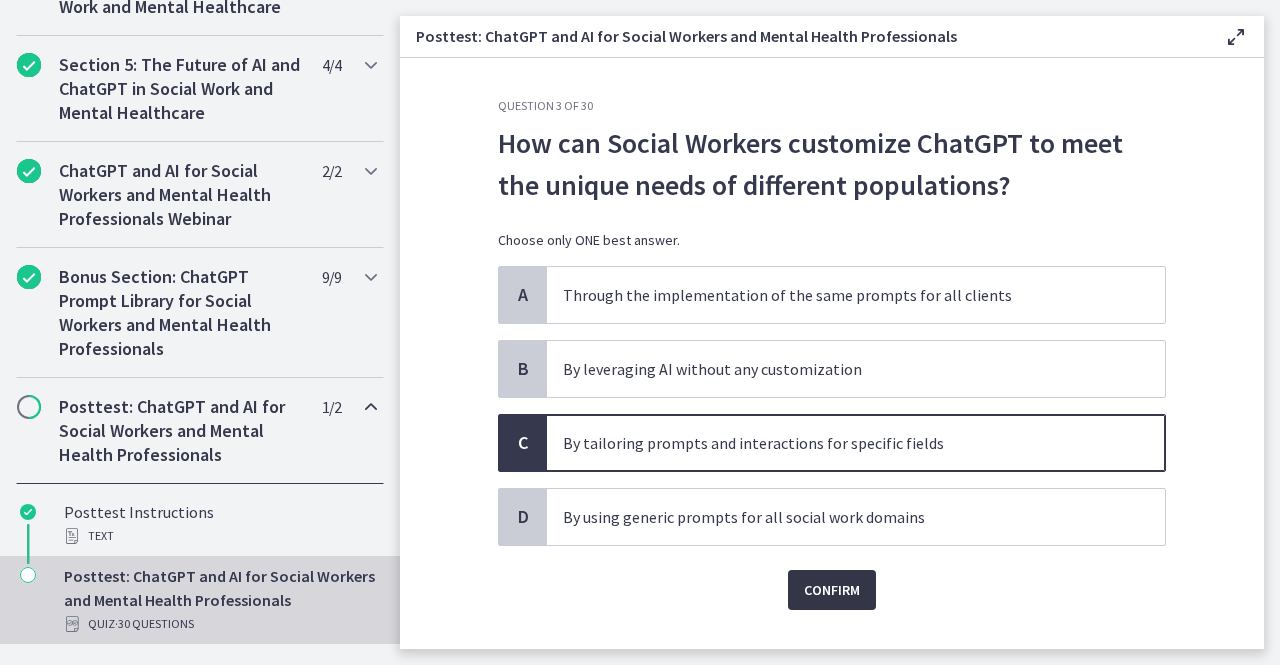 click on "Confirm" at bounding box center [832, 590] 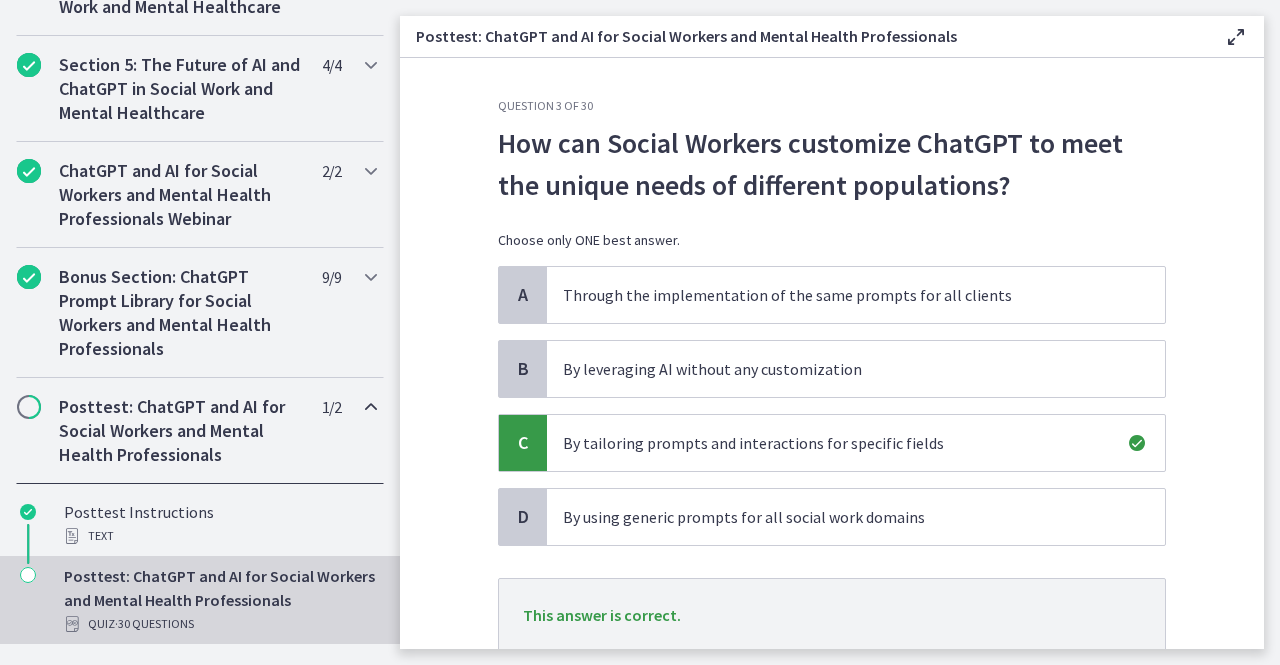 scroll, scrollTop: 143, scrollLeft: 0, axis: vertical 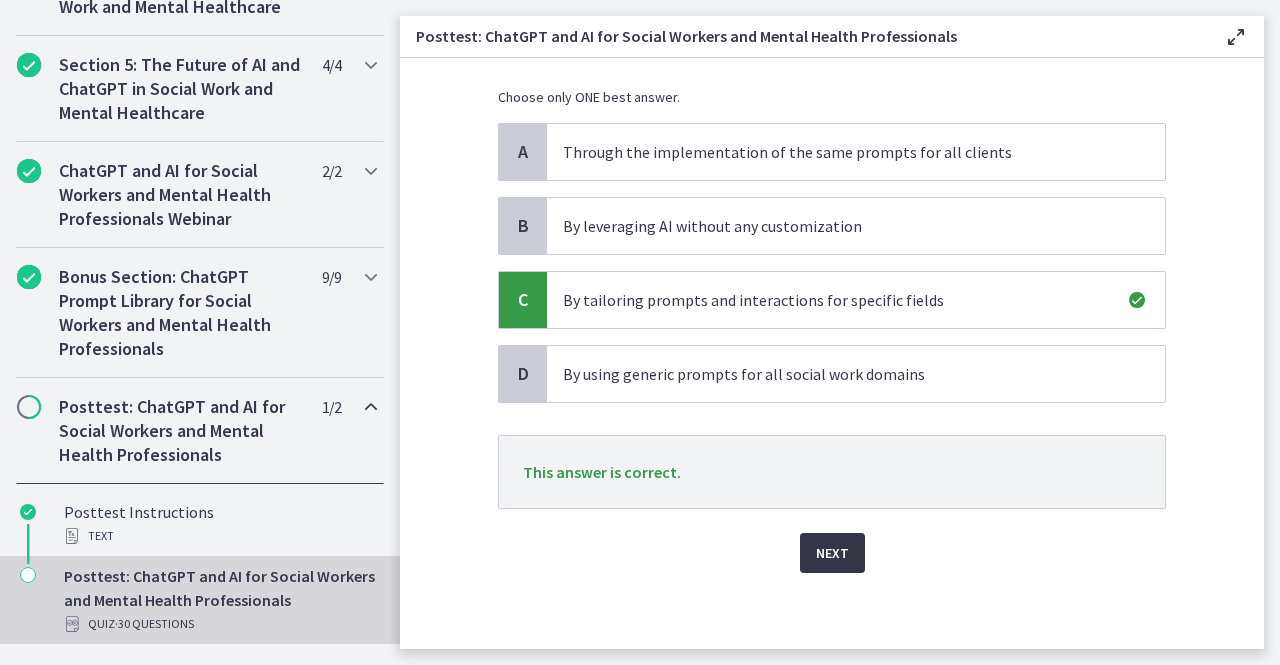 click on "Next" at bounding box center (832, 553) 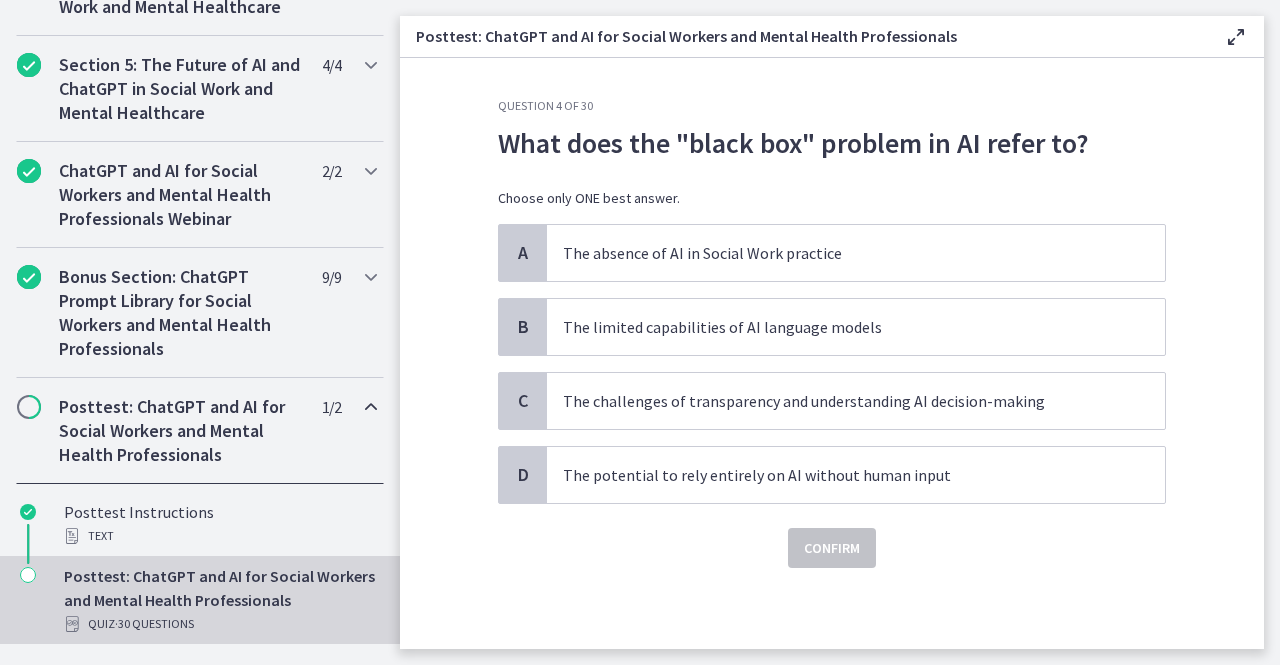 scroll, scrollTop: 0, scrollLeft: 0, axis: both 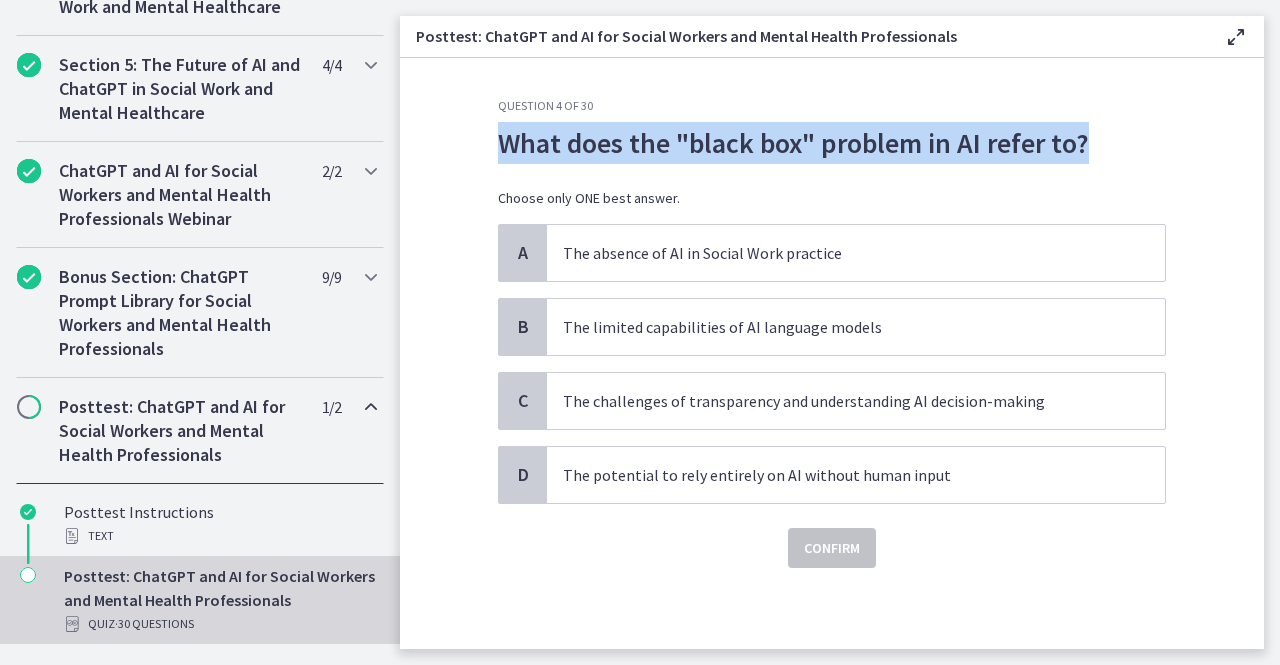 drag, startPoint x: 1094, startPoint y: 143, endPoint x: 485, endPoint y: 153, distance: 609.0821 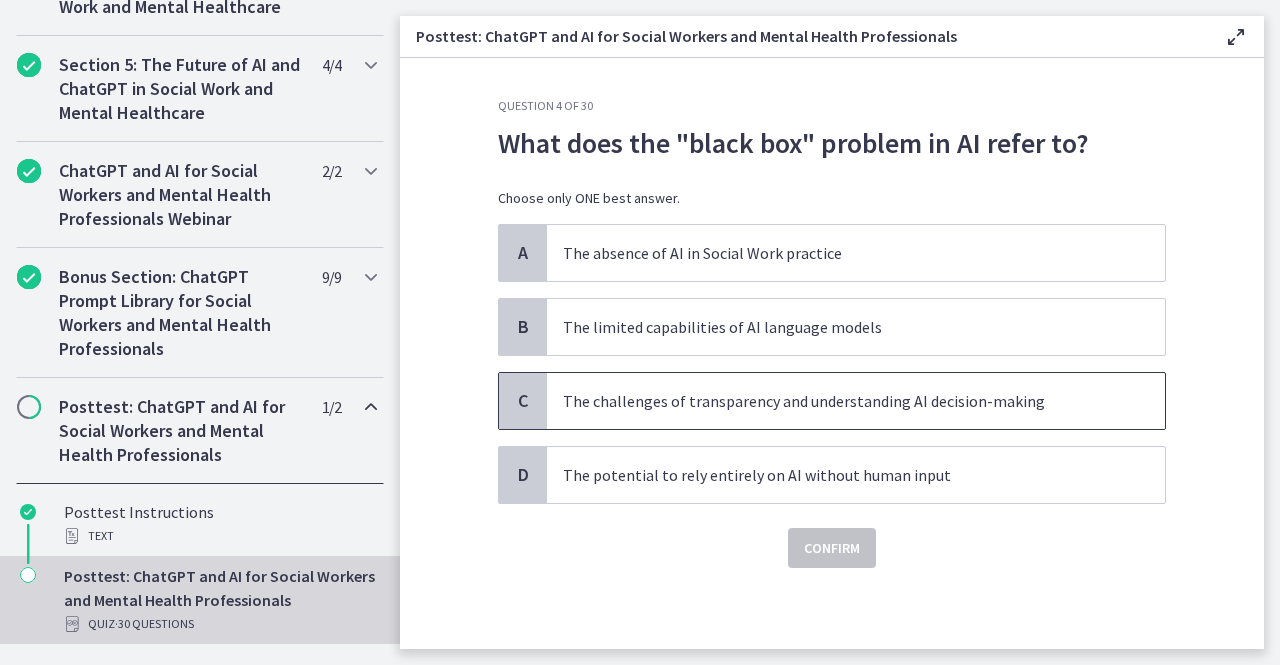 click on "The challenges of transparency and understanding AI decision-making" at bounding box center (856, 401) 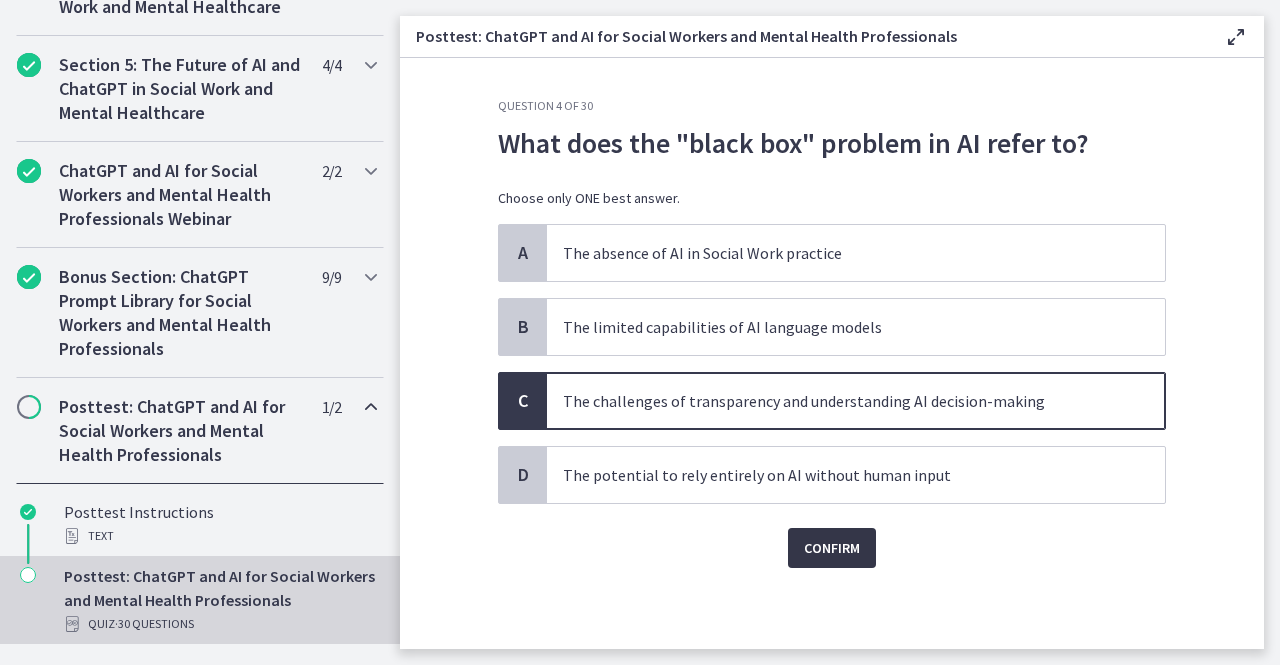 click on "Confirm" at bounding box center [832, 548] 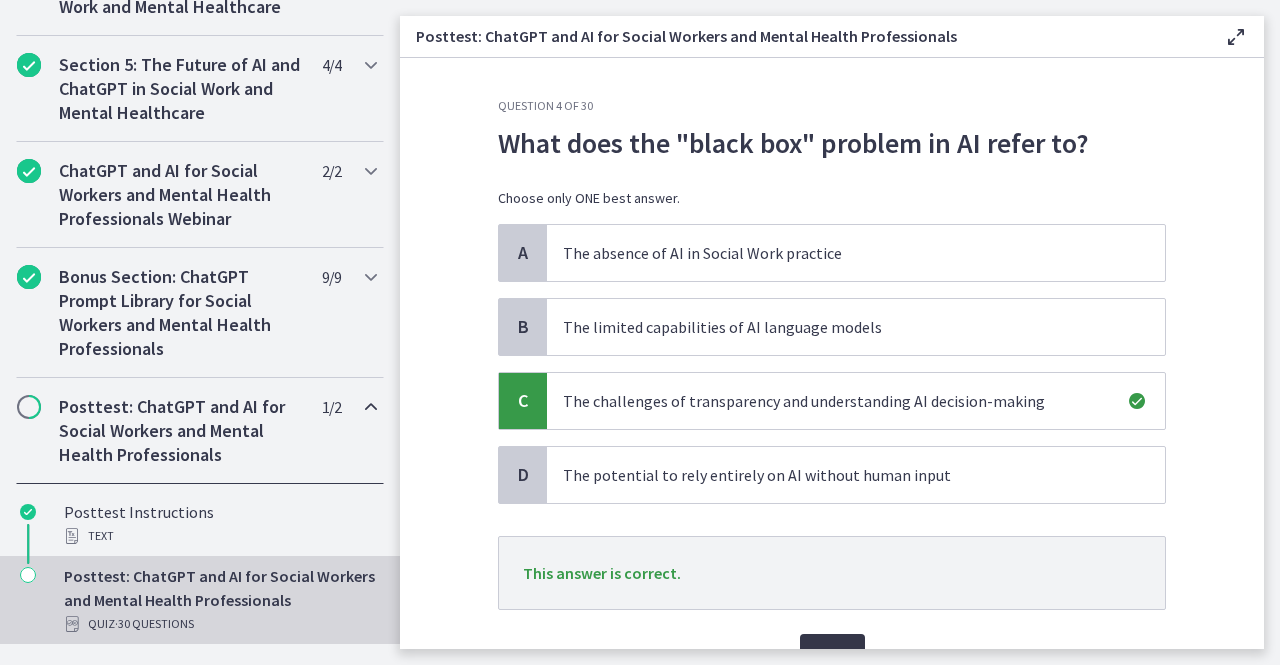 scroll, scrollTop: 90, scrollLeft: 0, axis: vertical 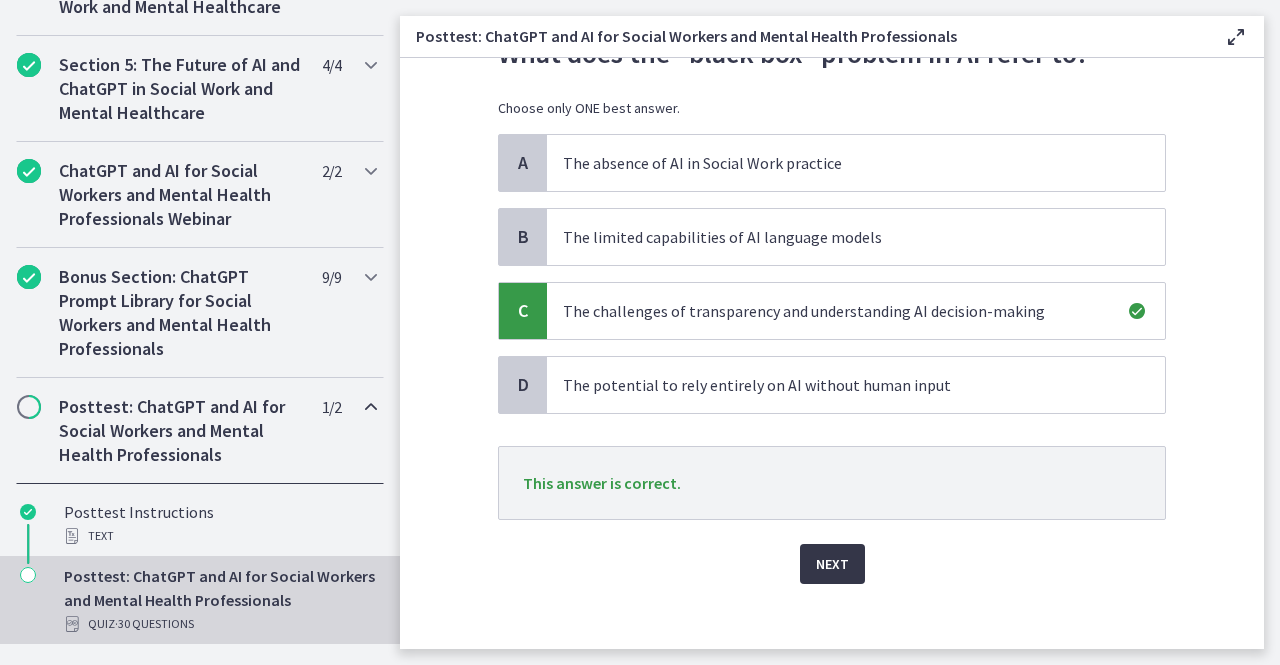 click on "Next" at bounding box center (832, 564) 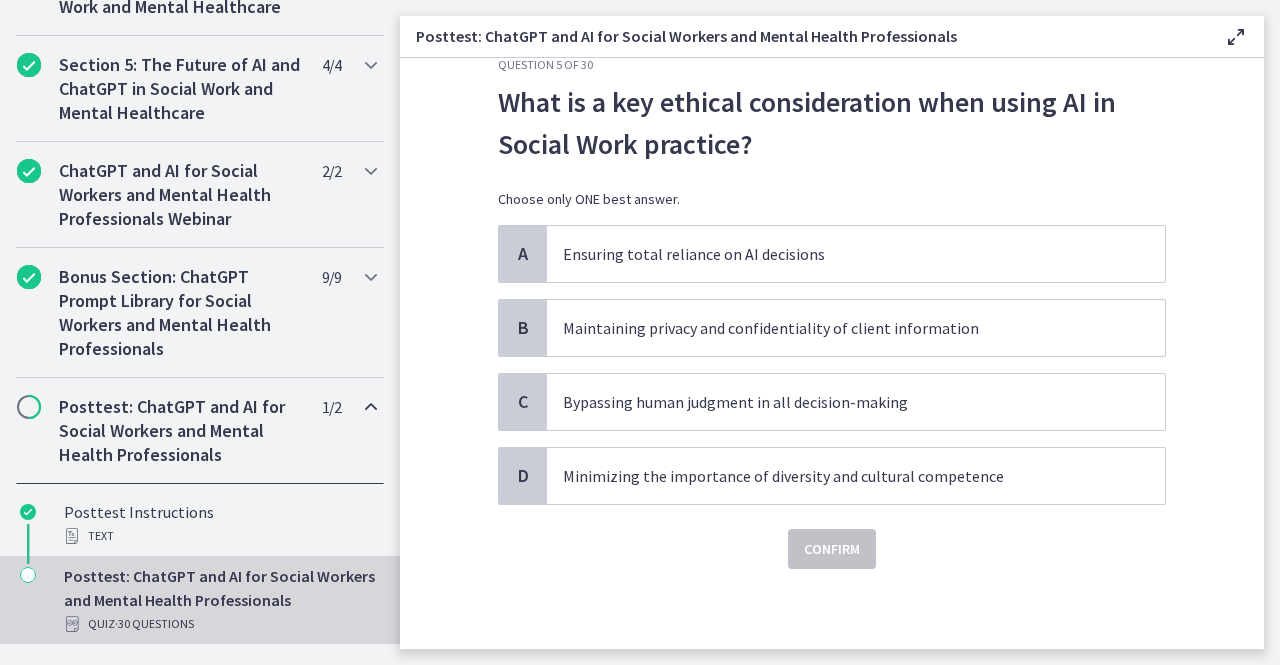 scroll, scrollTop: 0, scrollLeft: 0, axis: both 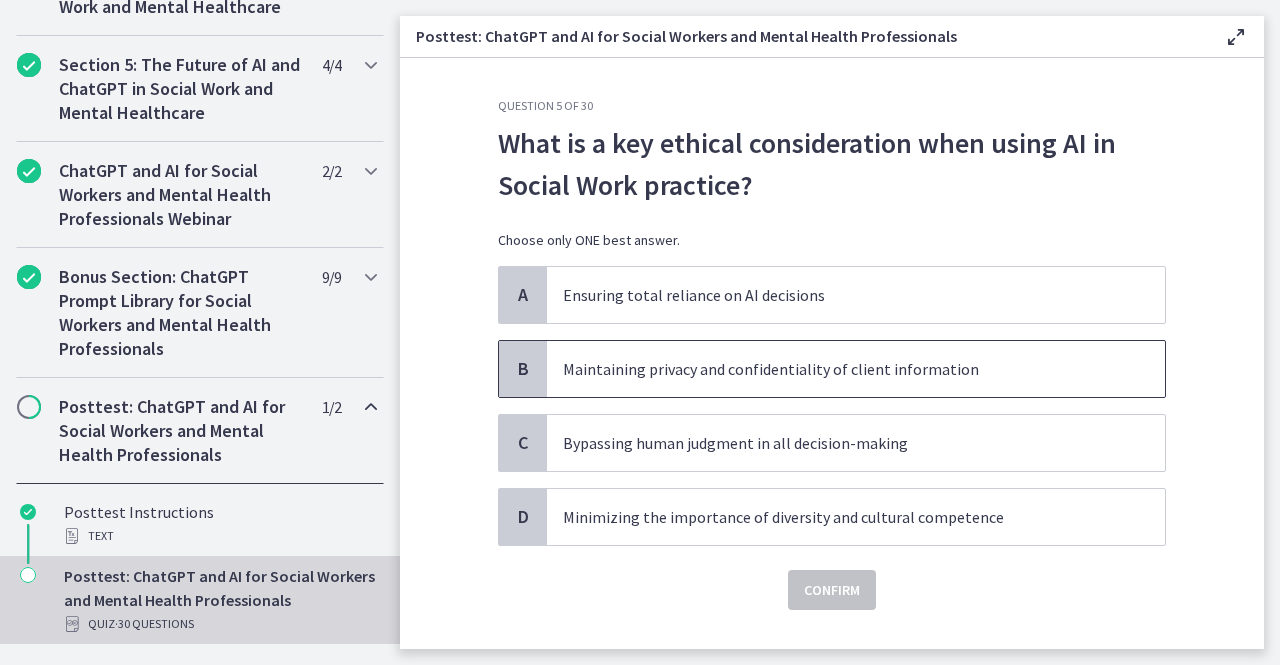 click on "Maintaining privacy and confidentiality of client information" at bounding box center [836, 369] 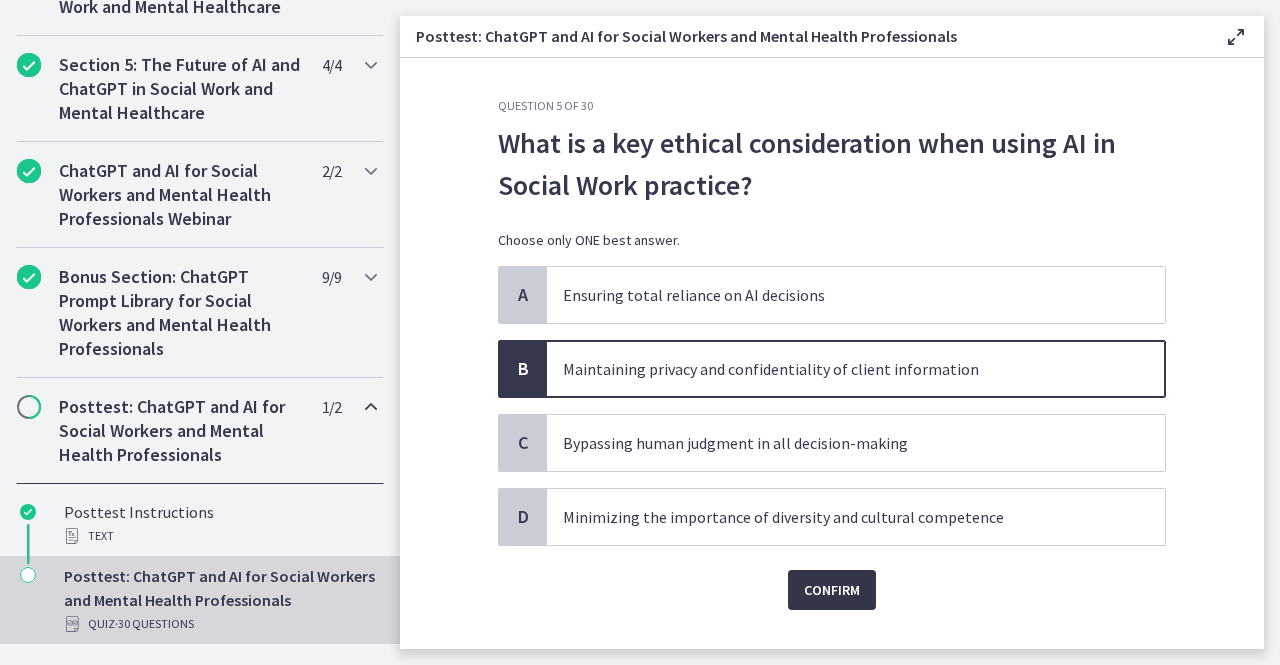 click on "Confirm" at bounding box center [832, 590] 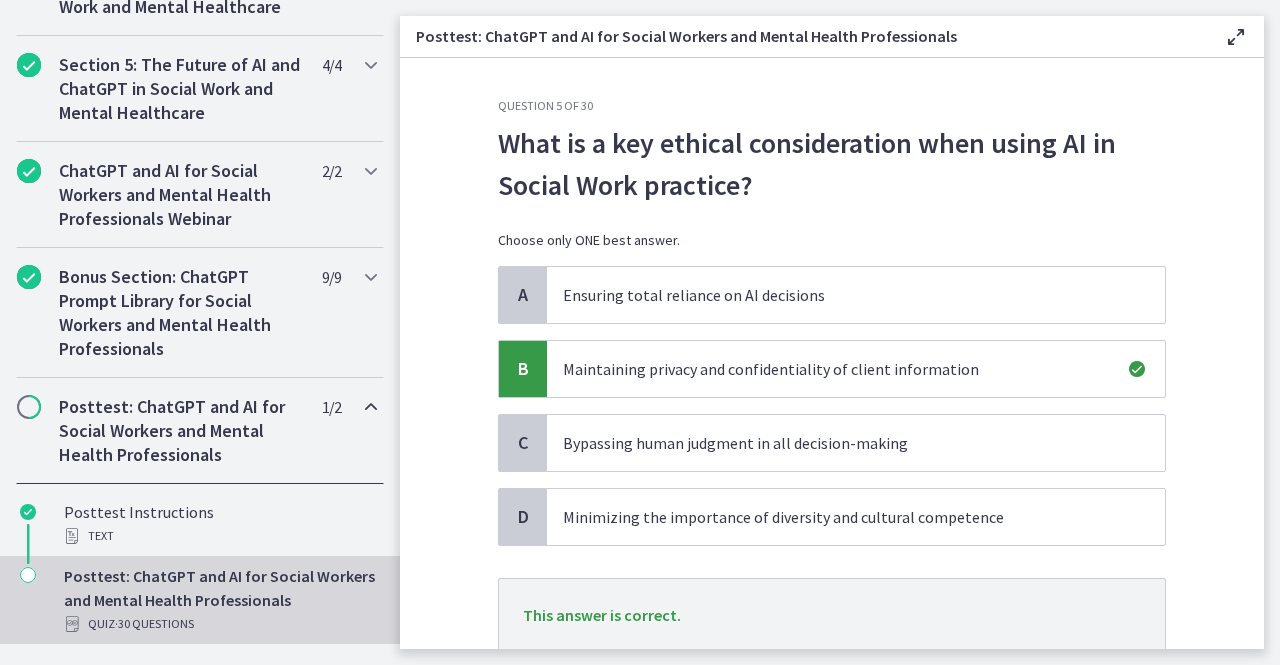 scroll, scrollTop: 143, scrollLeft: 0, axis: vertical 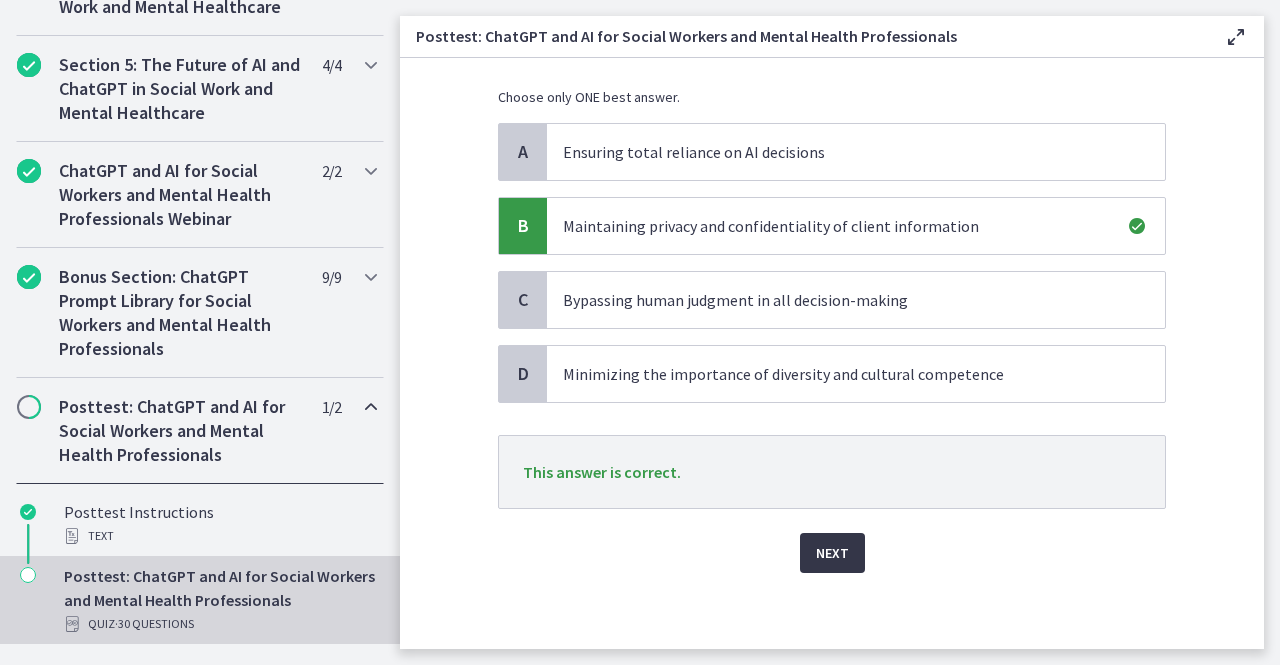 click on "Next" at bounding box center [832, 553] 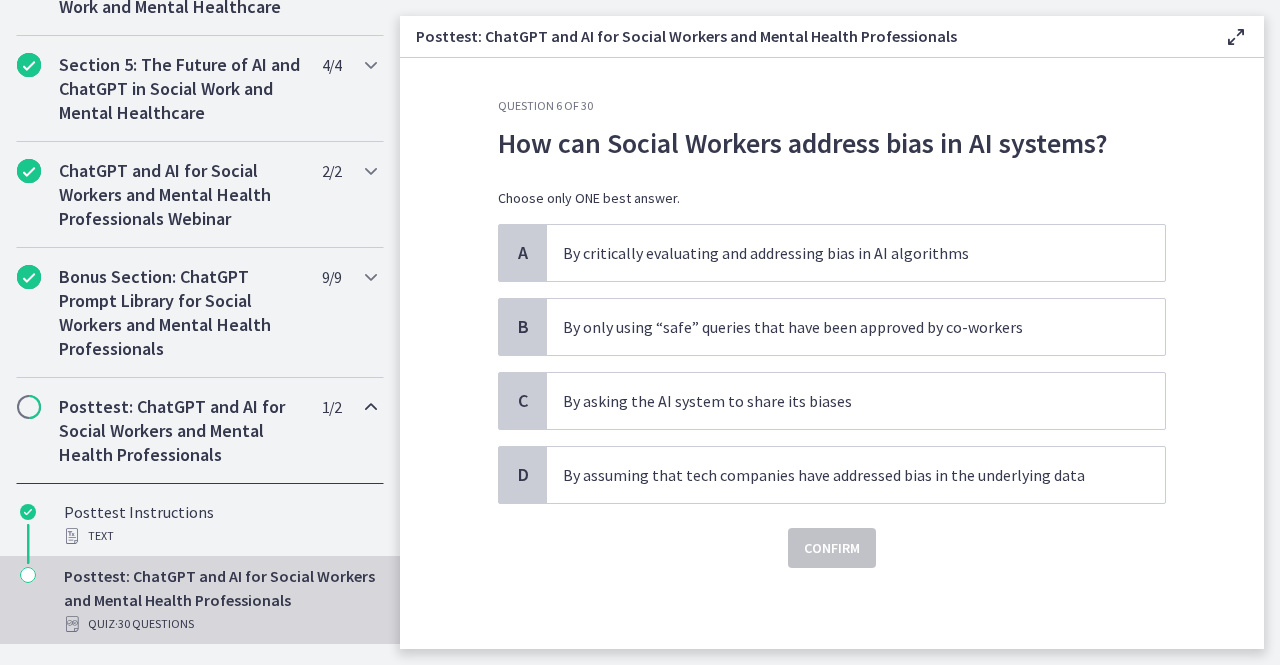 click on "A
By critically evaluating and addressing bias in AI algorithms
B
By only using “safe” queries that have been approved by co-workers
C
By asking the AI system to share its biases
D
By assuming that tech companies have addressed bias in the underlying data" at bounding box center (832, 364) 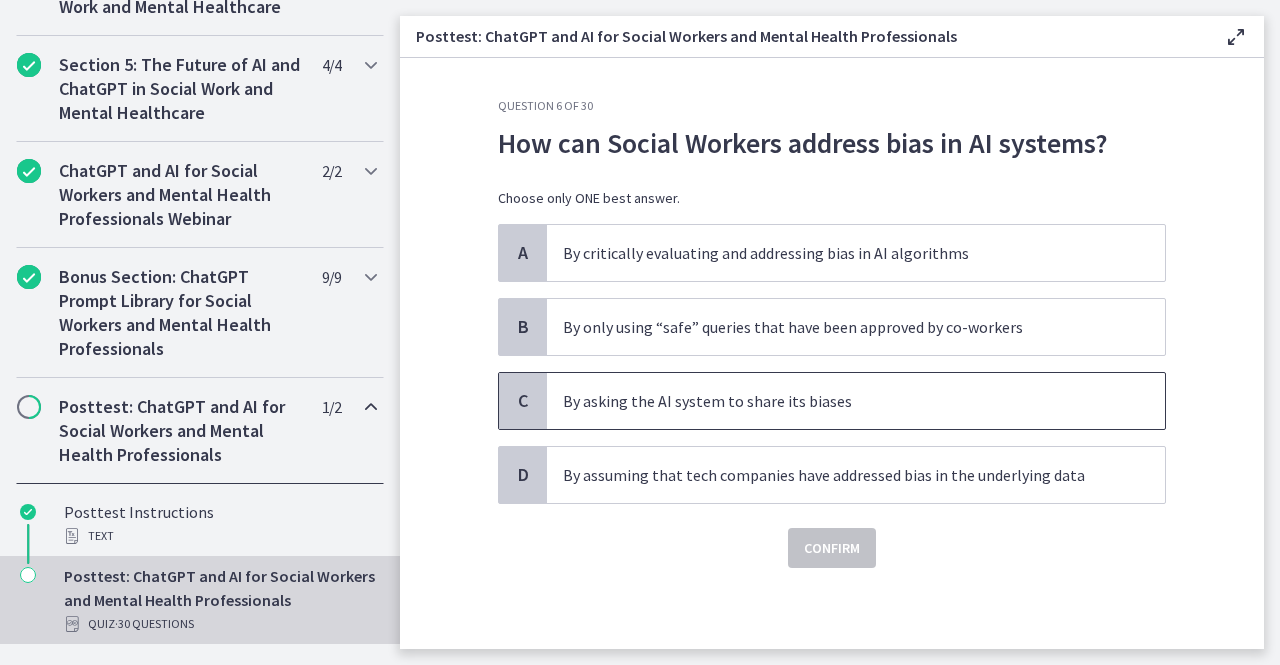 click on "By asking the AI system to share its biases" at bounding box center (856, 401) 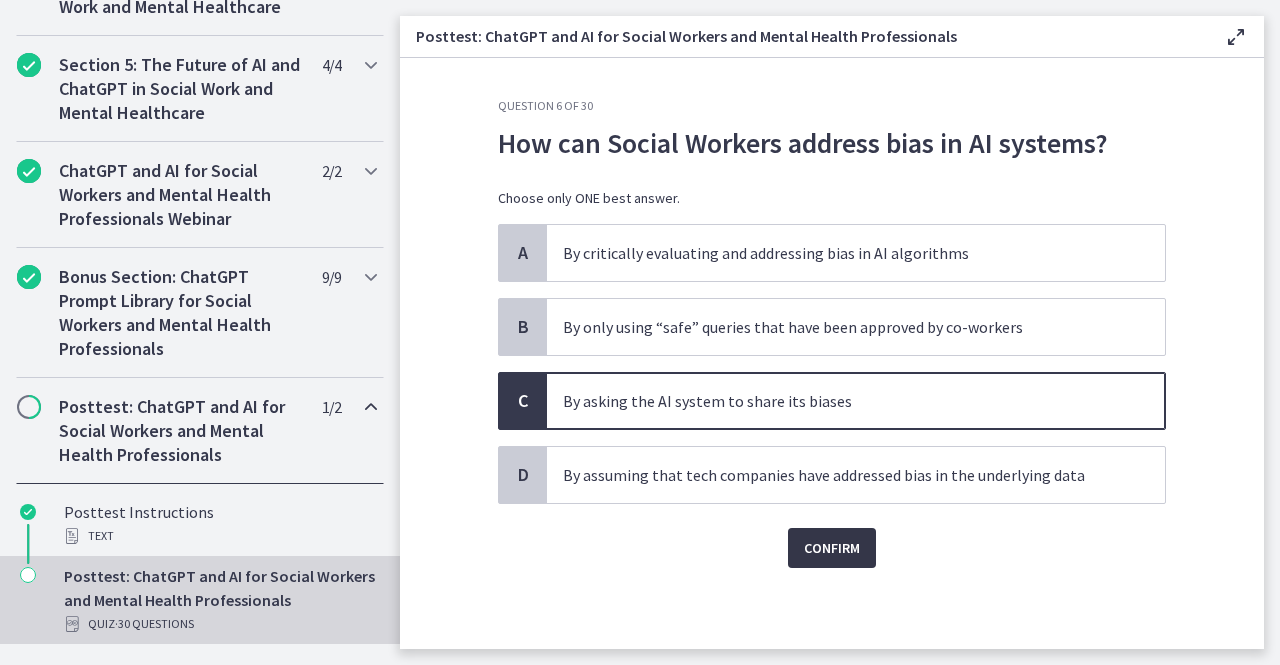 click on "Confirm" at bounding box center (832, 548) 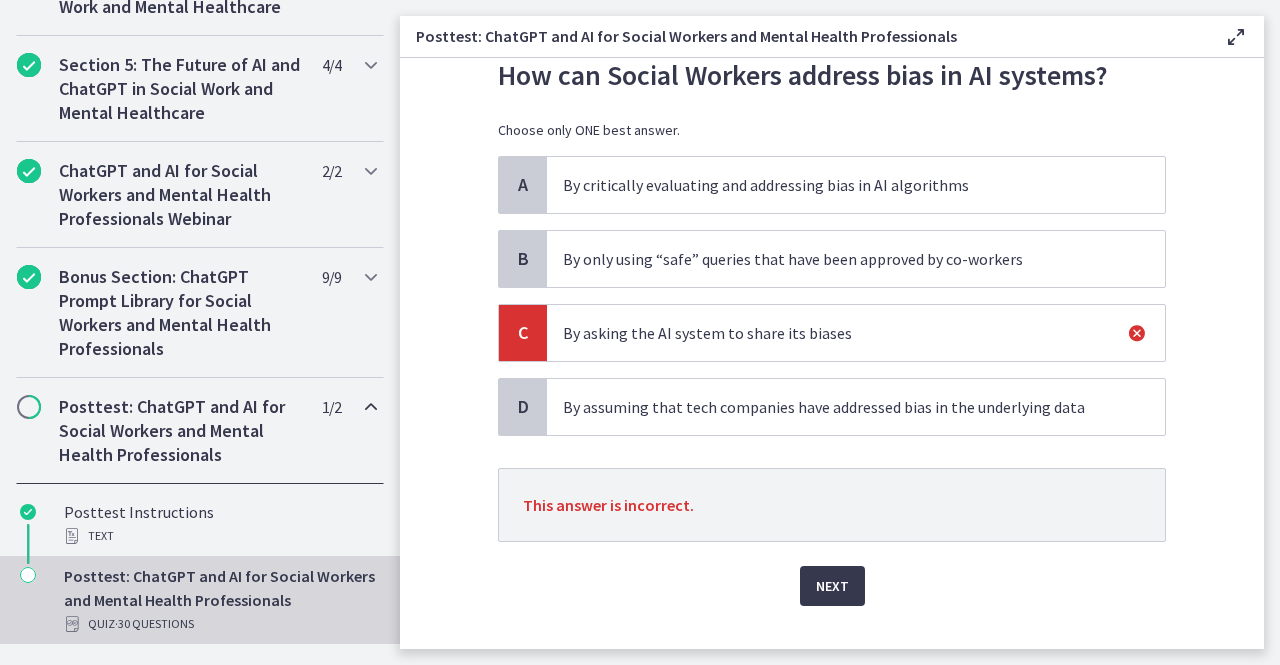 scroll, scrollTop: 101, scrollLeft: 0, axis: vertical 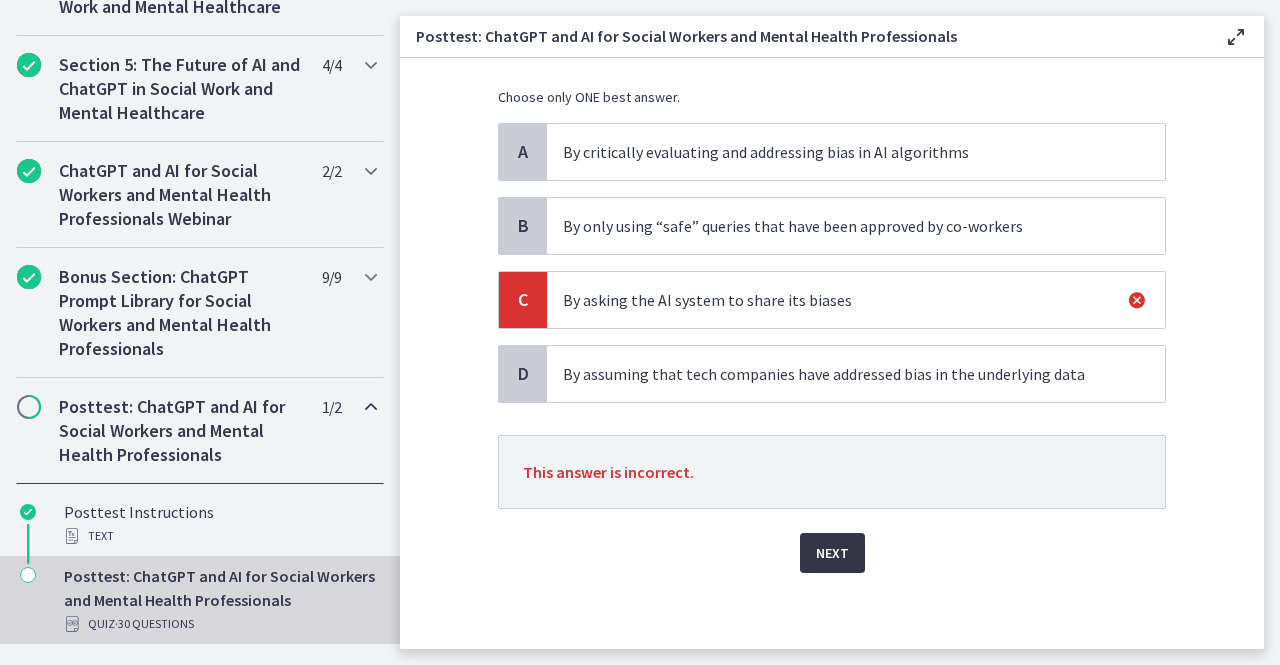 click on "Next" at bounding box center (832, 553) 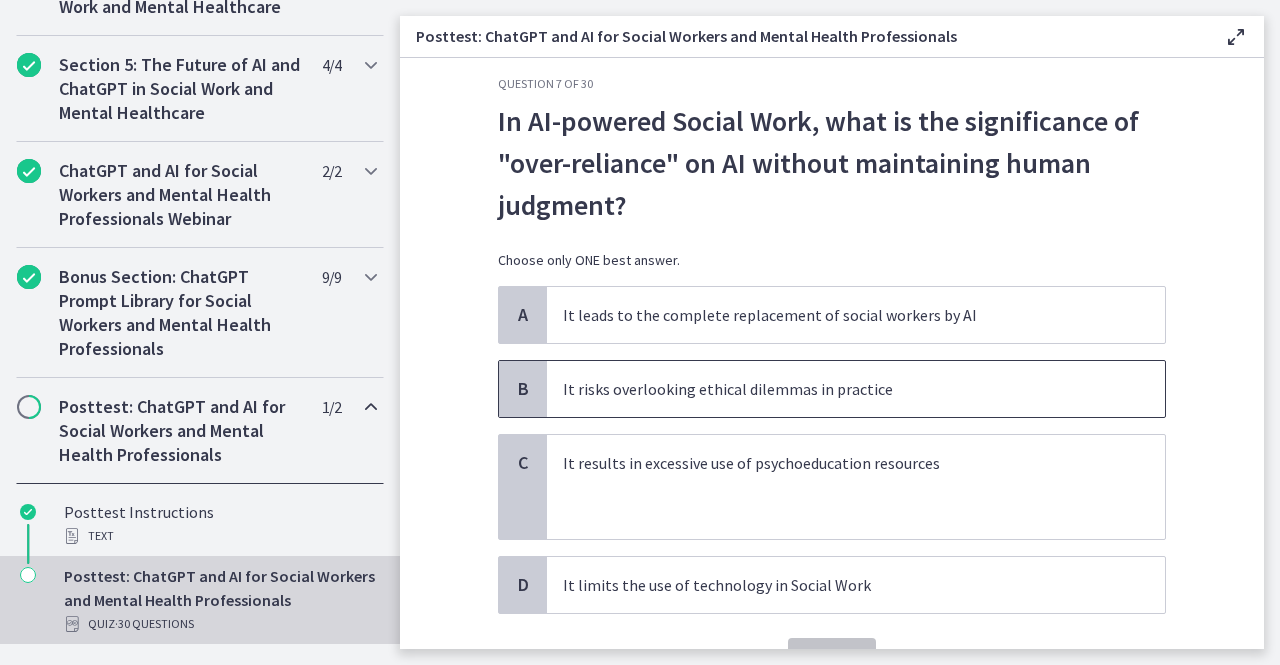 scroll, scrollTop: 22, scrollLeft: 0, axis: vertical 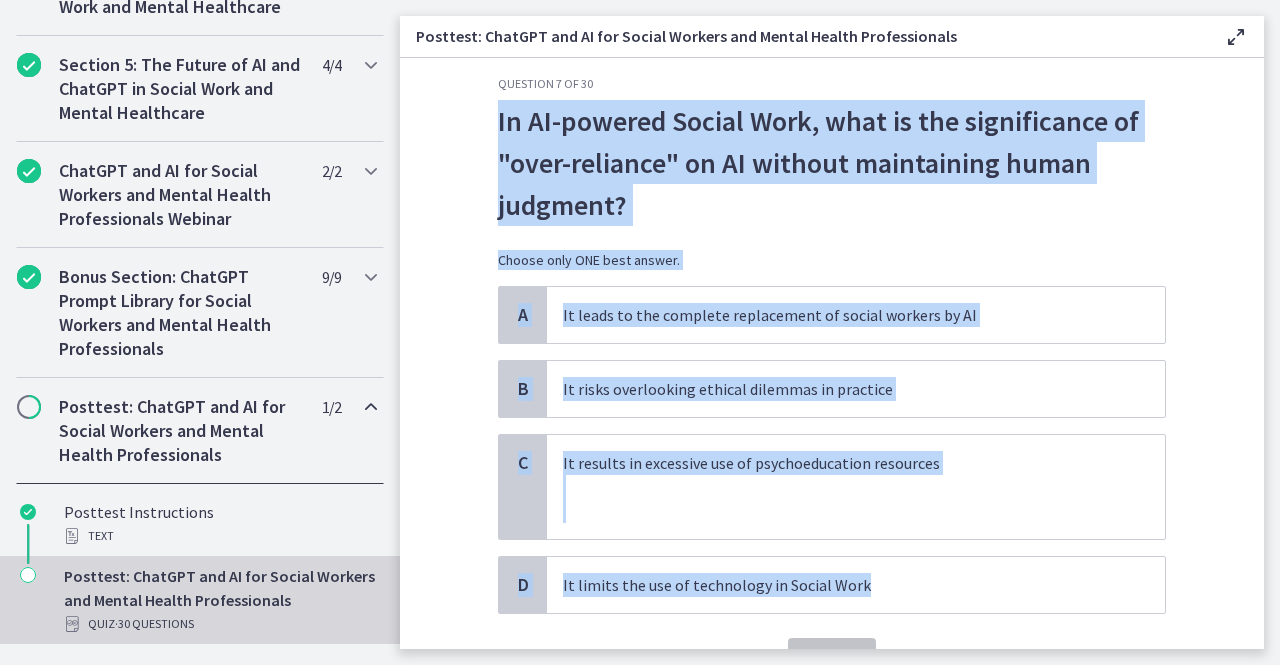 drag, startPoint x: 493, startPoint y: 113, endPoint x: 874, endPoint y: 542, distance: 573.7613 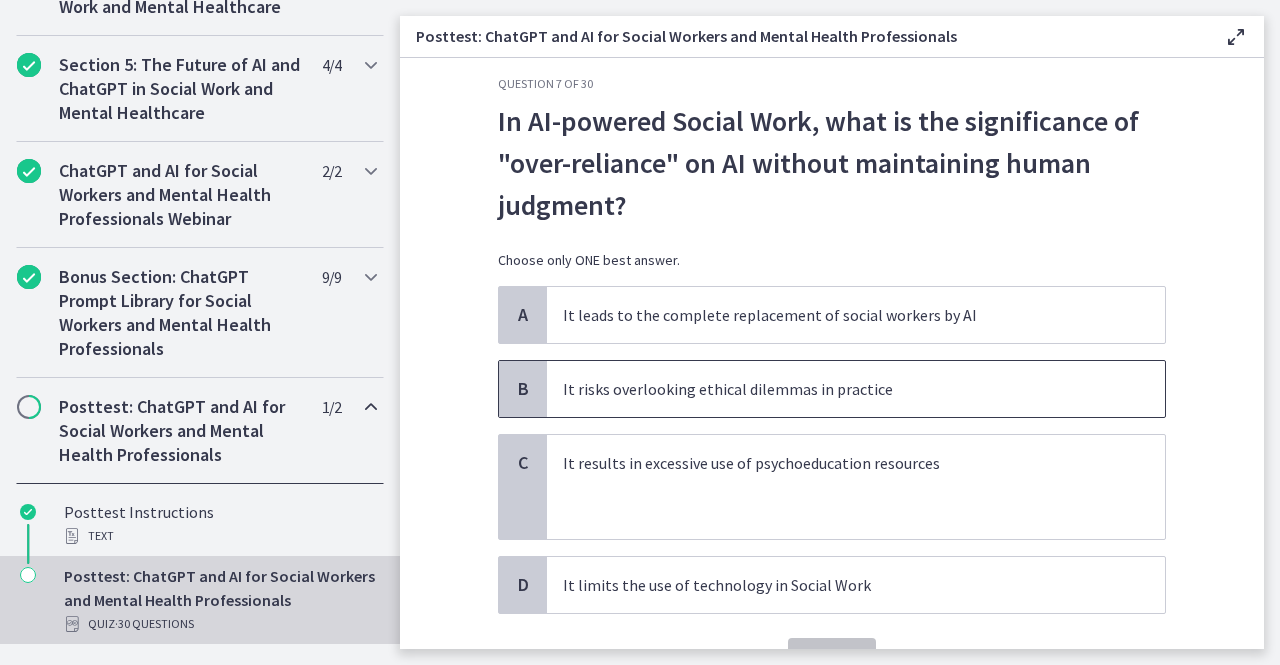 click on "It risks overlooking ethical dilemmas in practice" at bounding box center [856, 389] 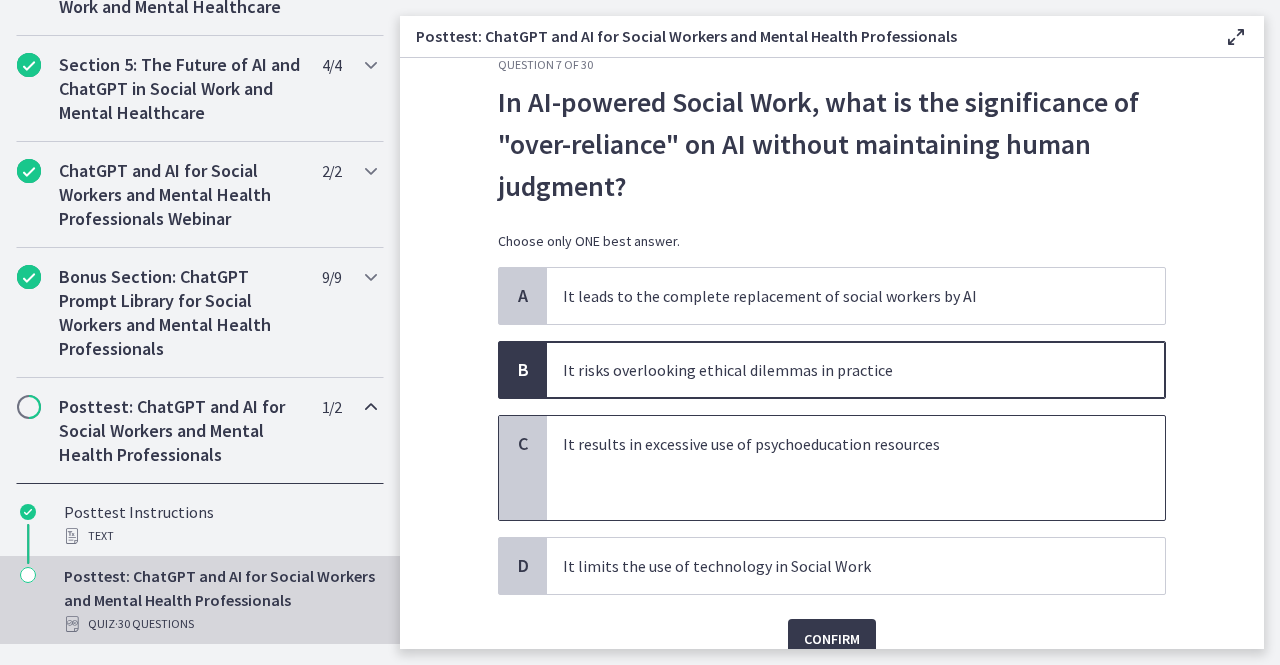 scroll, scrollTop: 42, scrollLeft: 0, axis: vertical 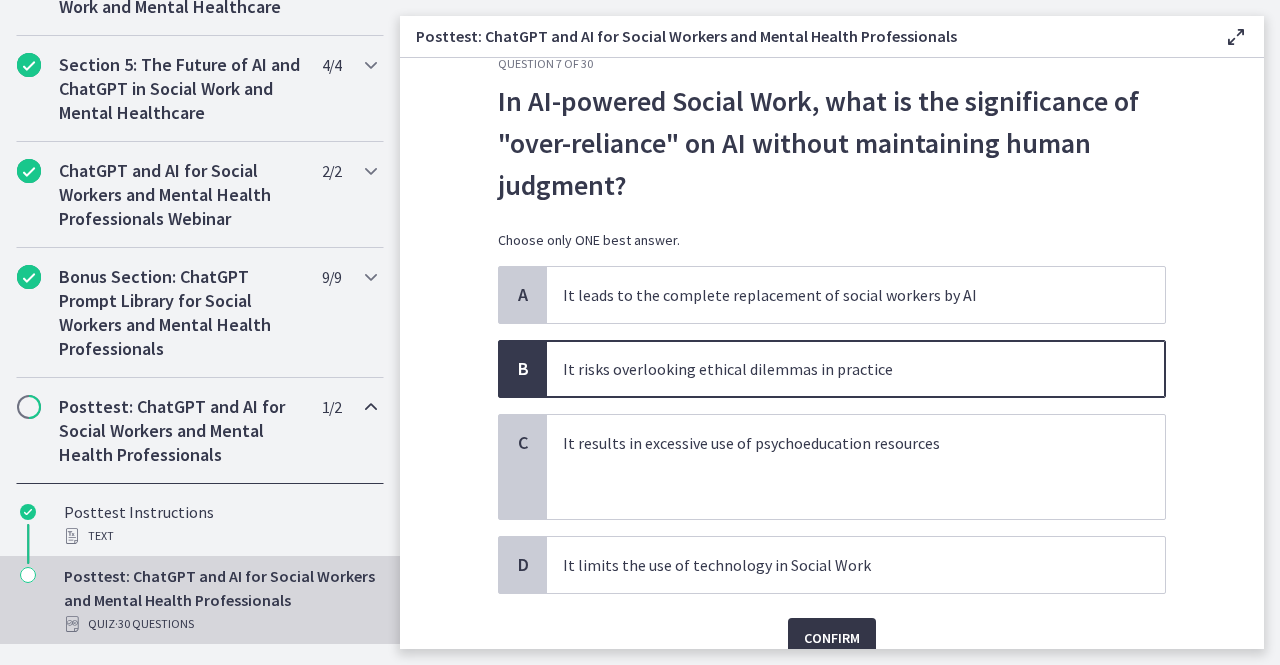 click on "Confirm" at bounding box center [832, 638] 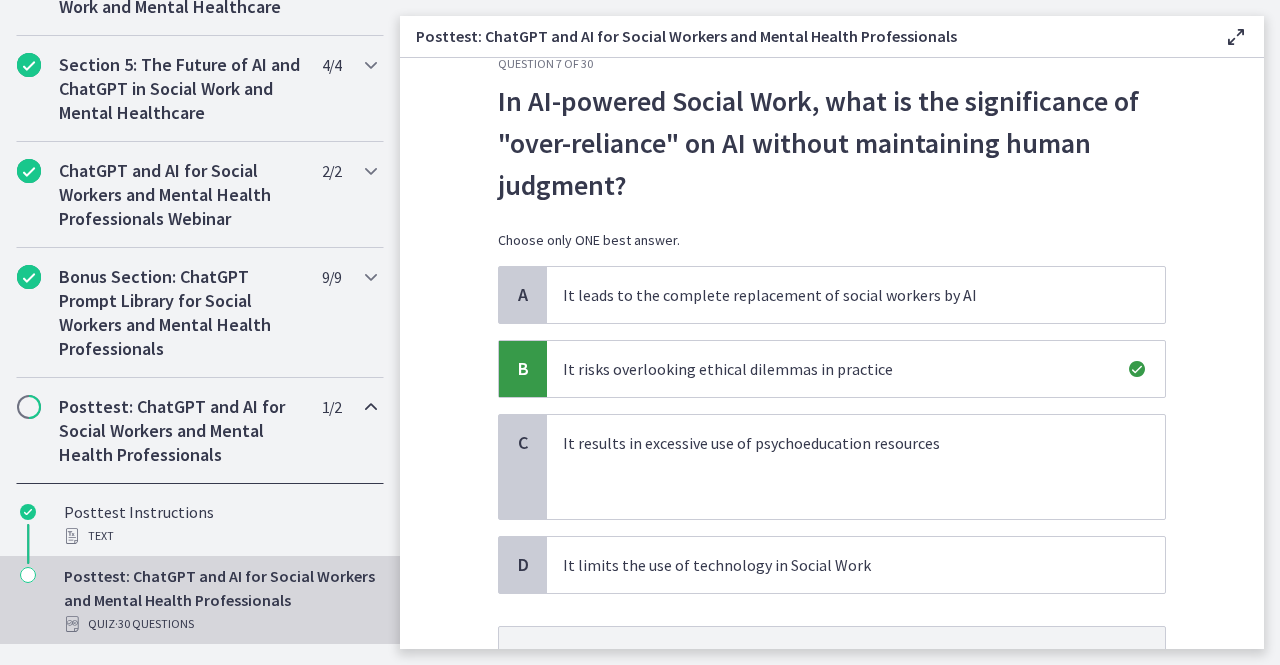 scroll, scrollTop: 233, scrollLeft: 0, axis: vertical 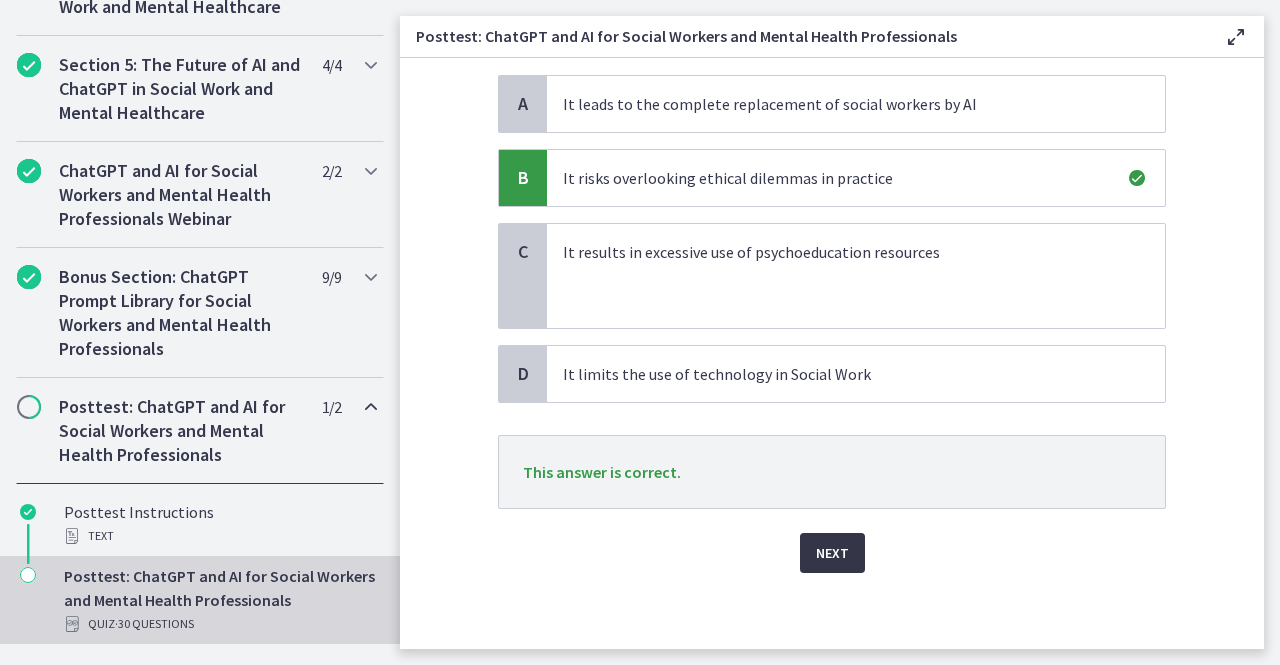click on "Next" at bounding box center (832, 553) 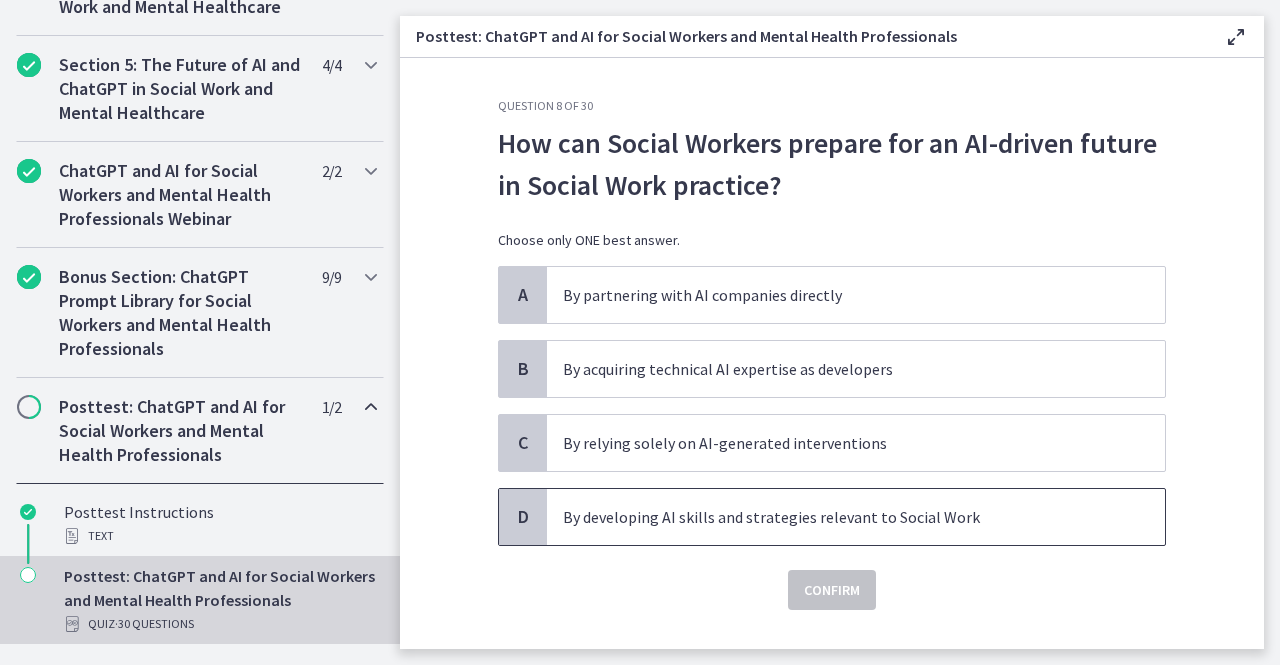 click on "By developing AI skills and strategies relevant to Social Work" at bounding box center [836, 517] 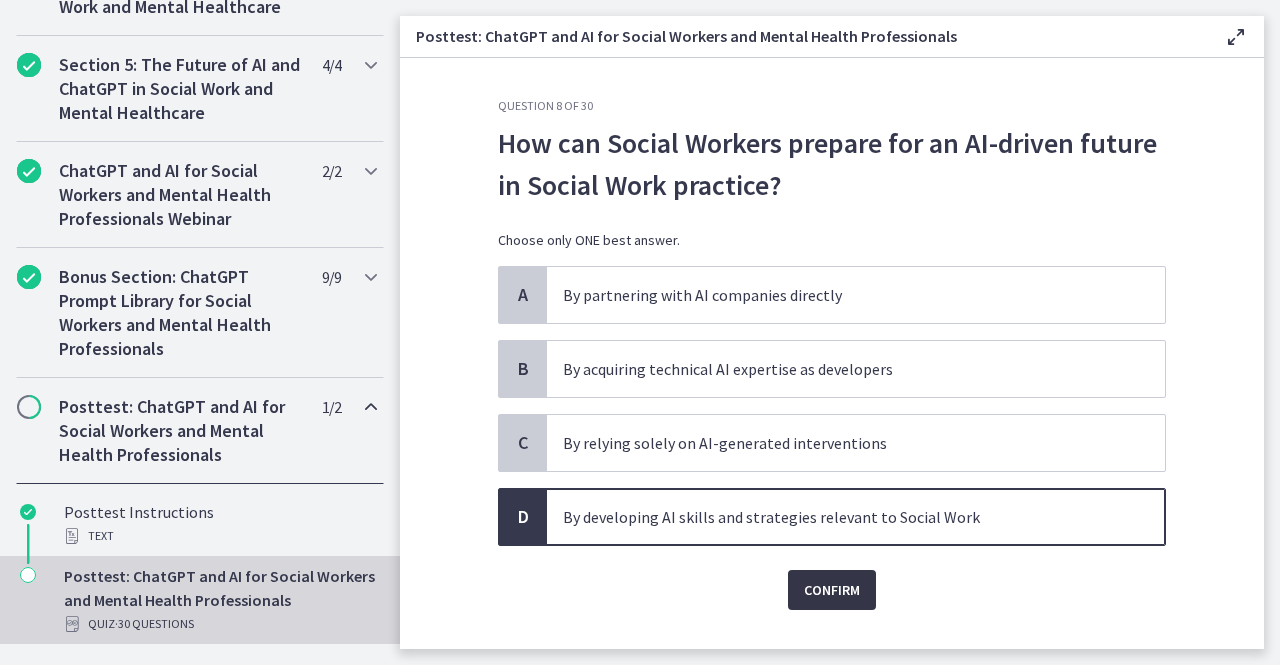 click on "Confirm" at bounding box center [832, 590] 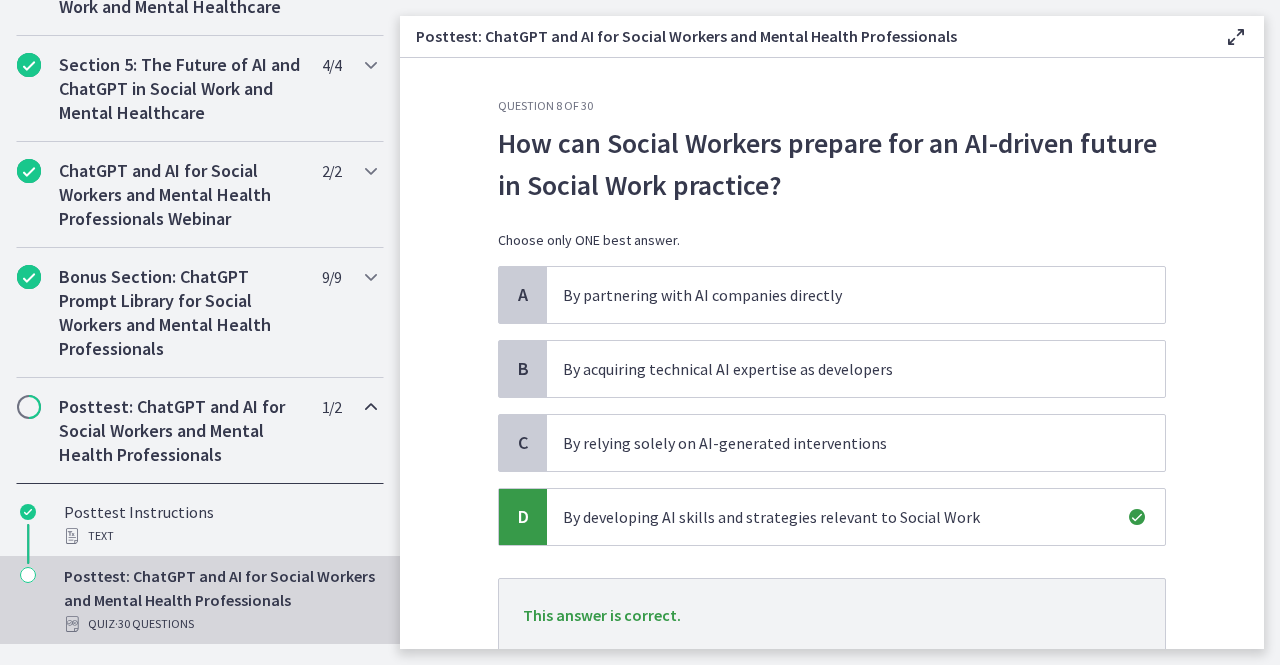 scroll, scrollTop: 143, scrollLeft: 0, axis: vertical 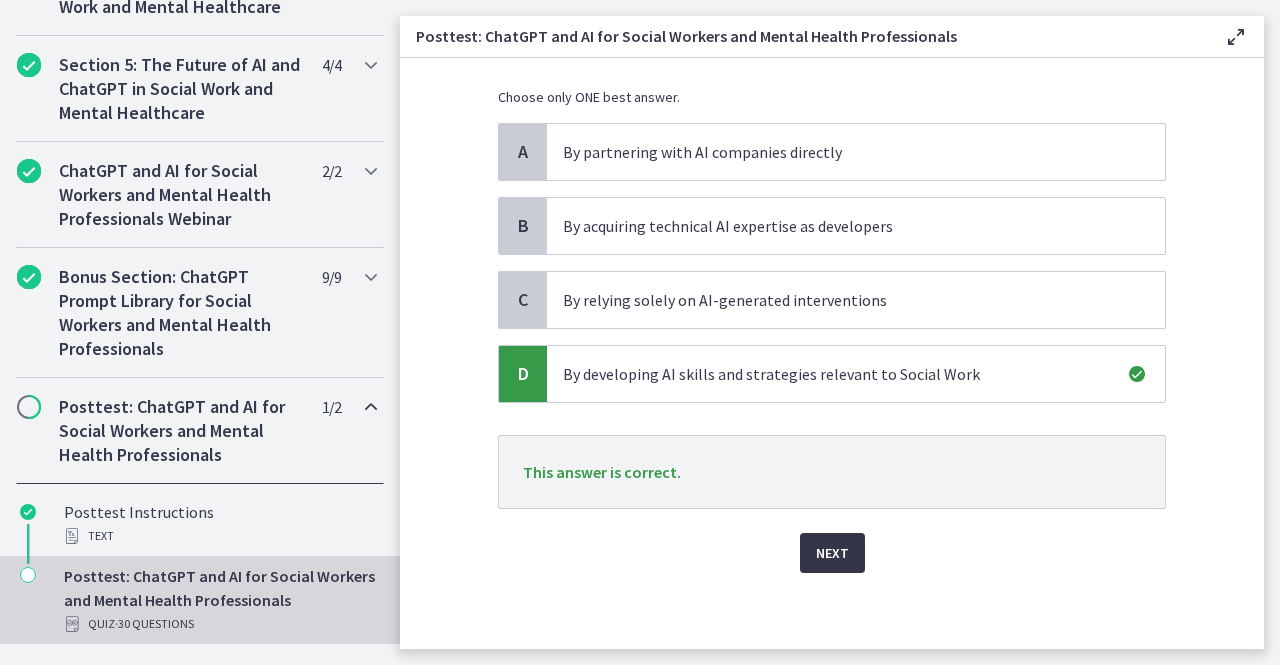 click on "Next" at bounding box center (832, 553) 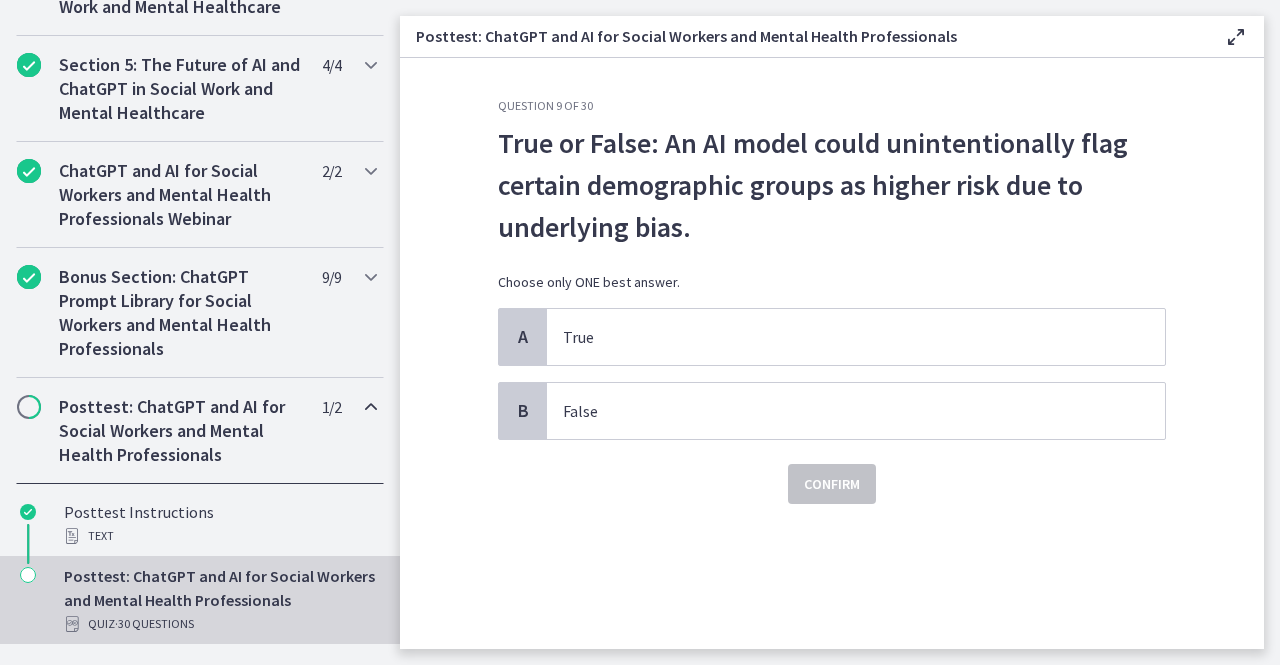 scroll, scrollTop: 0, scrollLeft: 0, axis: both 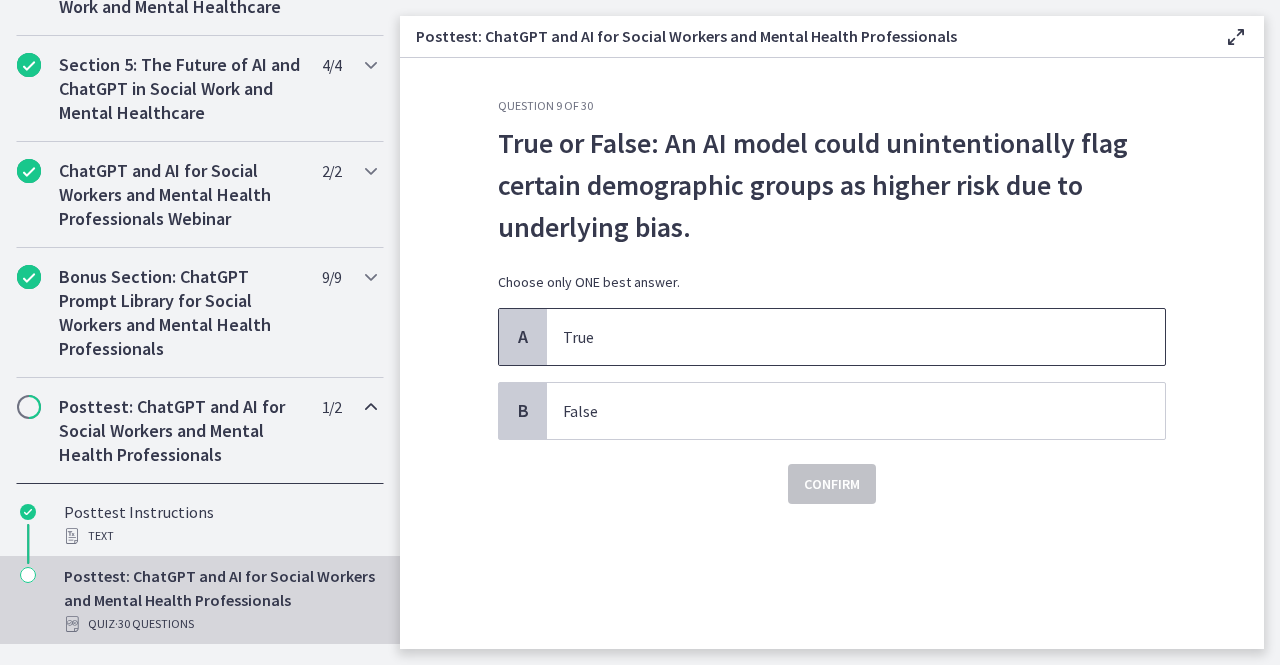 click on "True" at bounding box center (856, 337) 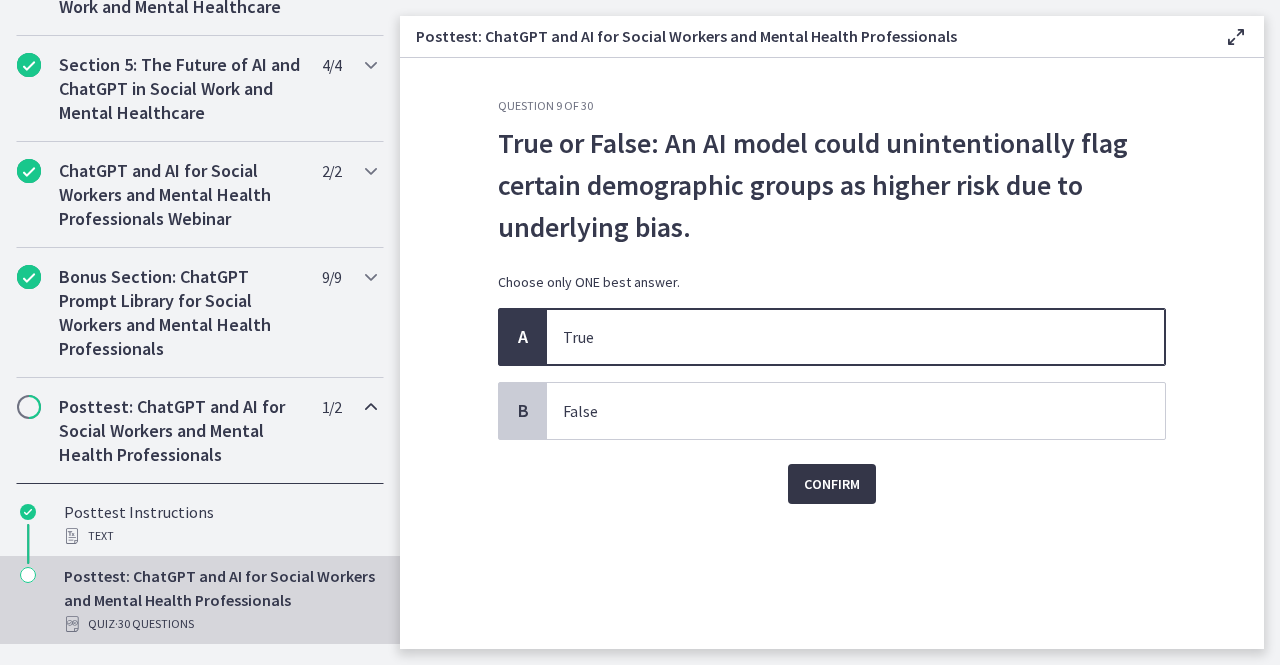 click on "Confirm" at bounding box center [832, 484] 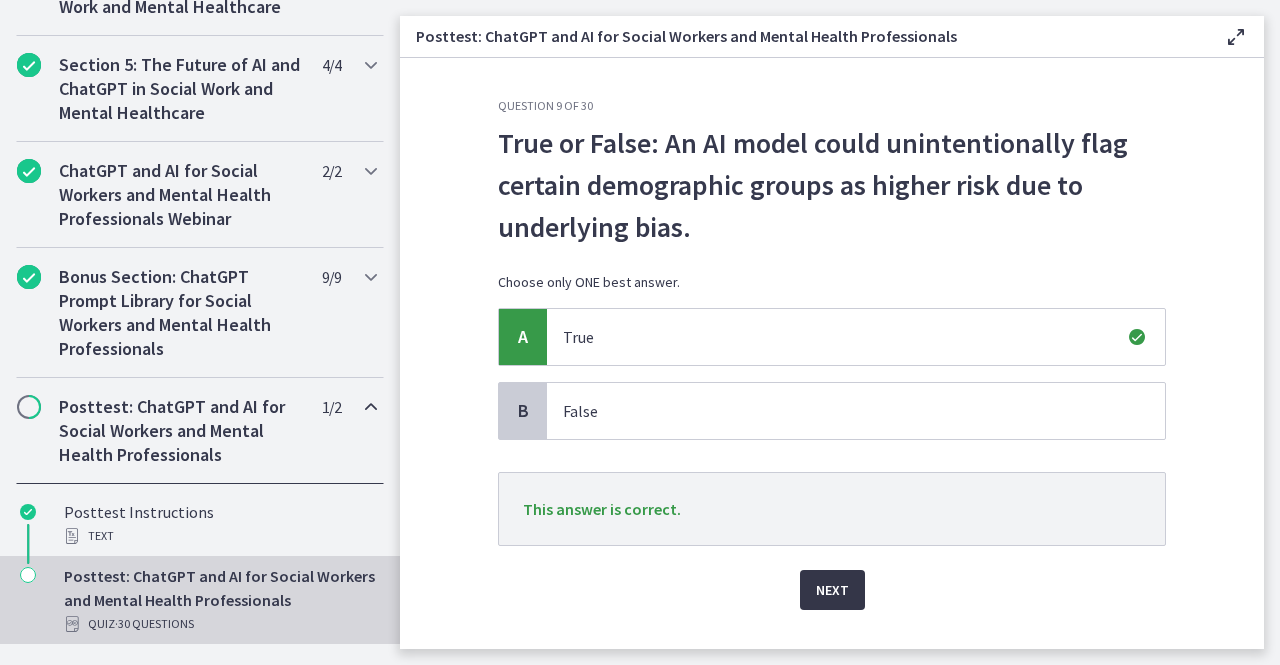 click on "Next" at bounding box center [832, 590] 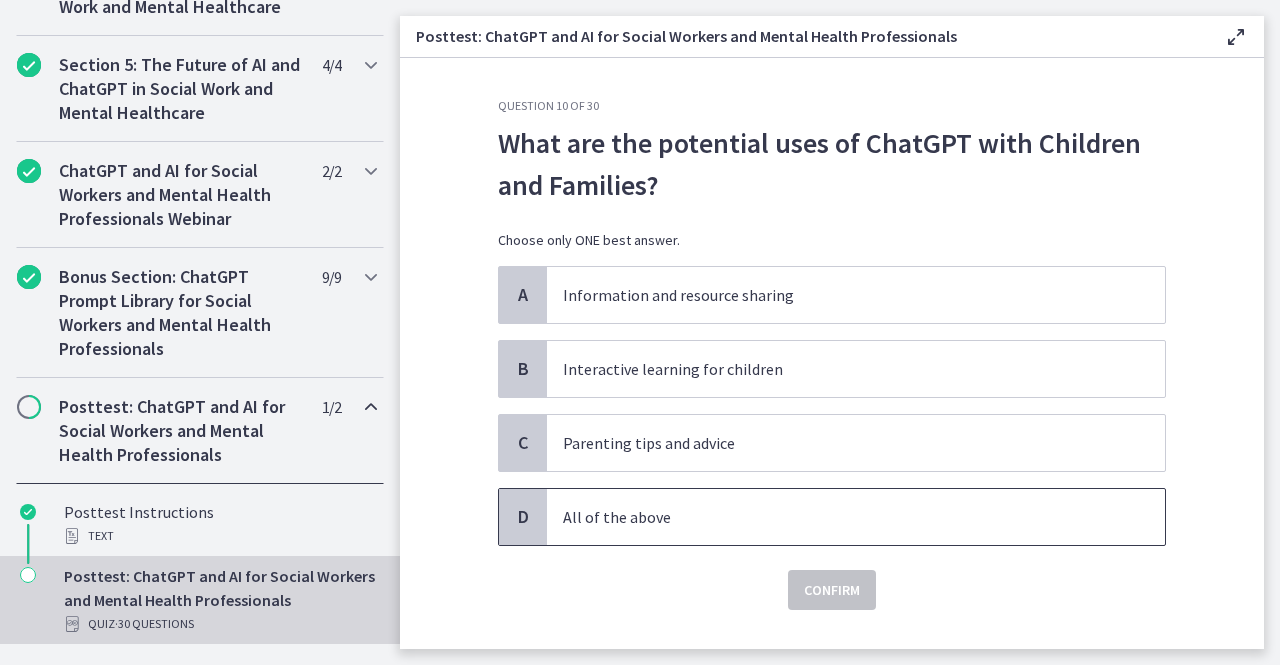 click on "All of the above" at bounding box center [836, 517] 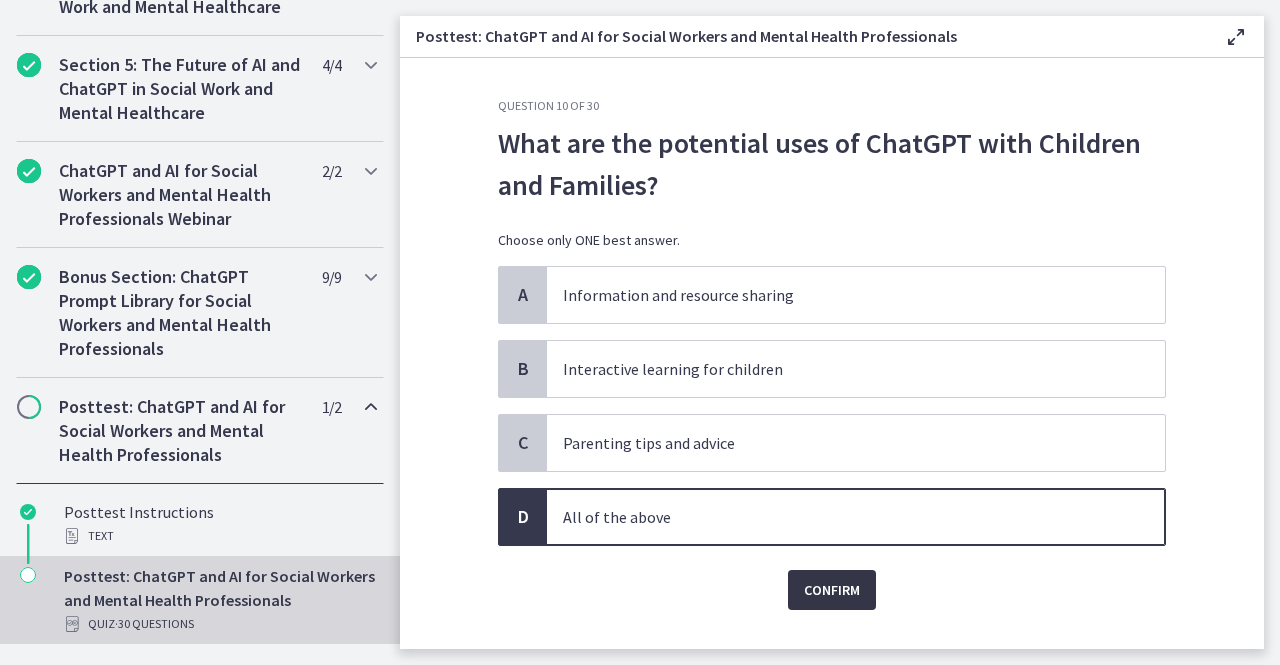 click on "Confirm" at bounding box center (832, 590) 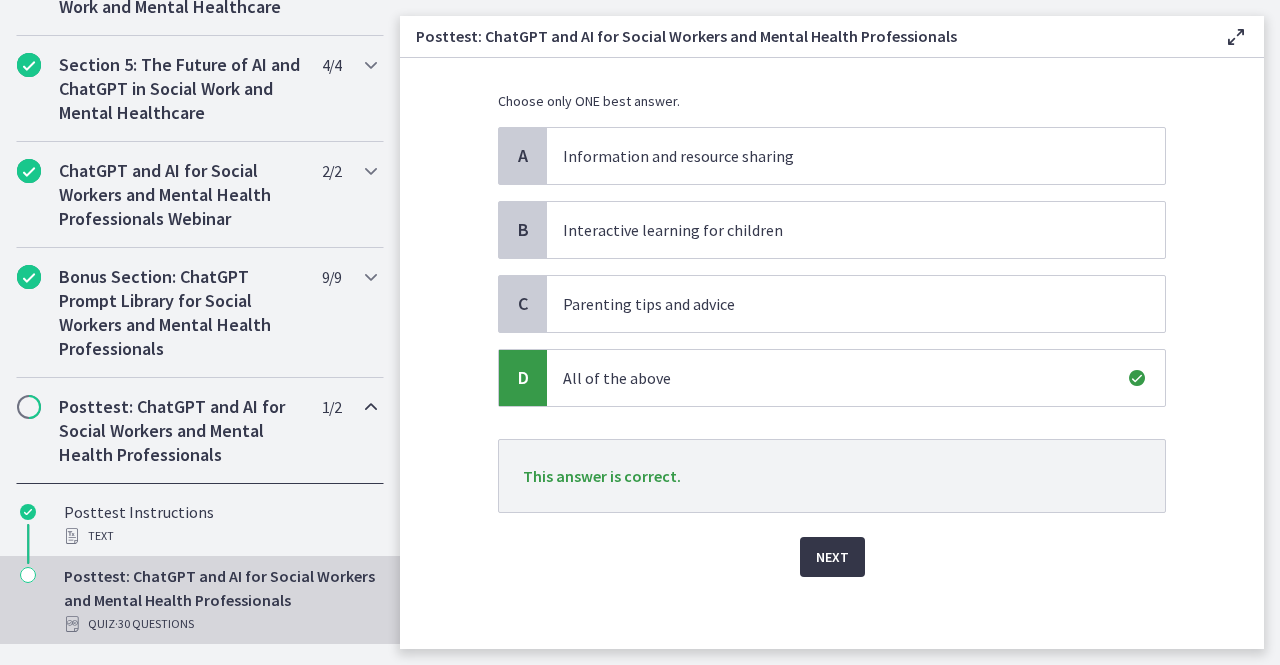 scroll, scrollTop: 142, scrollLeft: 0, axis: vertical 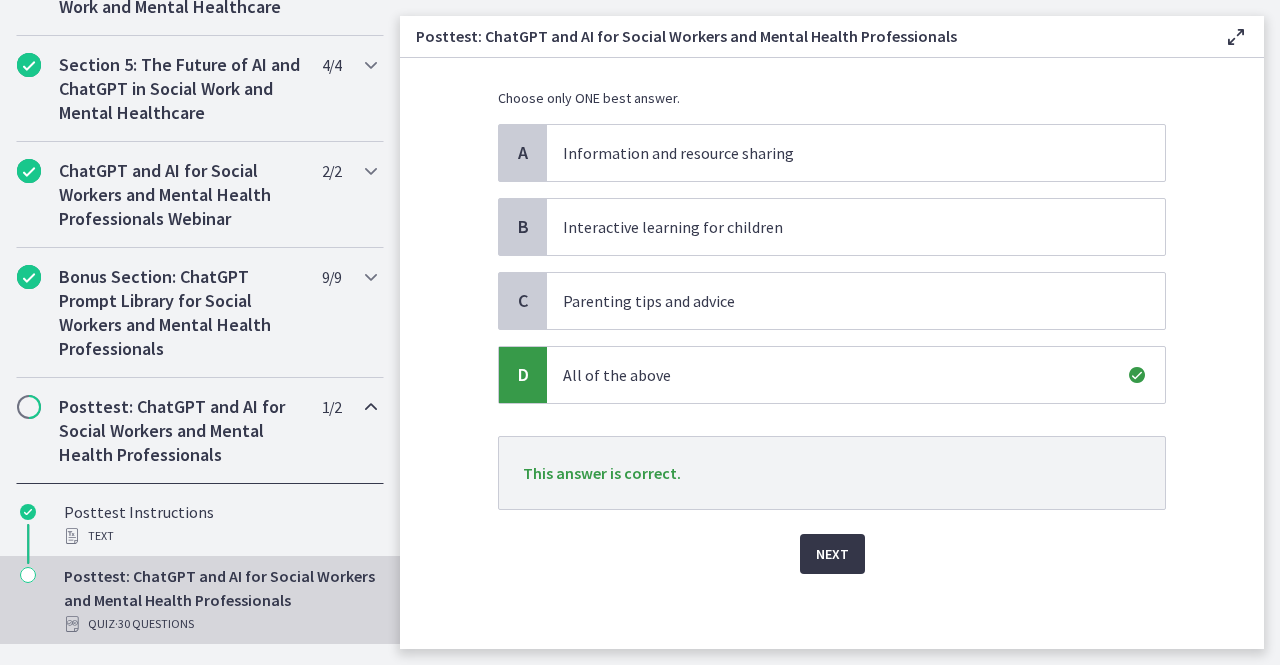click on "Next" at bounding box center [832, 554] 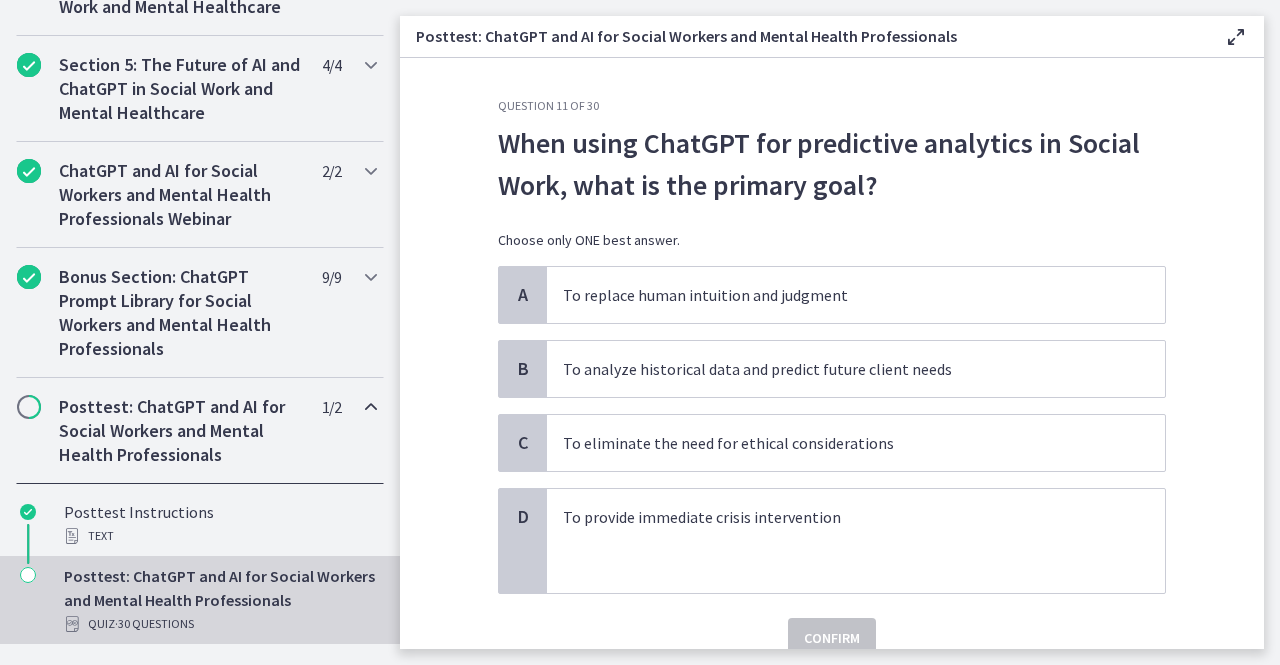 scroll, scrollTop: 56, scrollLeft: 0, axis: vertical 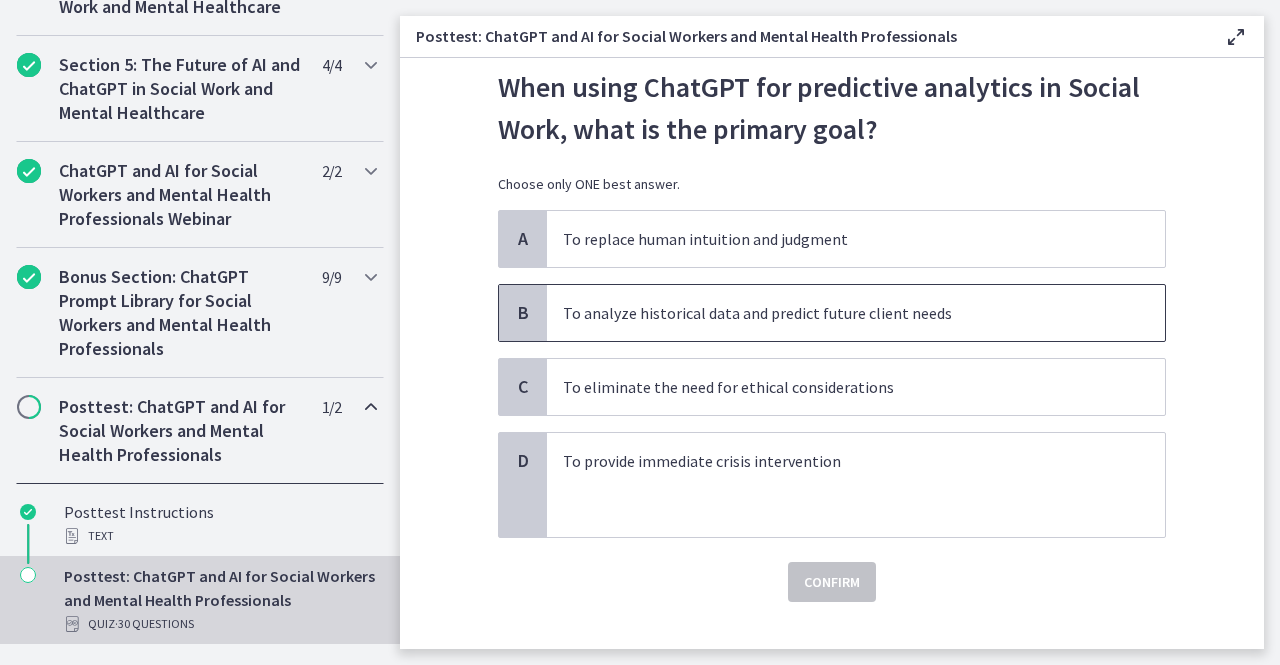 click on "To analyze historical data and predict future client needs" at bounding box center [836, 313] 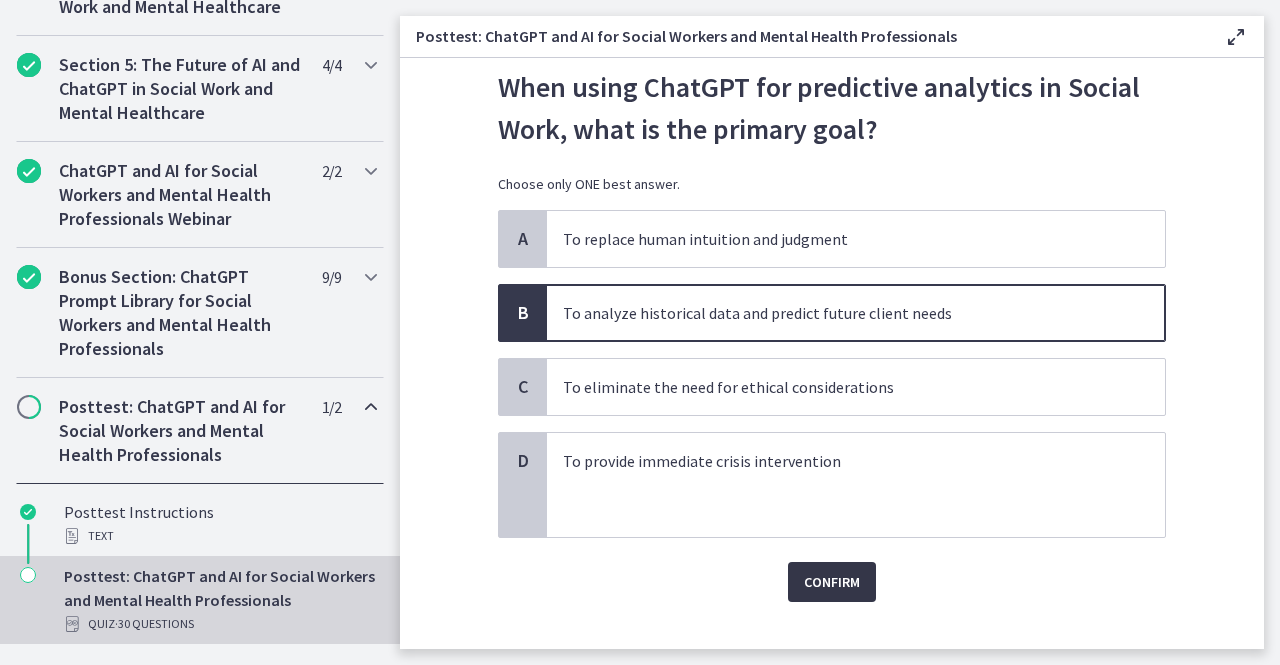 click on "Confirm" at bounding box center [832, 582] 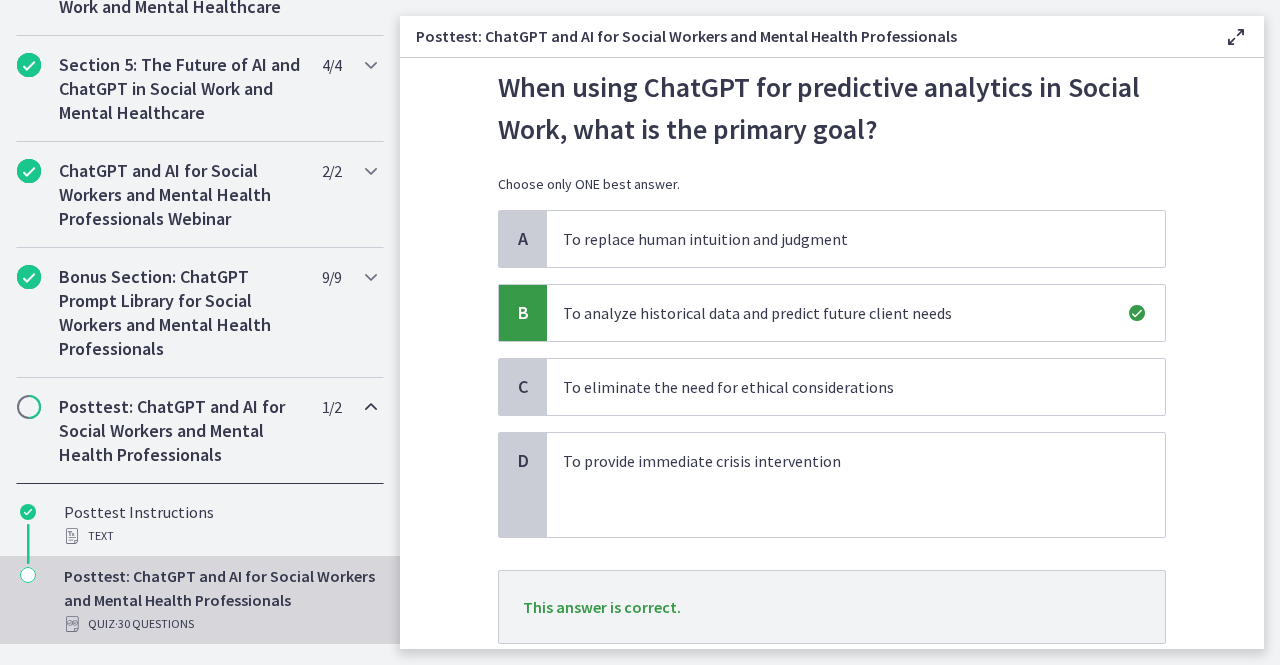 scroll, scrollTop: 191, scrollLeft: 0, axis: vertical 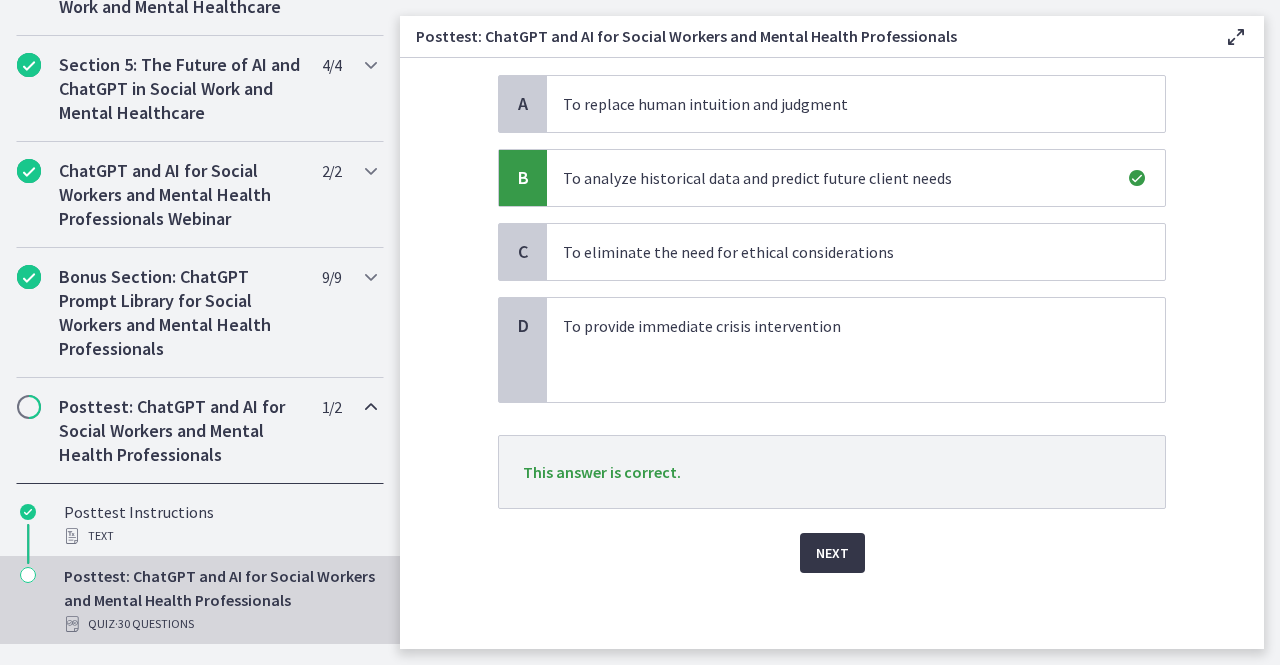 click on "Next" at bounding box center [832, 553] 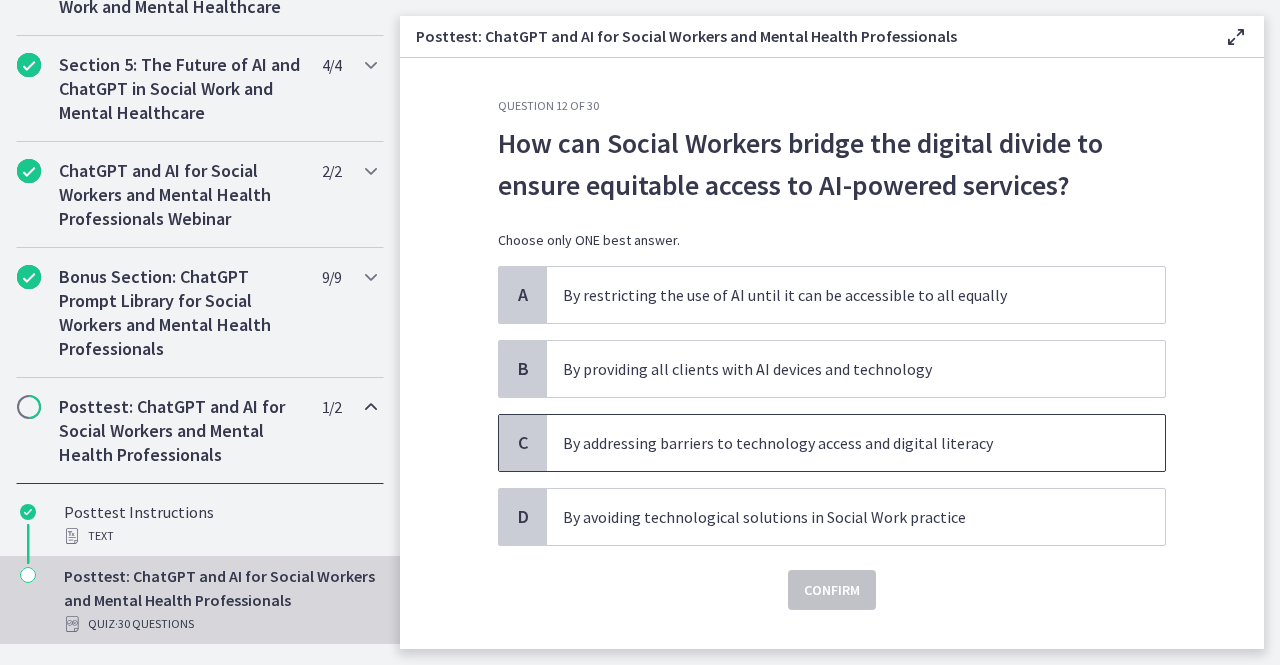 click on "By addressing barriers to technology access and digital literacy" at bounding box center [836, 443] 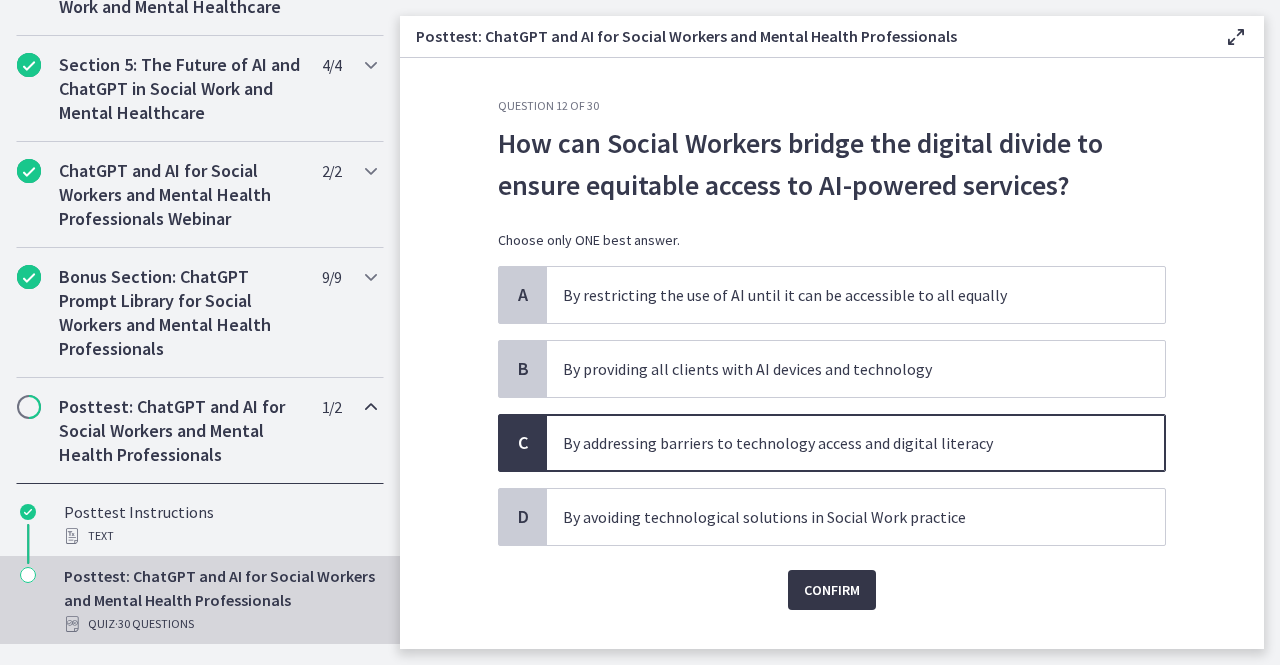 click on "Confirm" at bounding box center [832, 590] 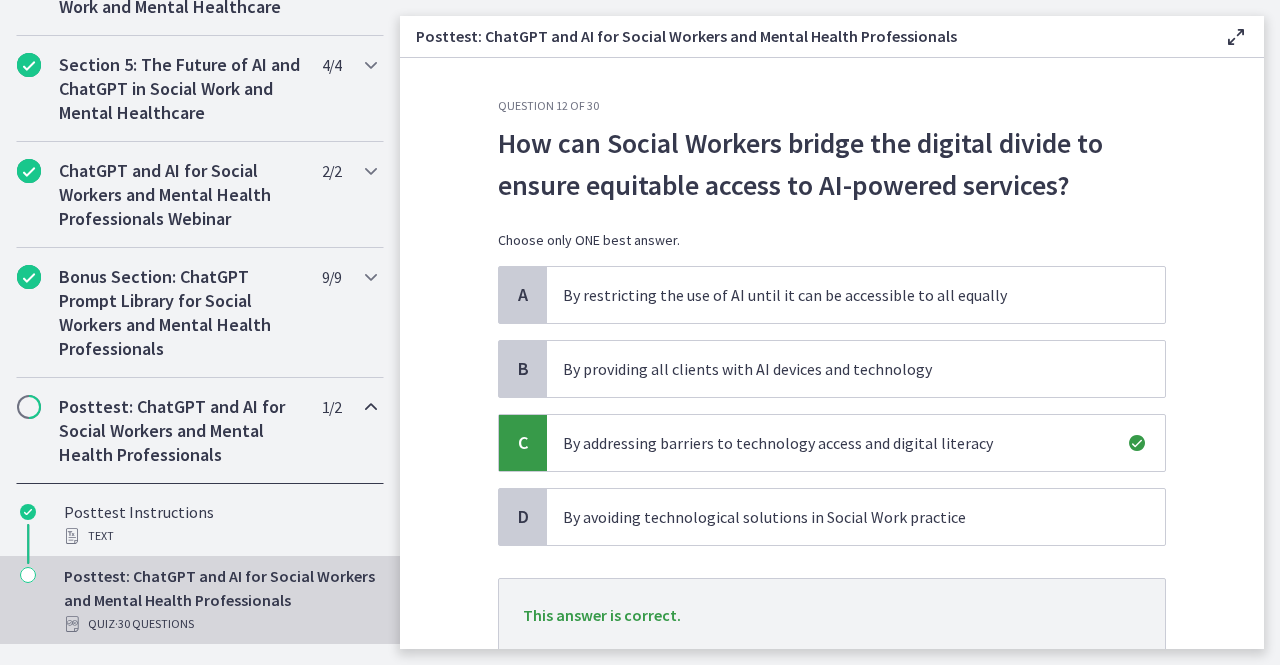 scroll, scrollTop: 143, scrollLeft: 0, axis: vertical 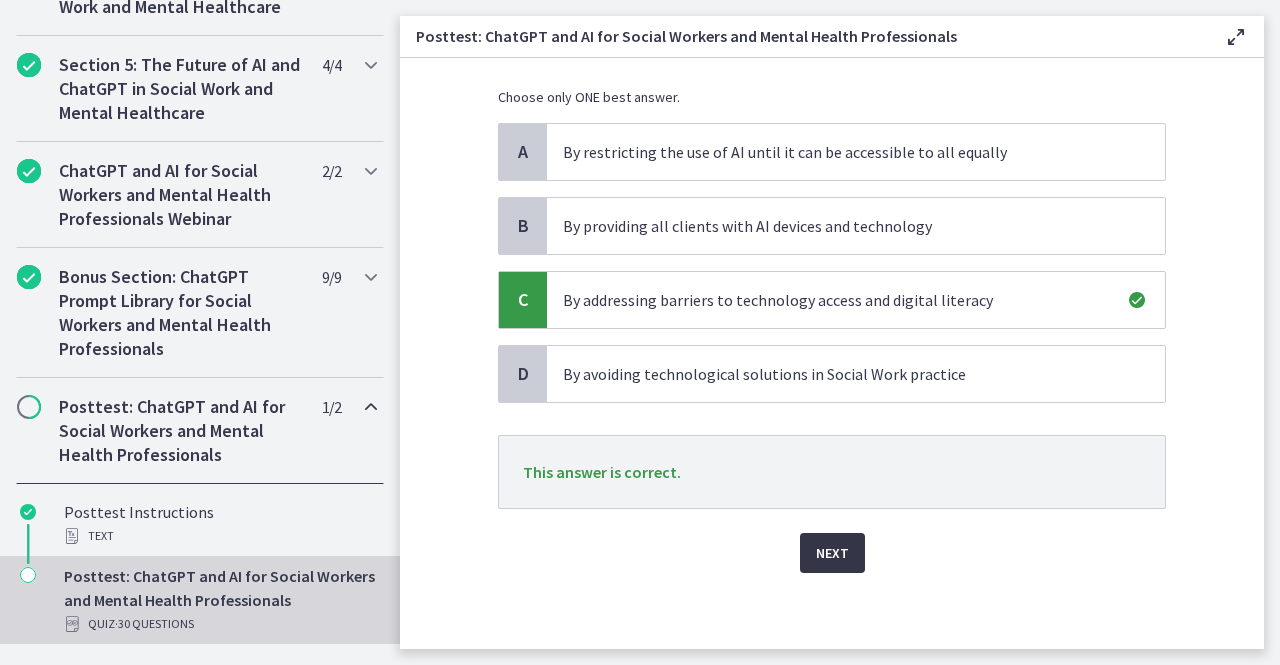 click on "Next" at bounding box center [832, 553] 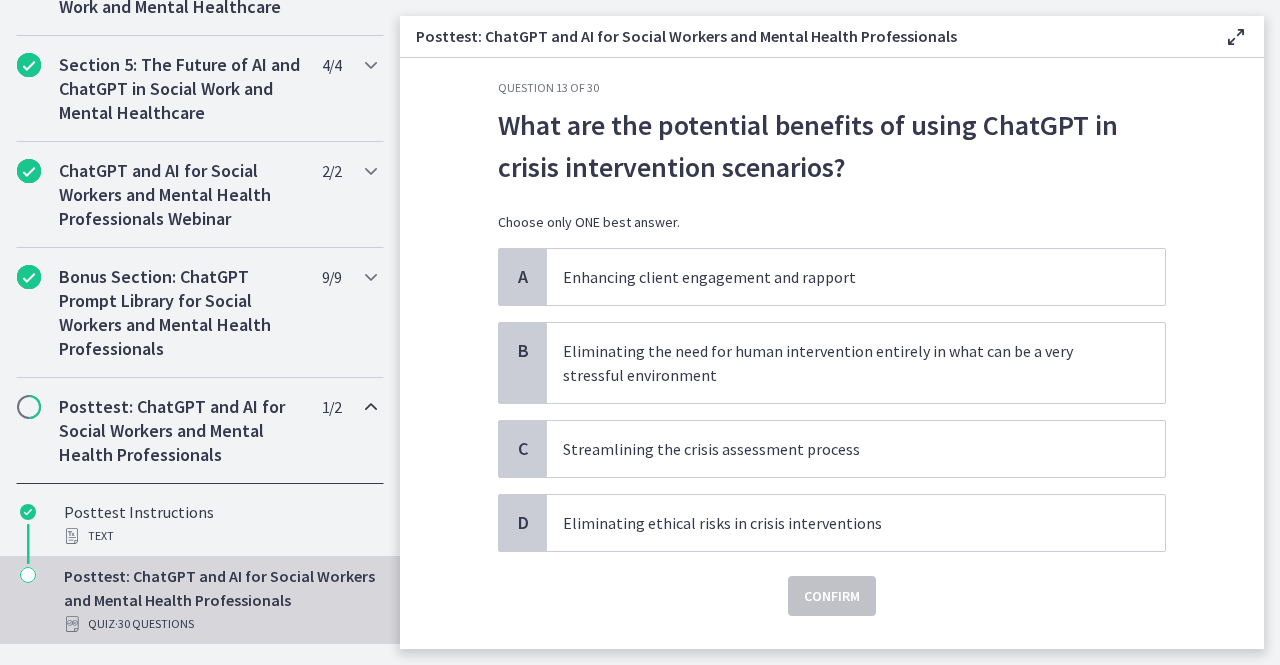 scroll, scrollTop: 19, scrollLeft: 0, axis: vertical 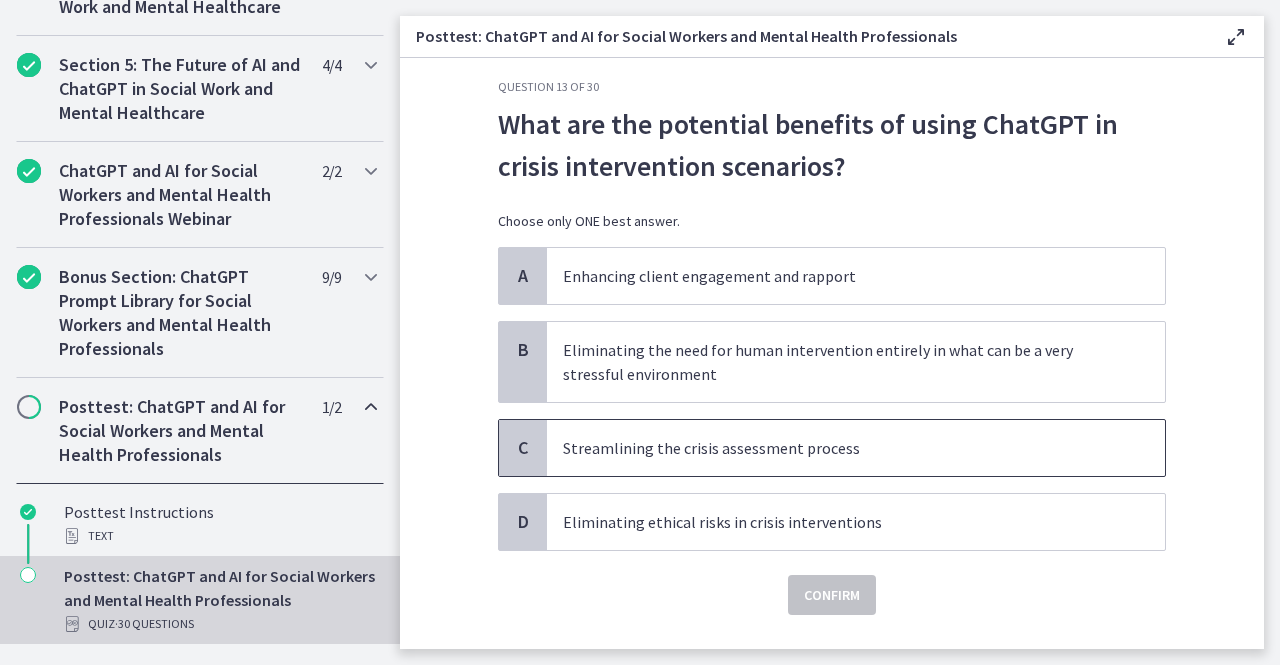 click on "Streamlining the crisis assessment process" at bounding box center (836, 448) 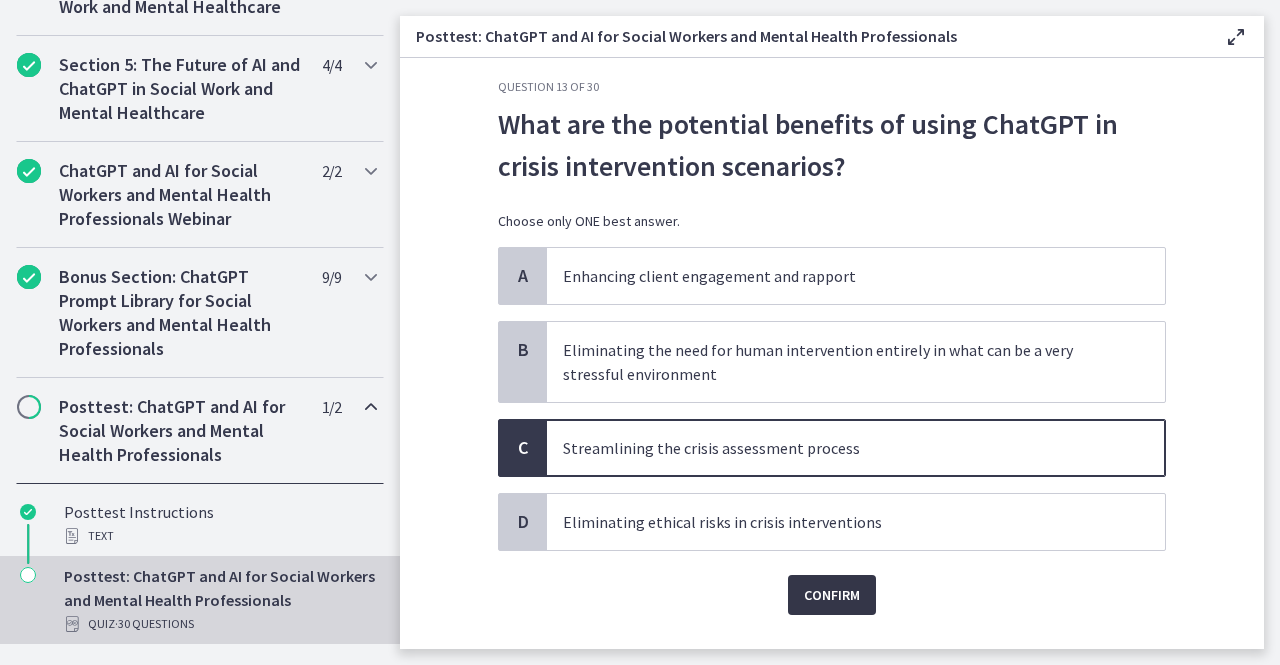 click on "Confirm" at bounding box center [832, 595] 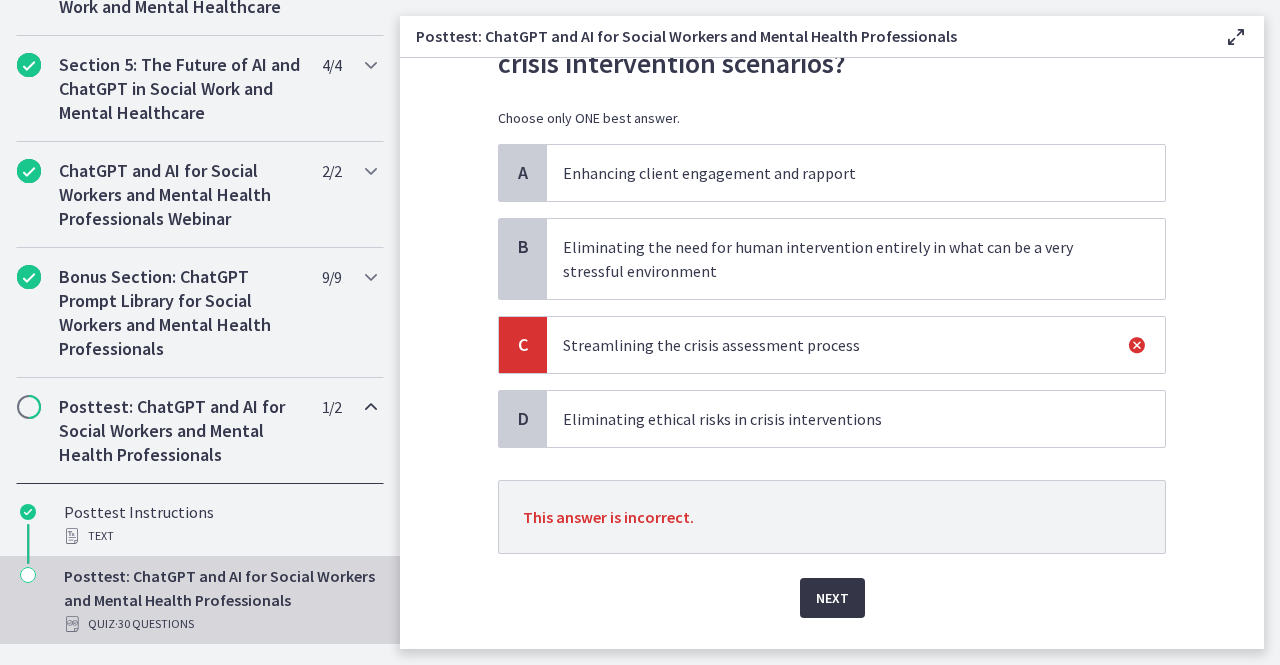scroll, scrollTop: 157, scrollLeft: 0, axis: vertical 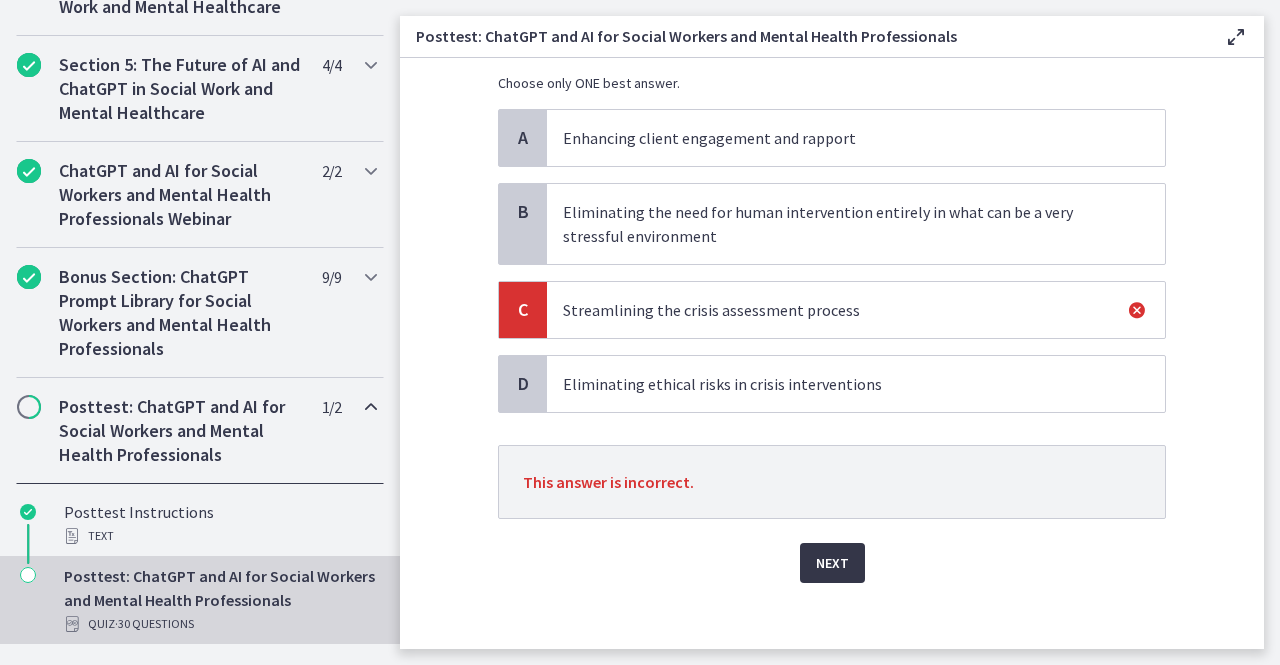 click on "Next" at bounding box center (832, 563) 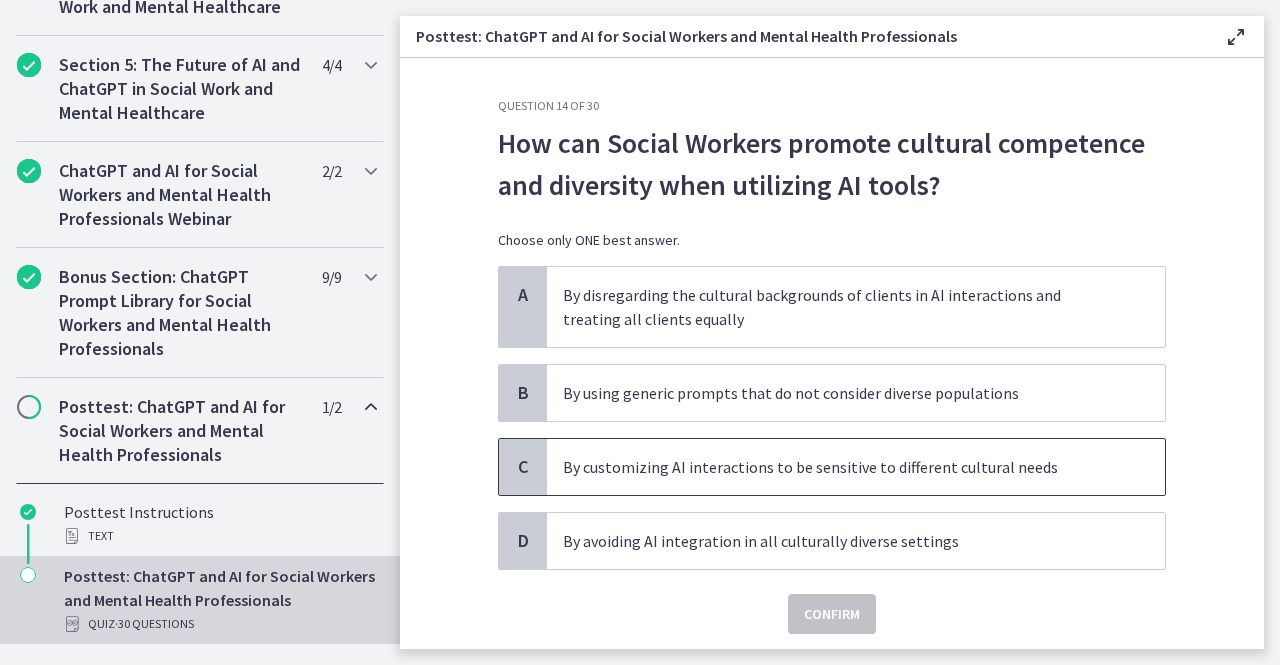 click on "By customizing AI interactions to be sensitive to different cultural needs" at bounding box center (856, 467) 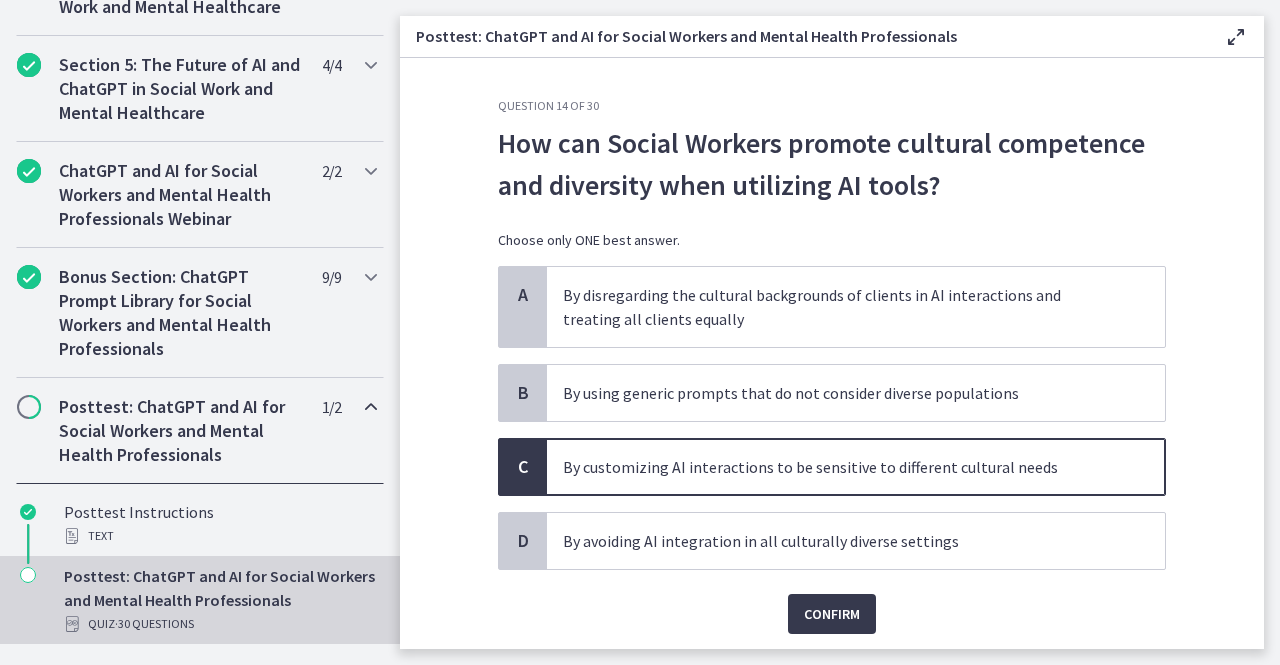 scroll, scrollTop: 0, scrollLeft: 0, axis: both 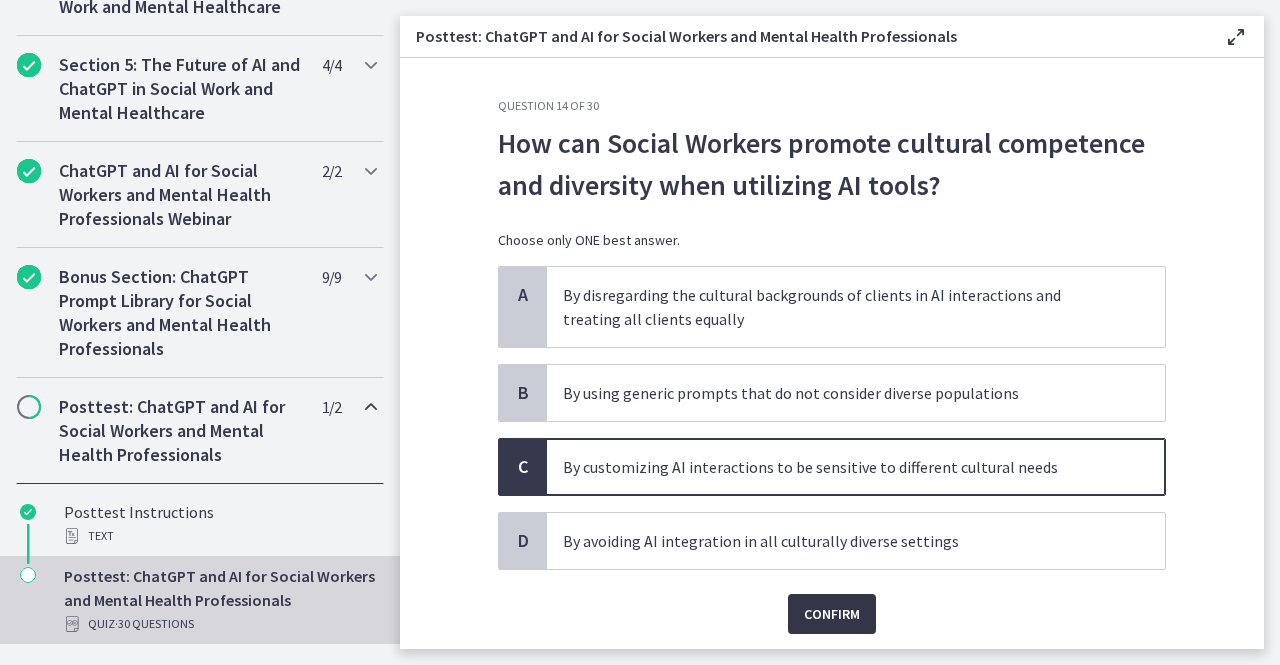 click on "Confirm" at bounding box center [832, 614] 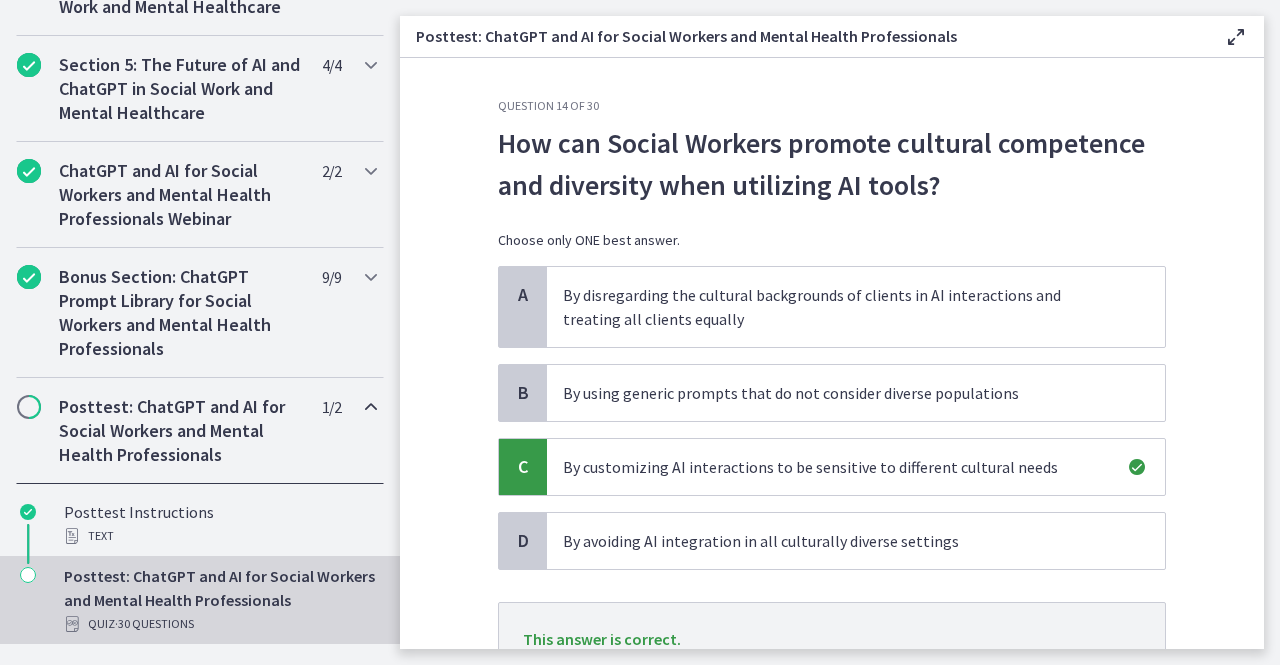 scroll, scrollTop: 167, scrollLeft: 0, axis: vertical 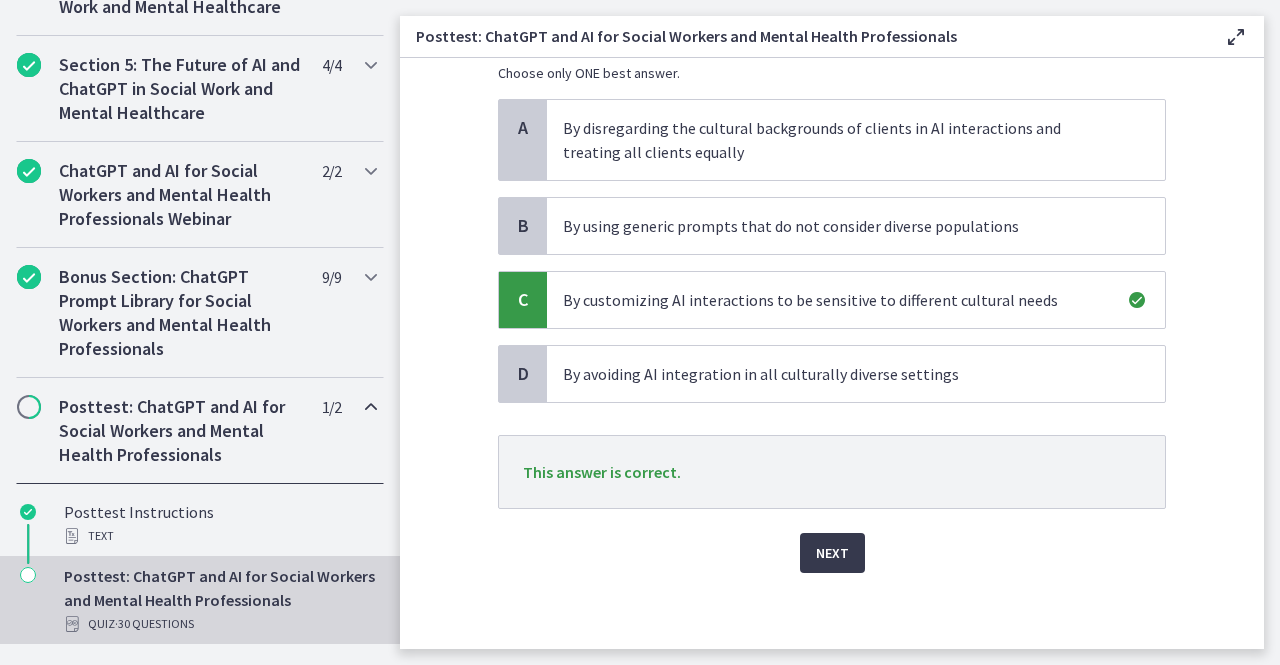 click on "Next" at bounding box center (832, 541) 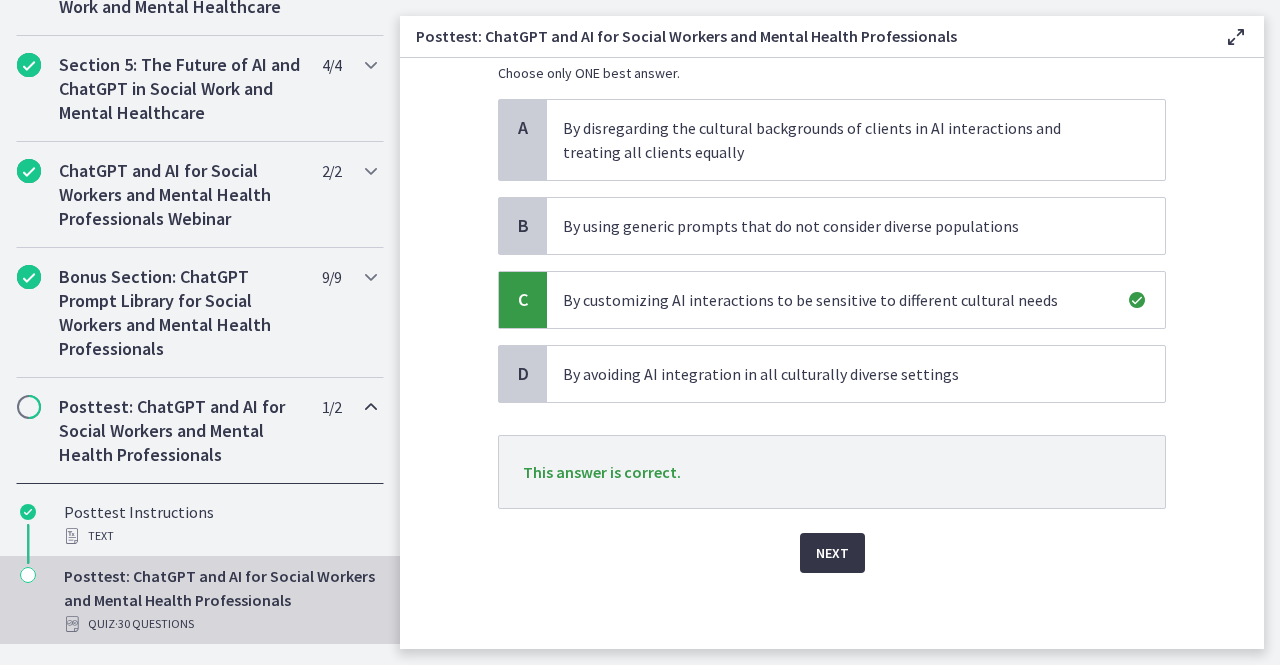 click on "Next" at bounding box center (832, 553) 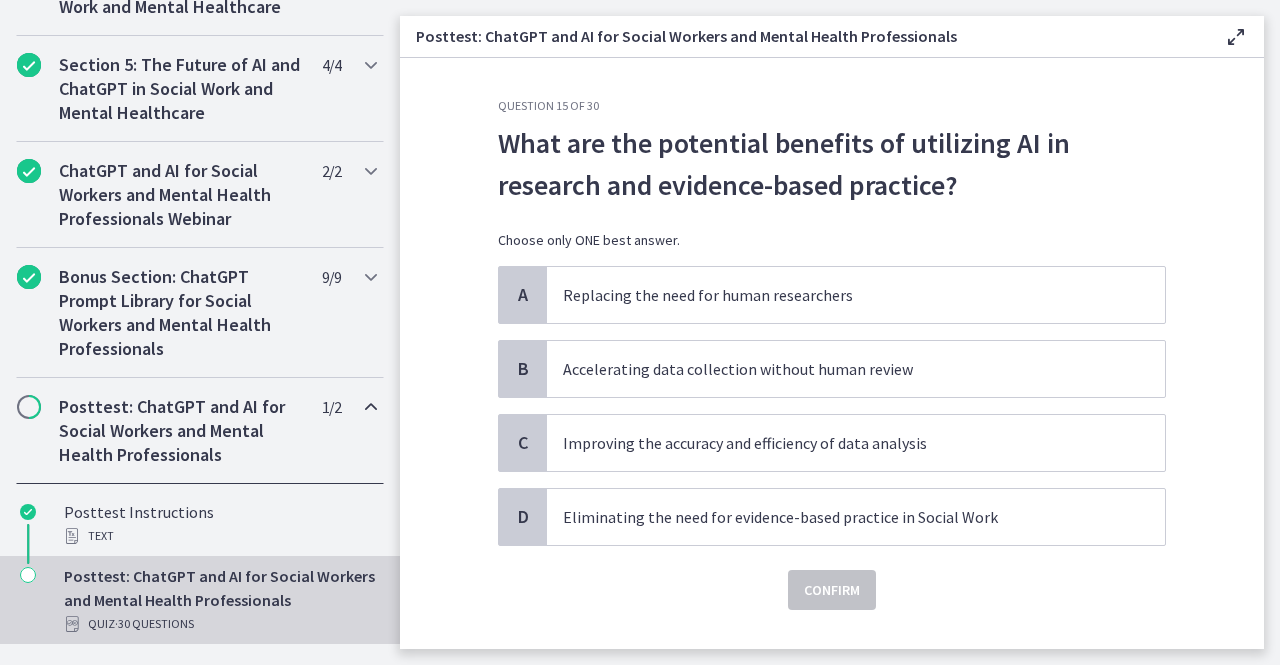scroll, scrollTop: 2, scrollLeft: 0, axis: vertical 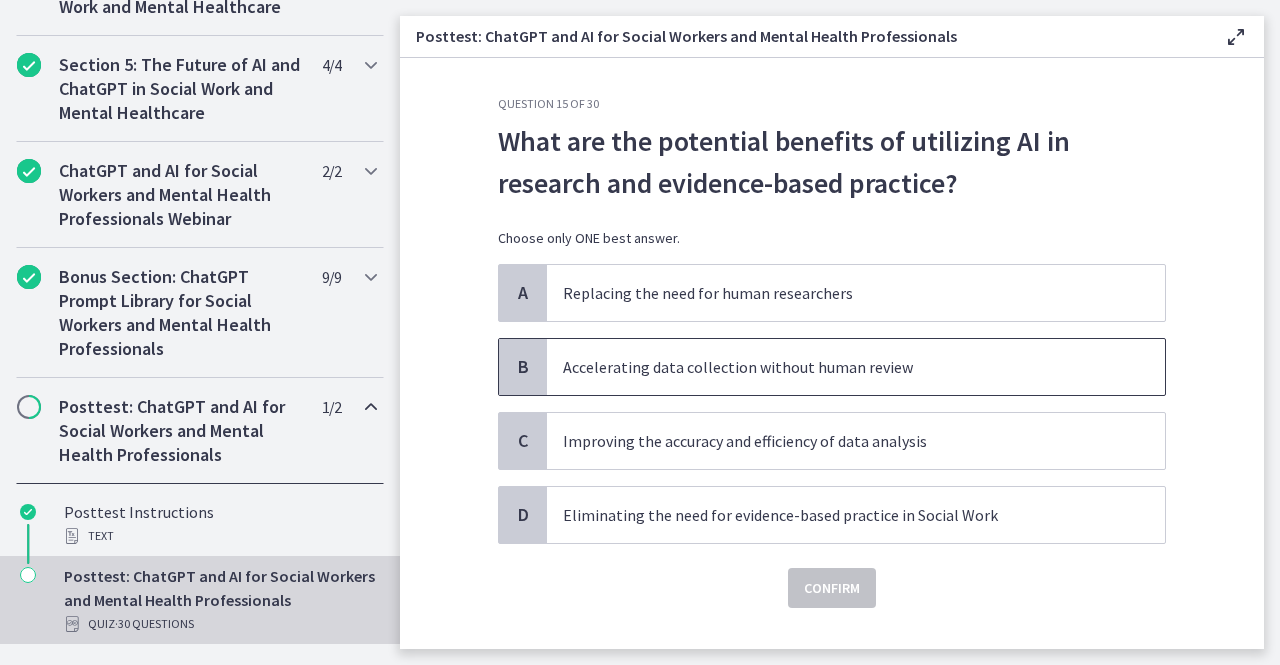 click on "Accelerating data collection without human review" at bounding box center (856, 367) 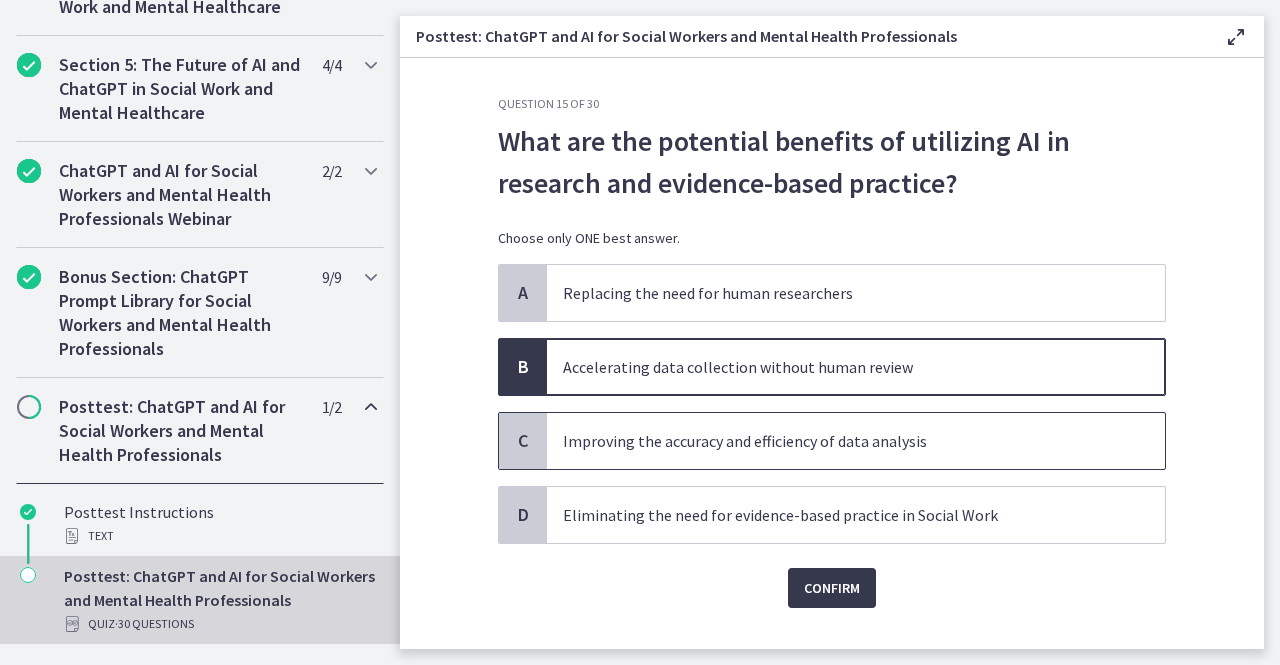 click on "Improving the accuracy and efficiency of data analysis" at bounding box center (836, 441) 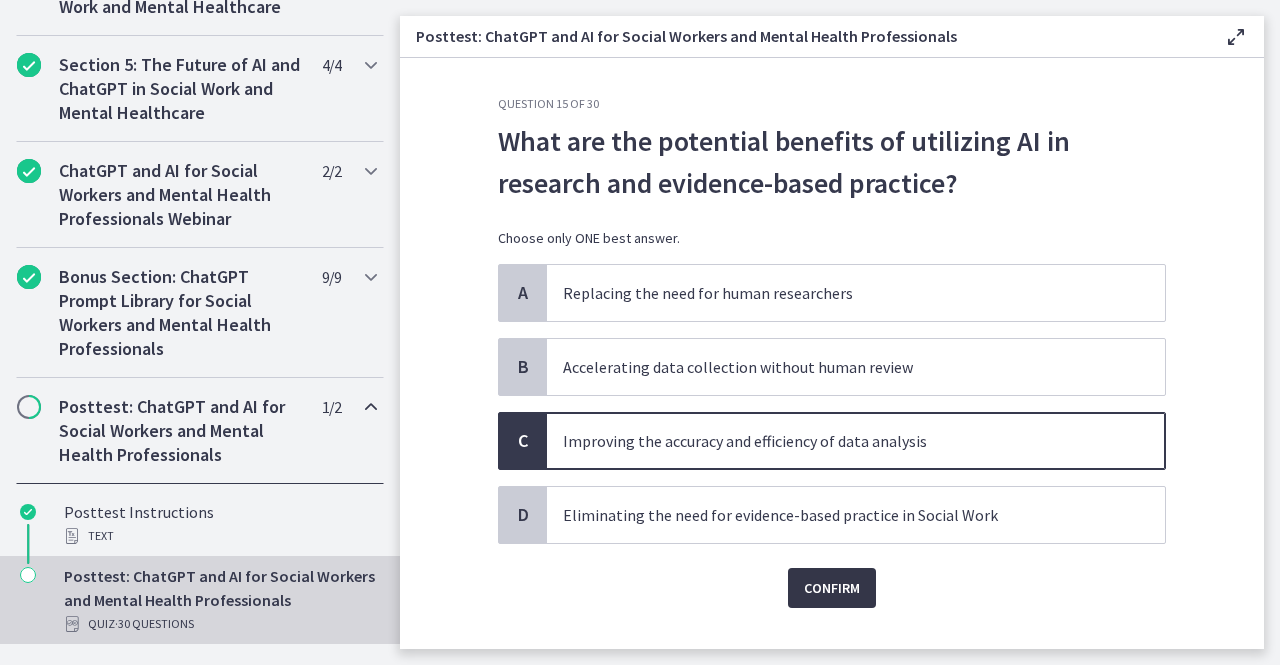 click on "Confirm" at bounding box center (832, 588) 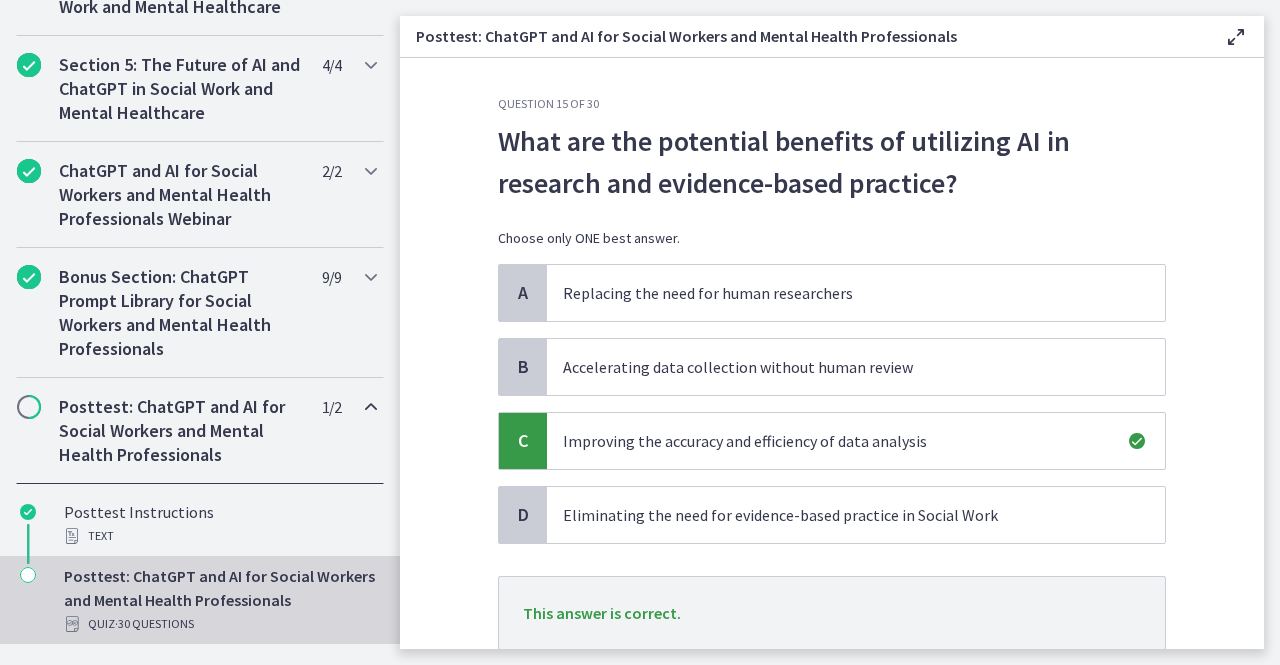 scroll, scrollTop: 143, scrollLeft: 0, axis: vertical 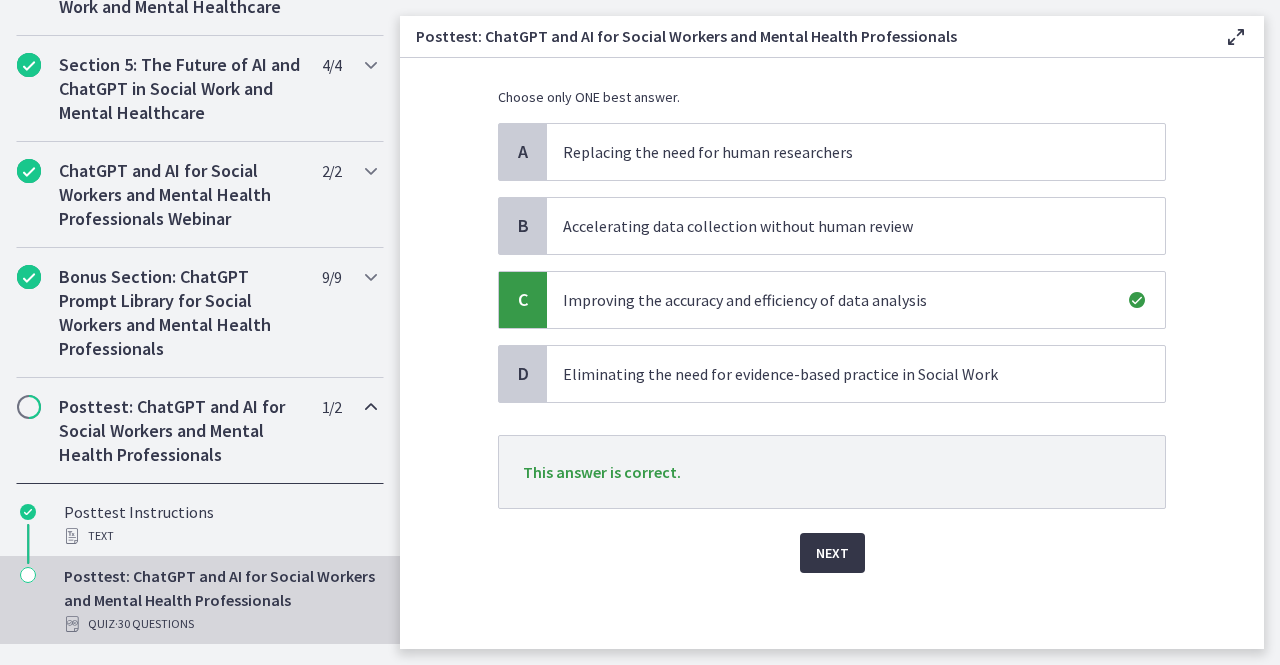 click on "Next" at bounding box center (832, 553) 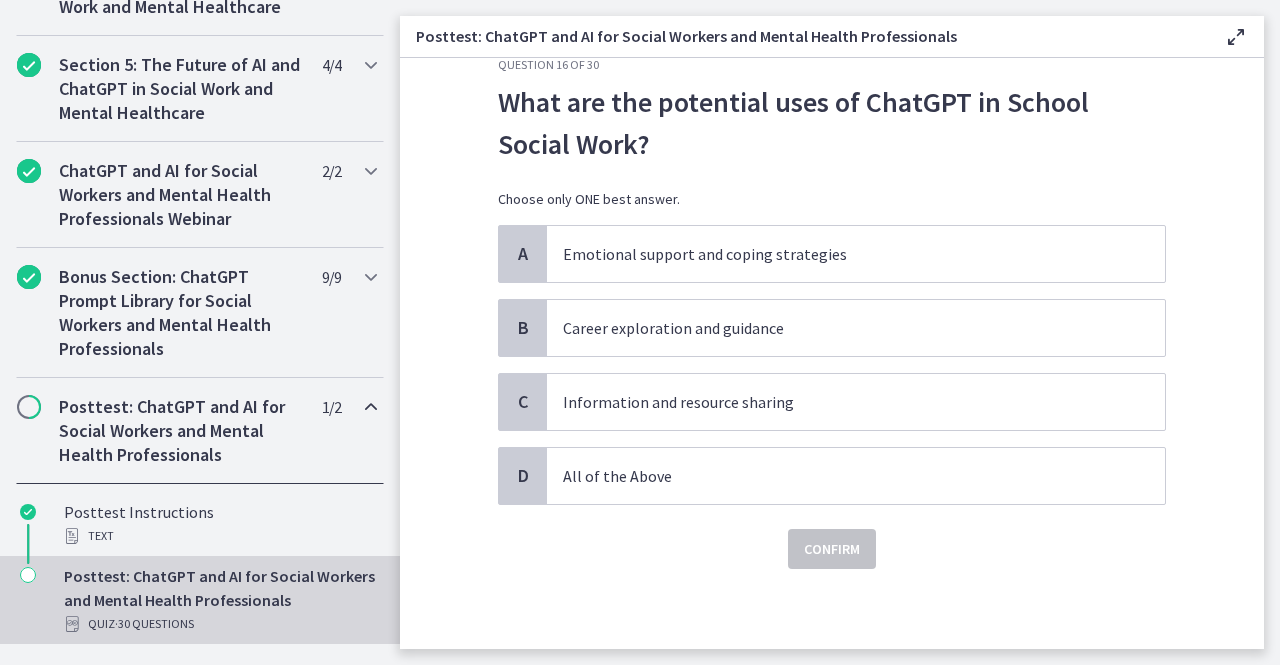 scroll, scrollTop: 0, scrollLeft: 0, axis: both 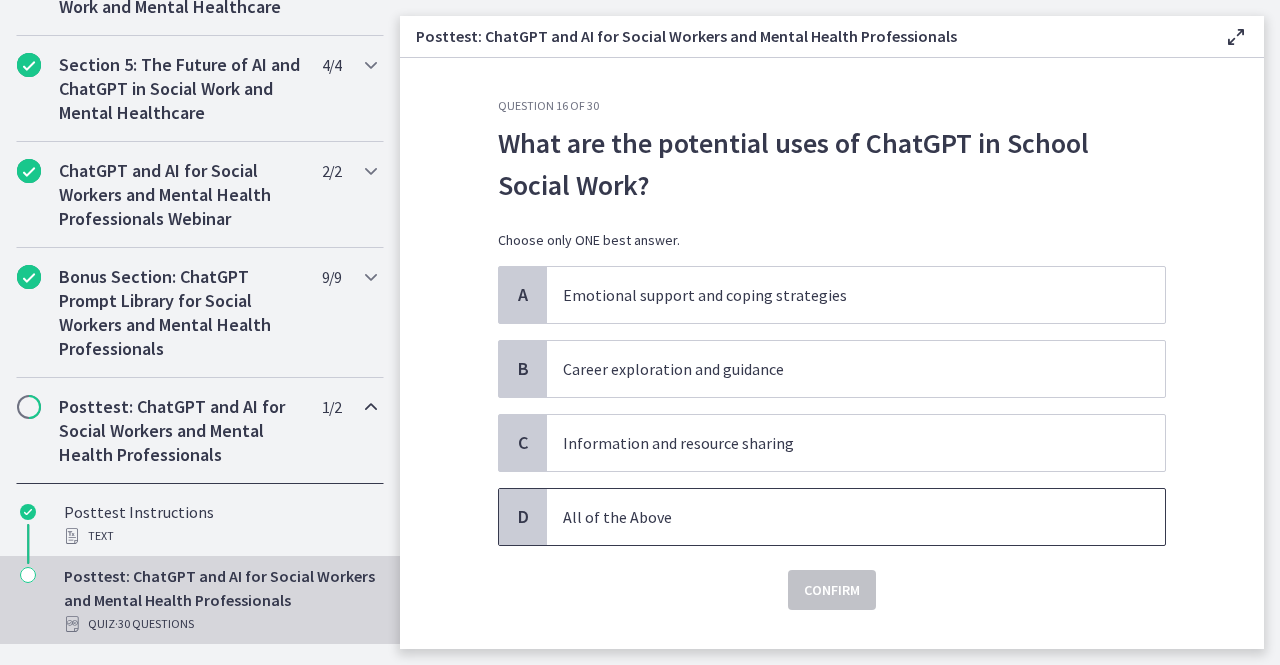 click on "All of the Above" at bounding box center [836, 517] 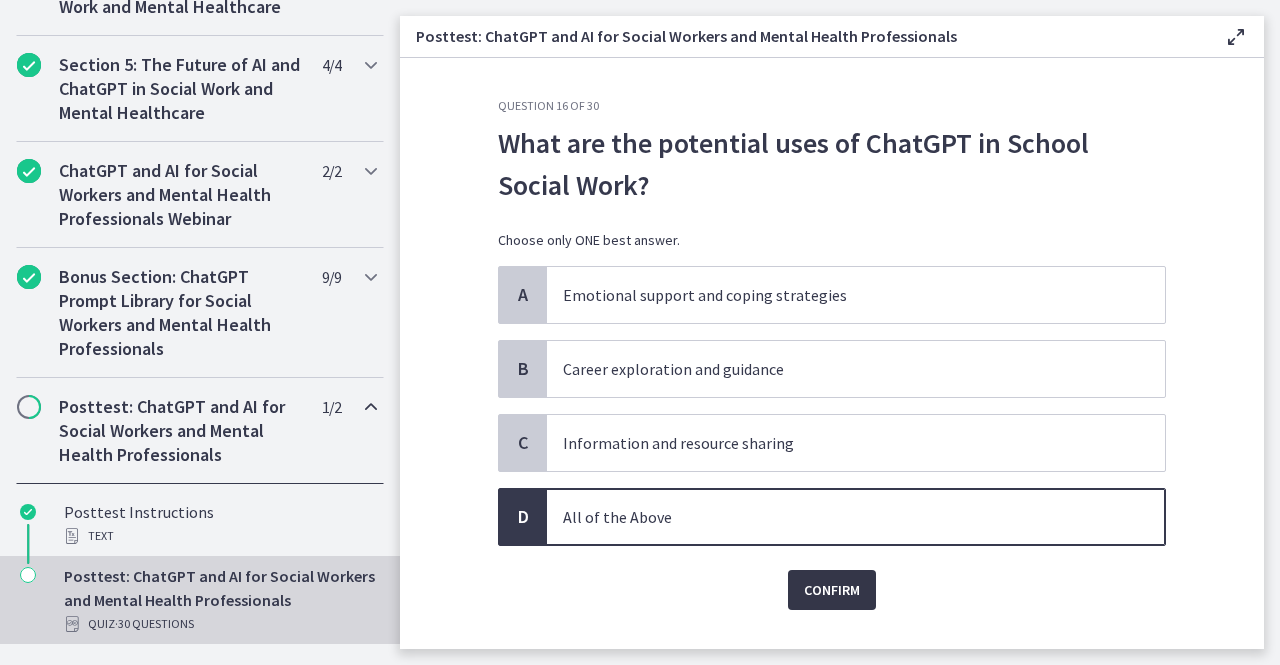 click on "Confirm" at bounding box center (832, 590) 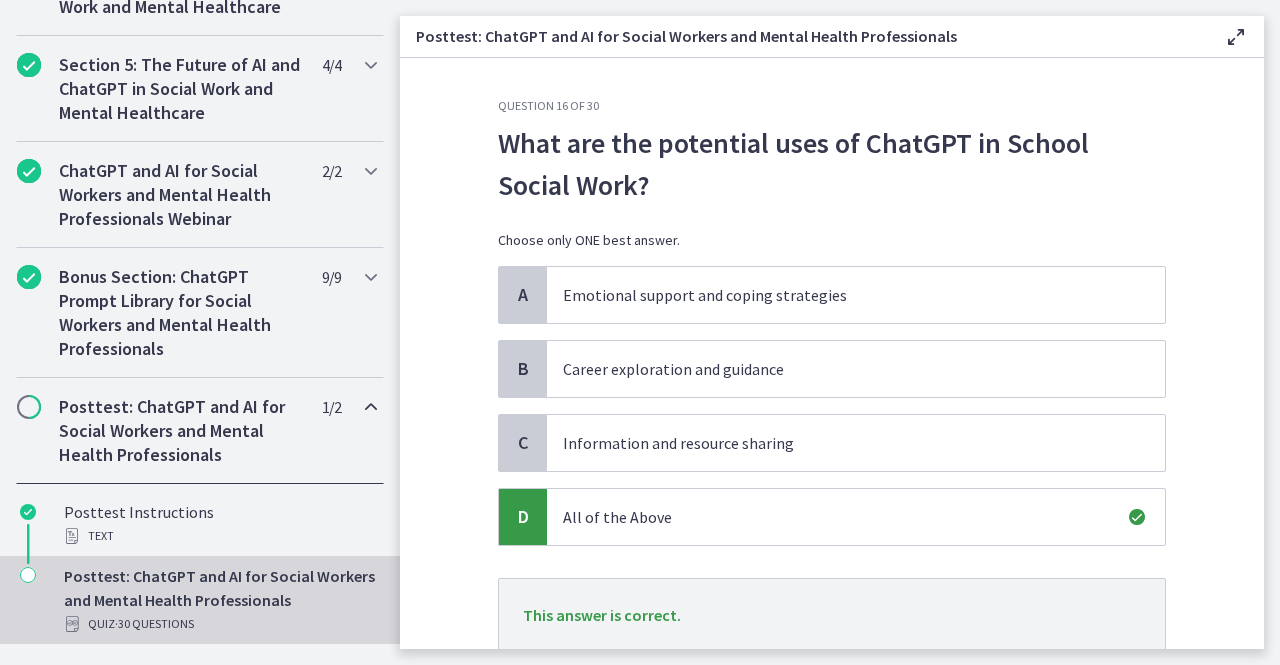 scroll, scrollTop: 143, scrollLeft: 0, axis: vertical 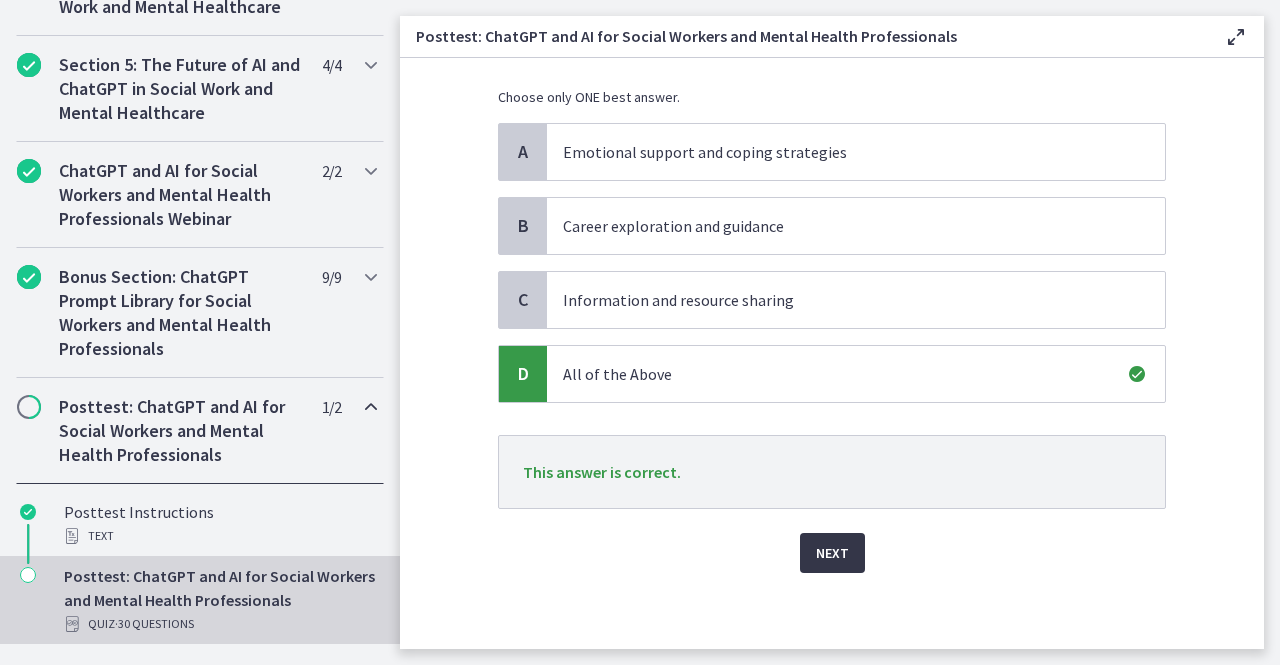 click on "Next" at bounding box center [832, 553] 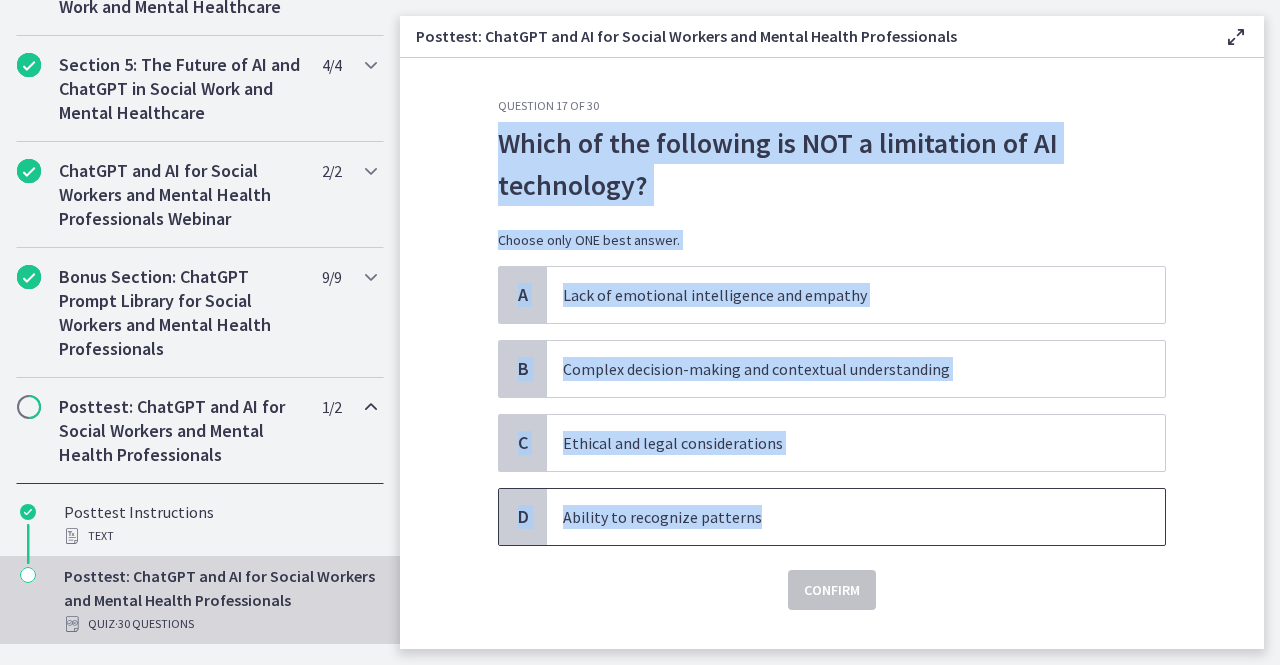 drag, startPoint x: 490, startPoint y: 140, endPoint x: 754, endPoint y: 510, distance: 454.52832 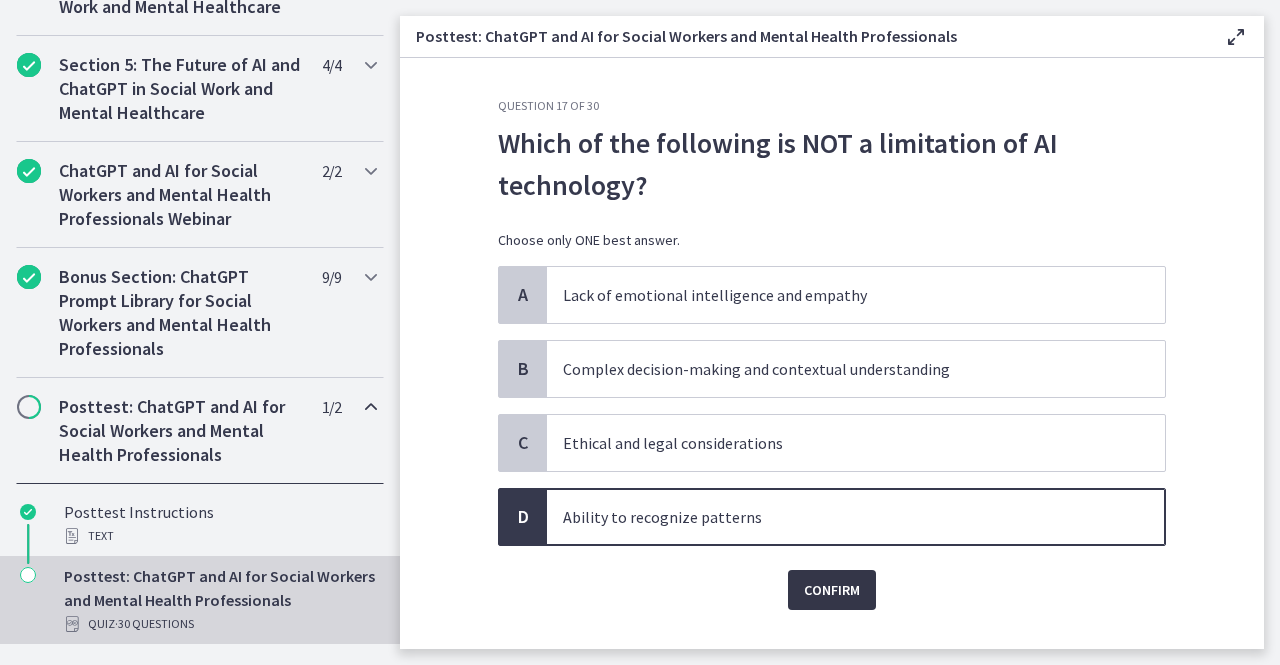 click on "Confirm" at bounding box center [832, 590] 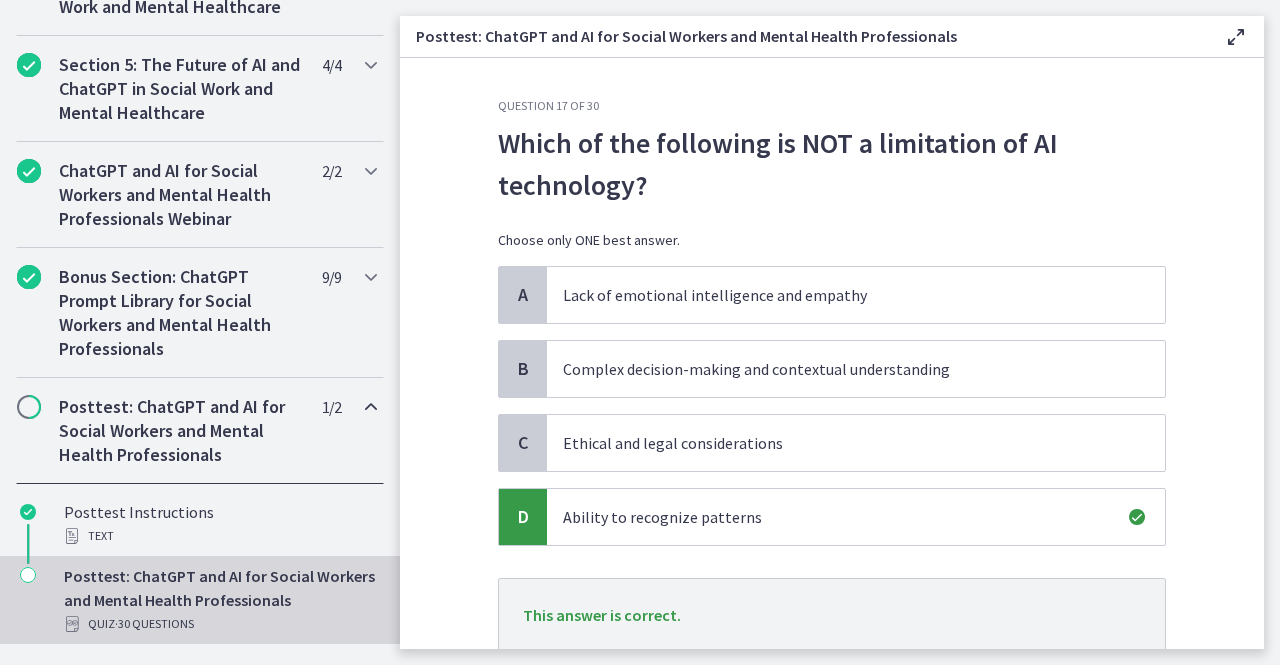 scroll, scrollTop: 143, scrollLeft: 0, axis: vertical 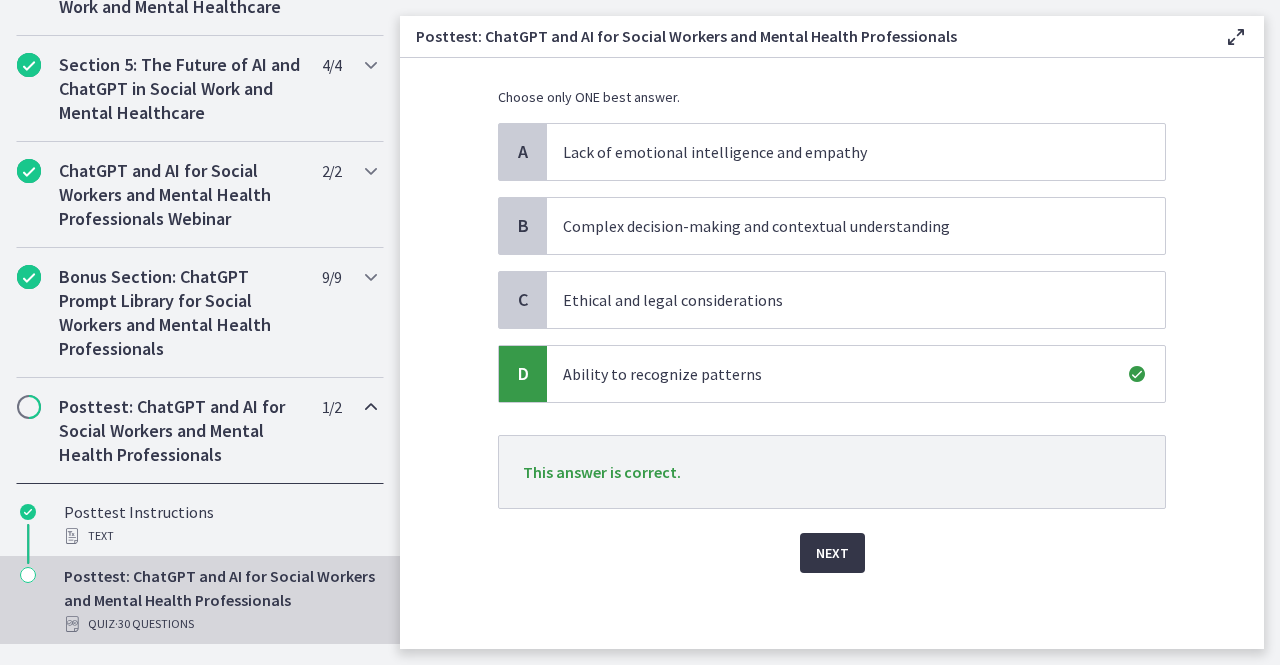 click on "Next" at bounding box center [832, 553] 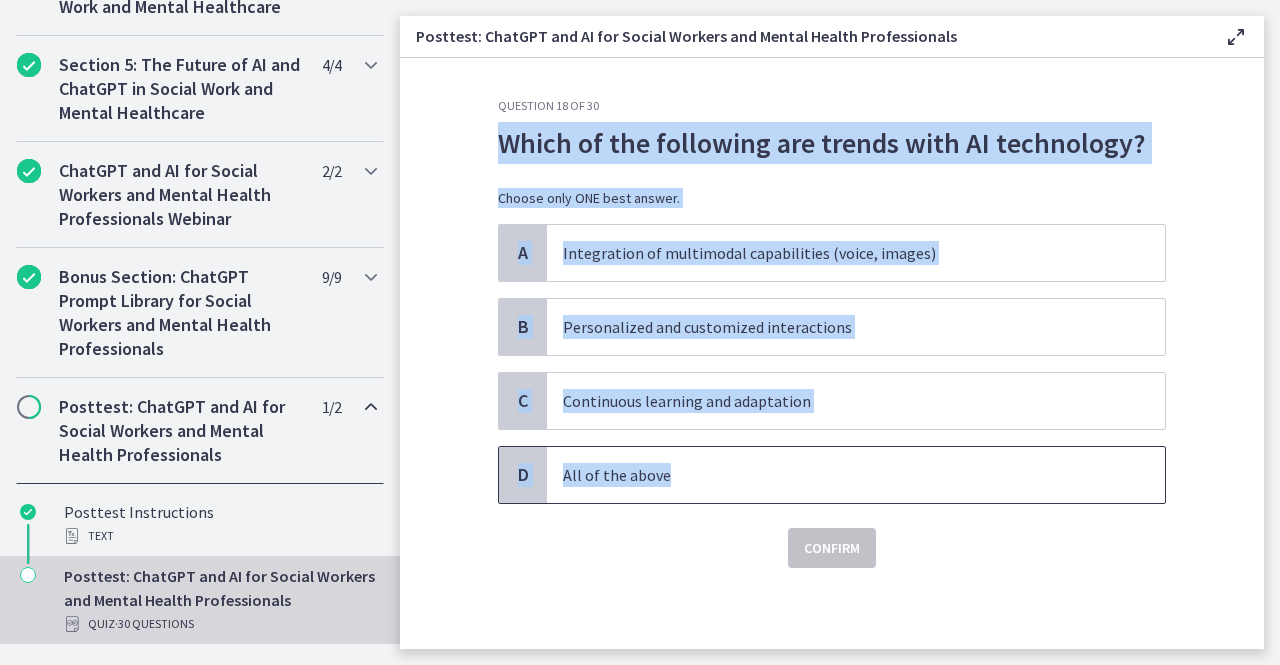 drag, startPoint x: 486, startPoint y: 151, endPoint x: 994, endPoint y: 464, distance: 596.685 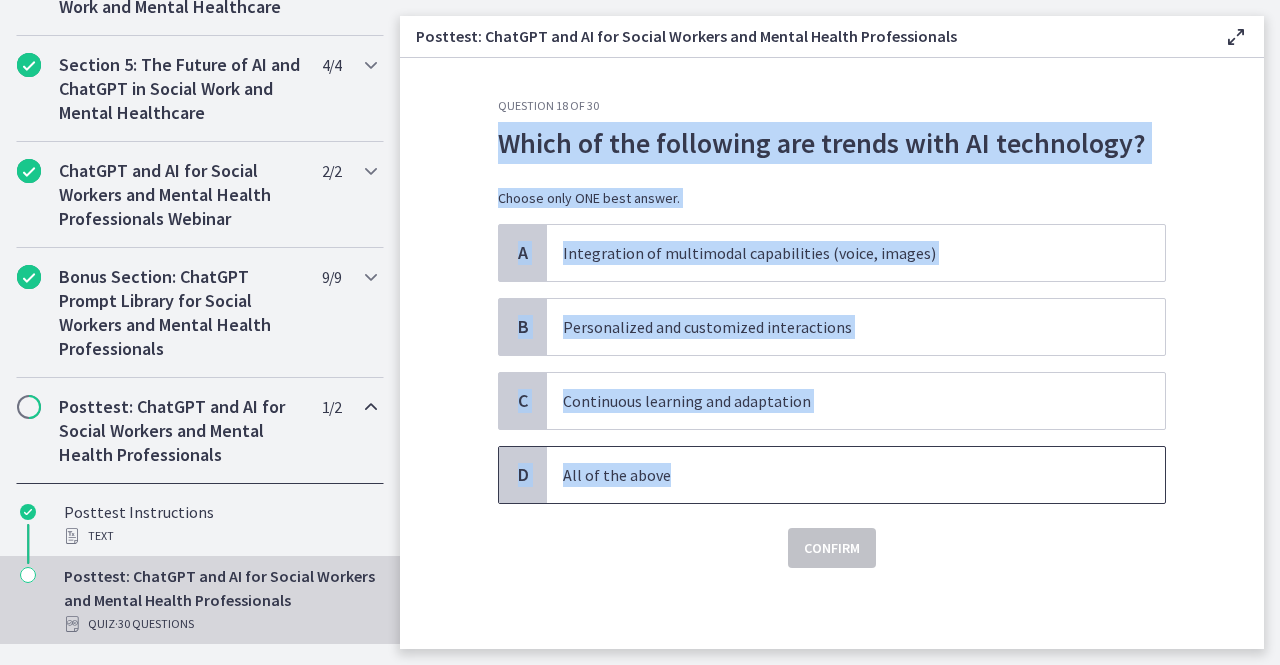click on "All of the above" at bounding box center (836, 475) 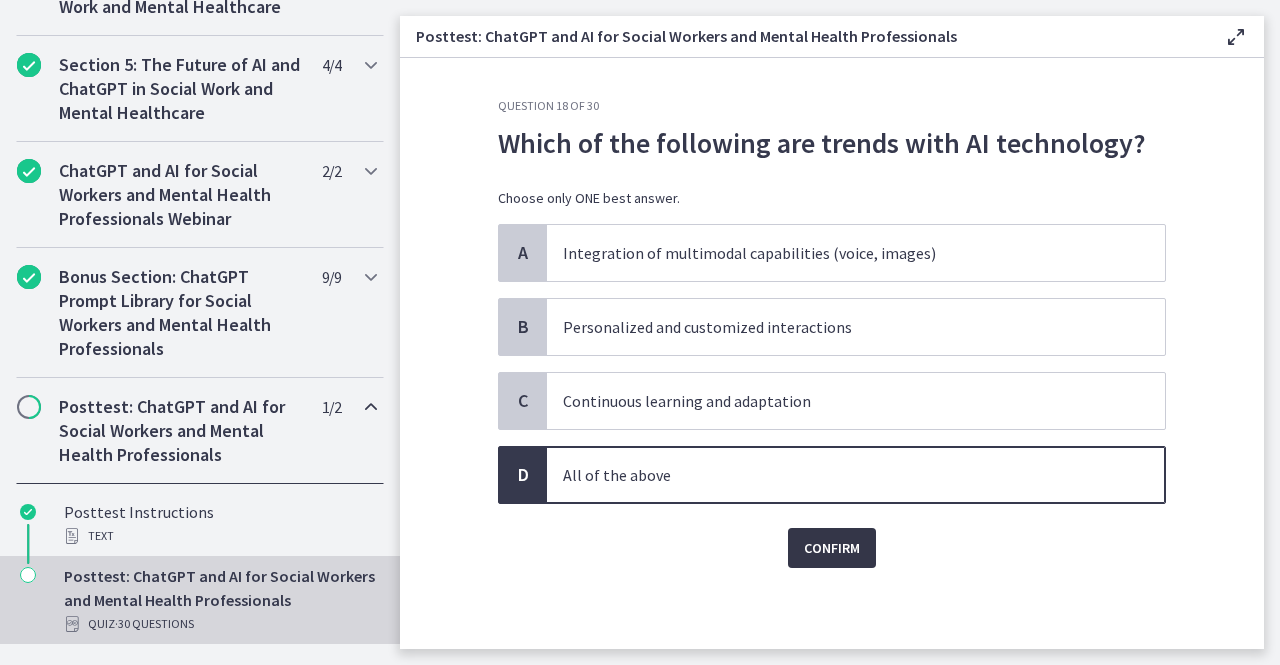 click on "Confirm" at bounding box center (832, 548) 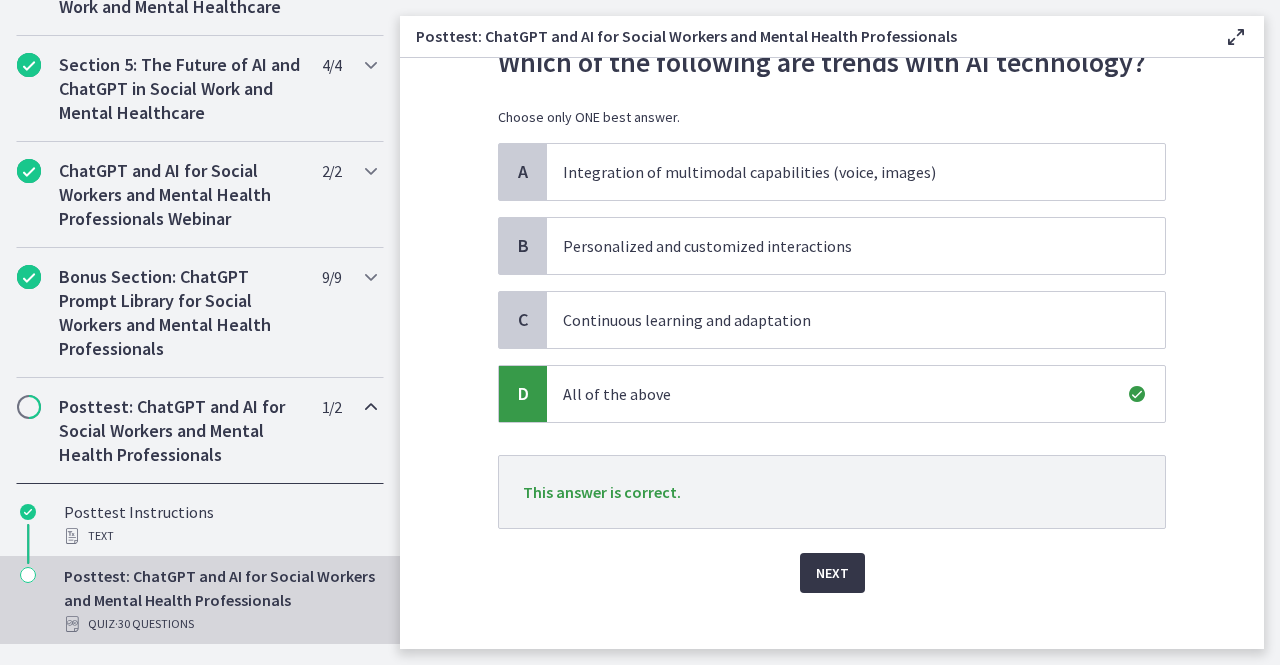 scroll, scrollTop: 82, scrollLeft: 0, axis: vertical 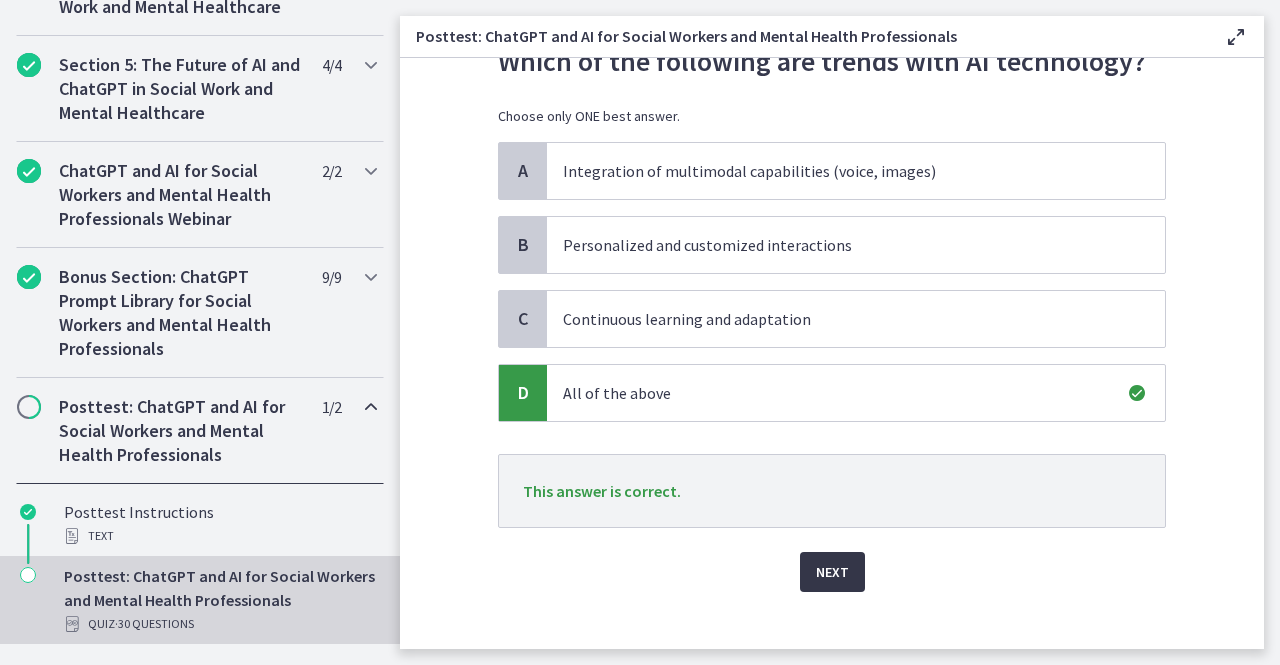 click on "Next" at bounding box center (832, 572) 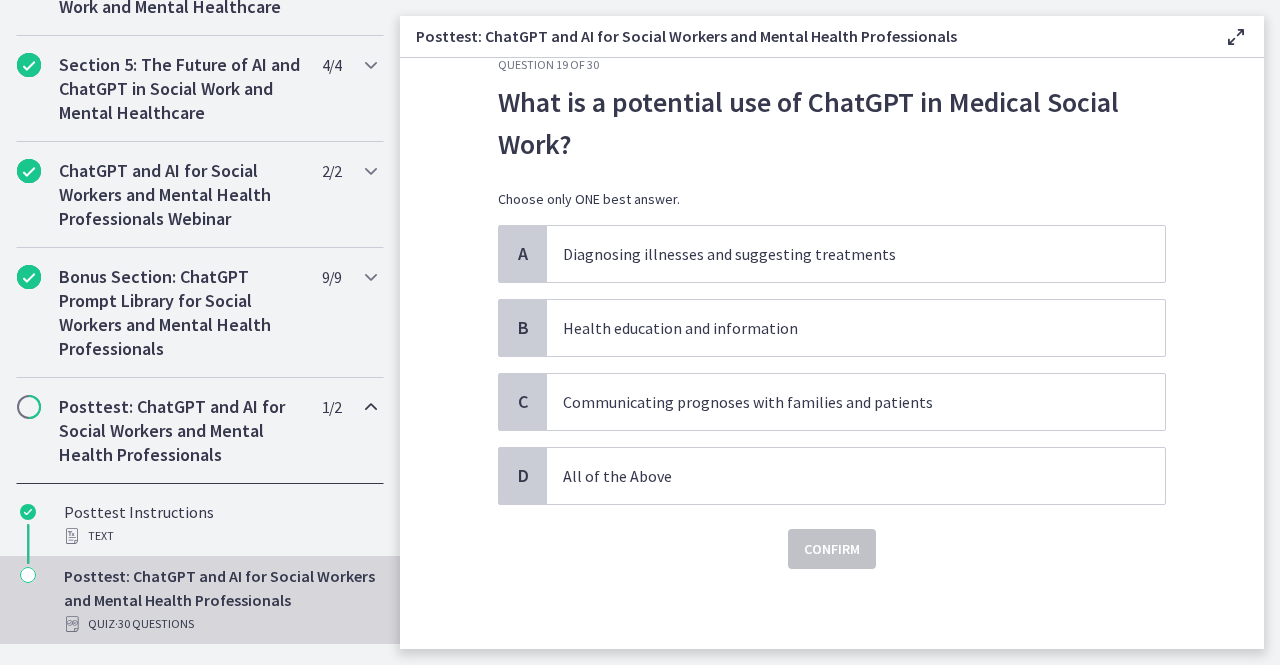scroll, scrollTop: 0, scrollLeft: 0, axis: both 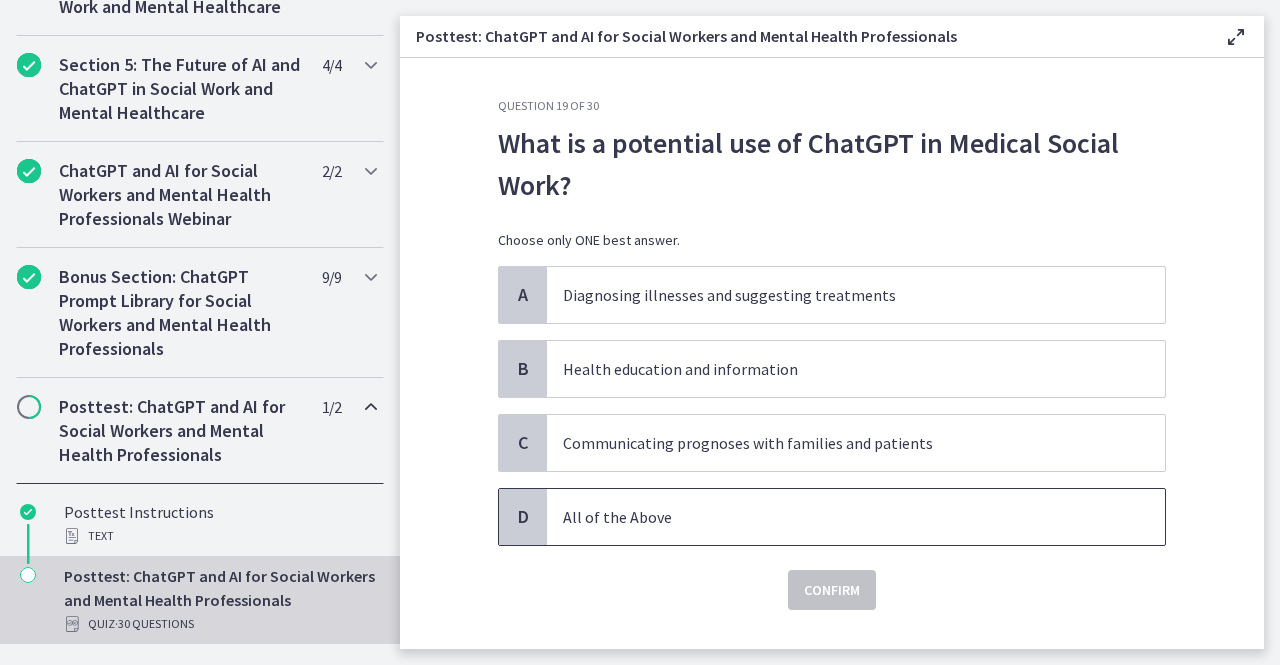 click on "All of the Above" at bounding box center [856, 517] 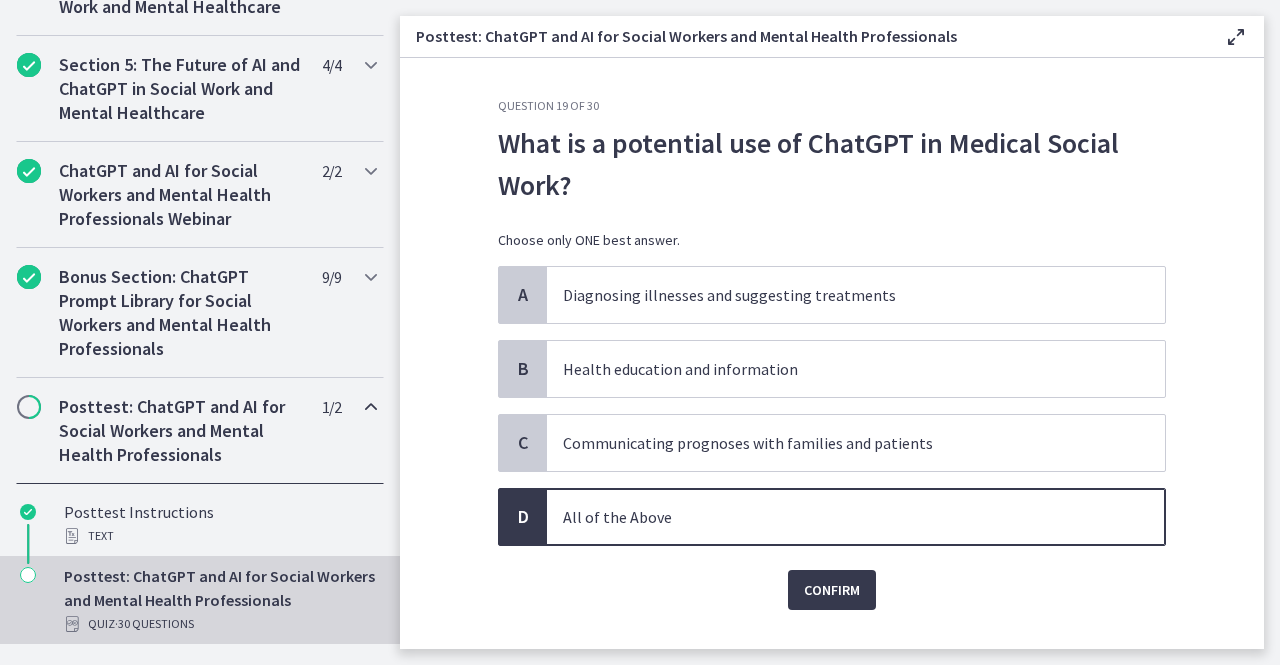 click on "Question   19   of   30
What is a potential use of ChatGPT in Medical Social Work?
Choose only ONE best answer.
A
Diagnosing illnesses and suggesting treatments
B
Health education and information
C
Communicating prognoses with families and patients
D
All of the Above
Confirm" 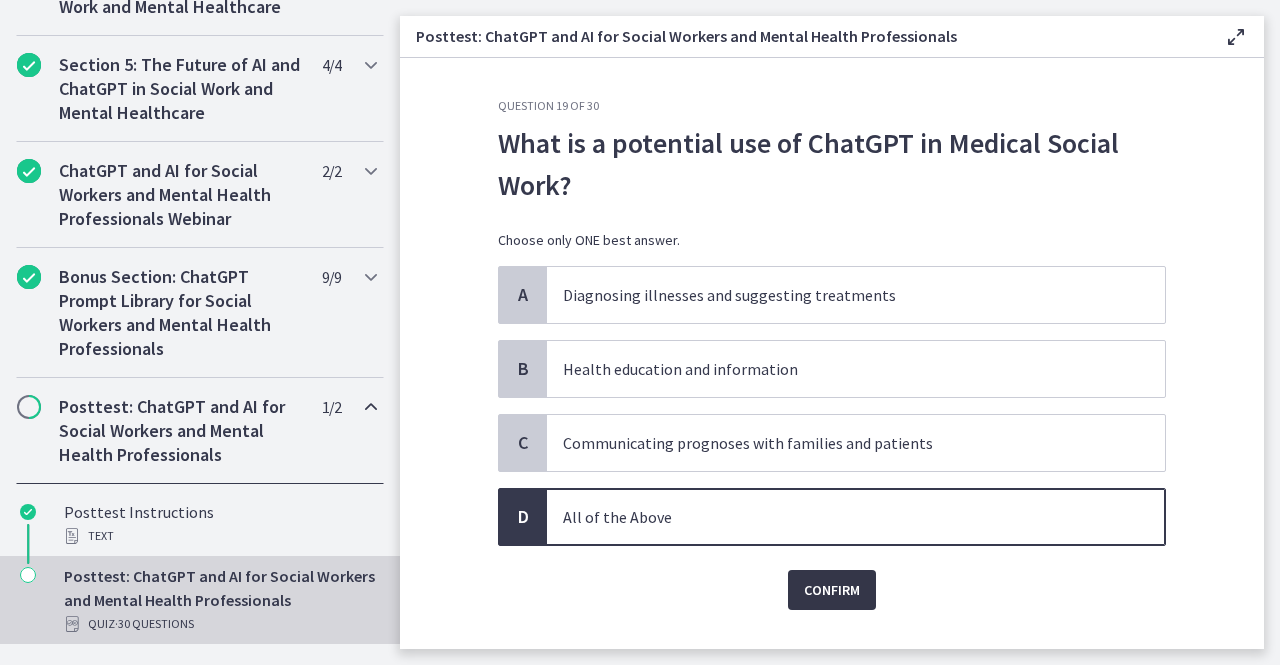 click on "Confirm" at bounding box center [832, 590] 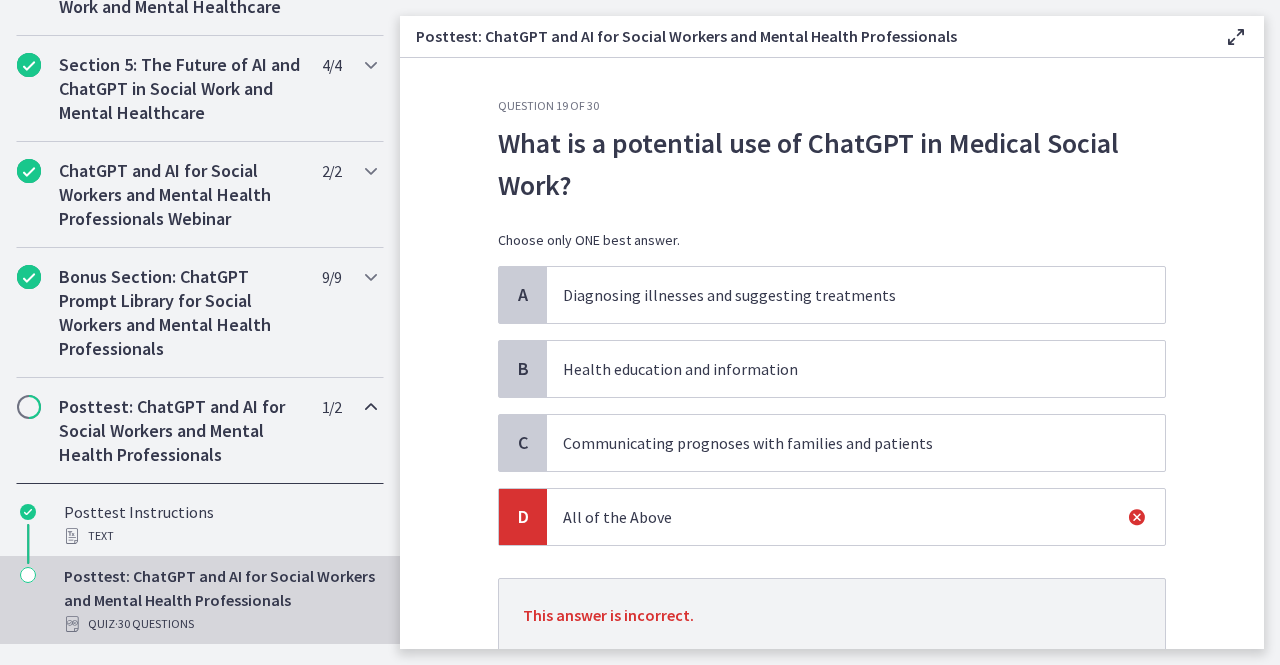 scroll, scrollTop: 143, scrollLeft: 0, axis: vertical 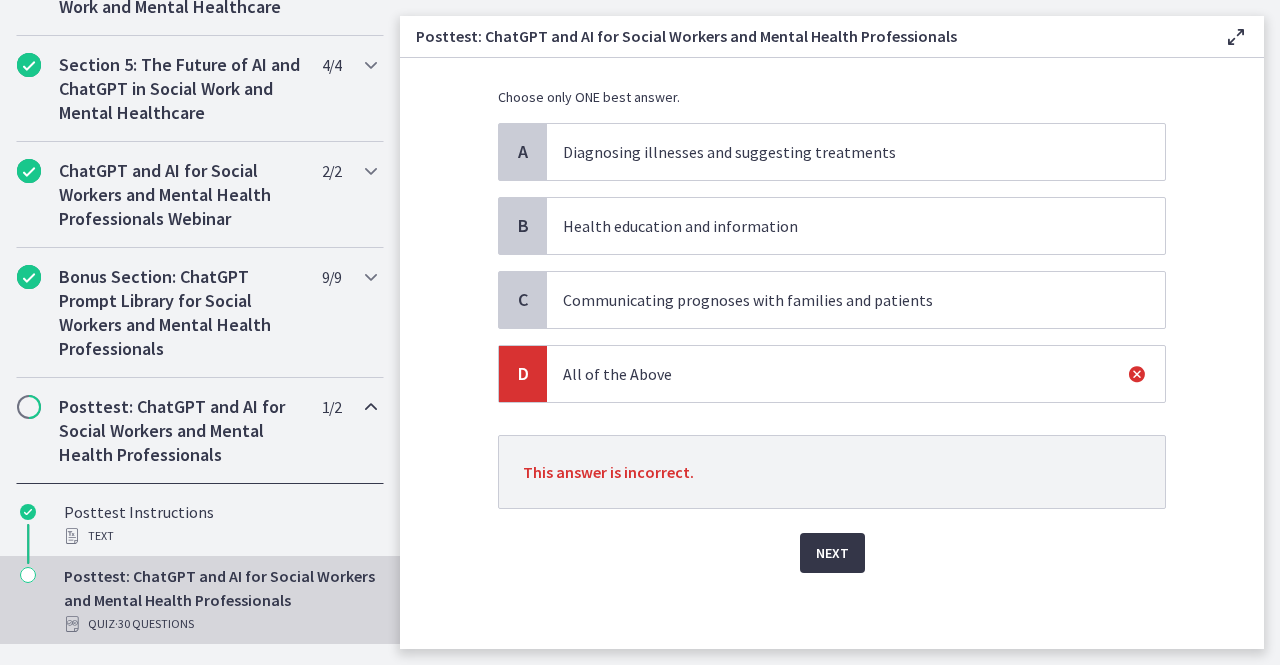 click on "Next" at bounding box center [832, 553] 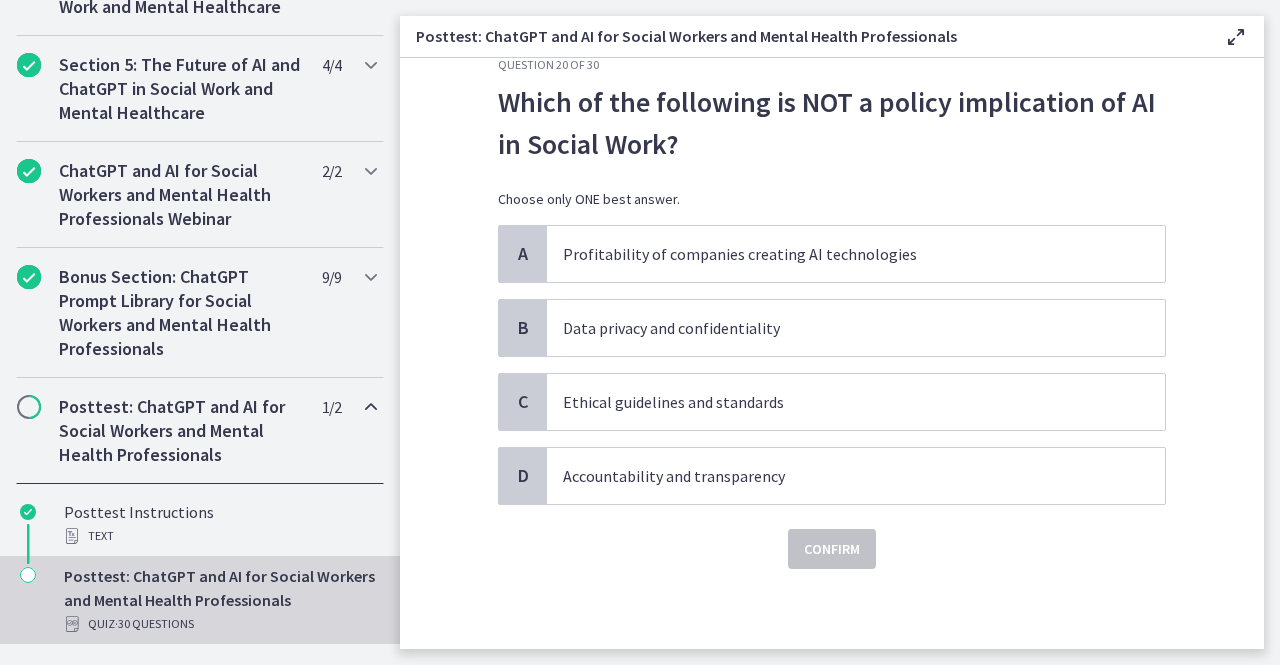 scroll, scrollTop: 0, scrollLeft: 0, axis: both 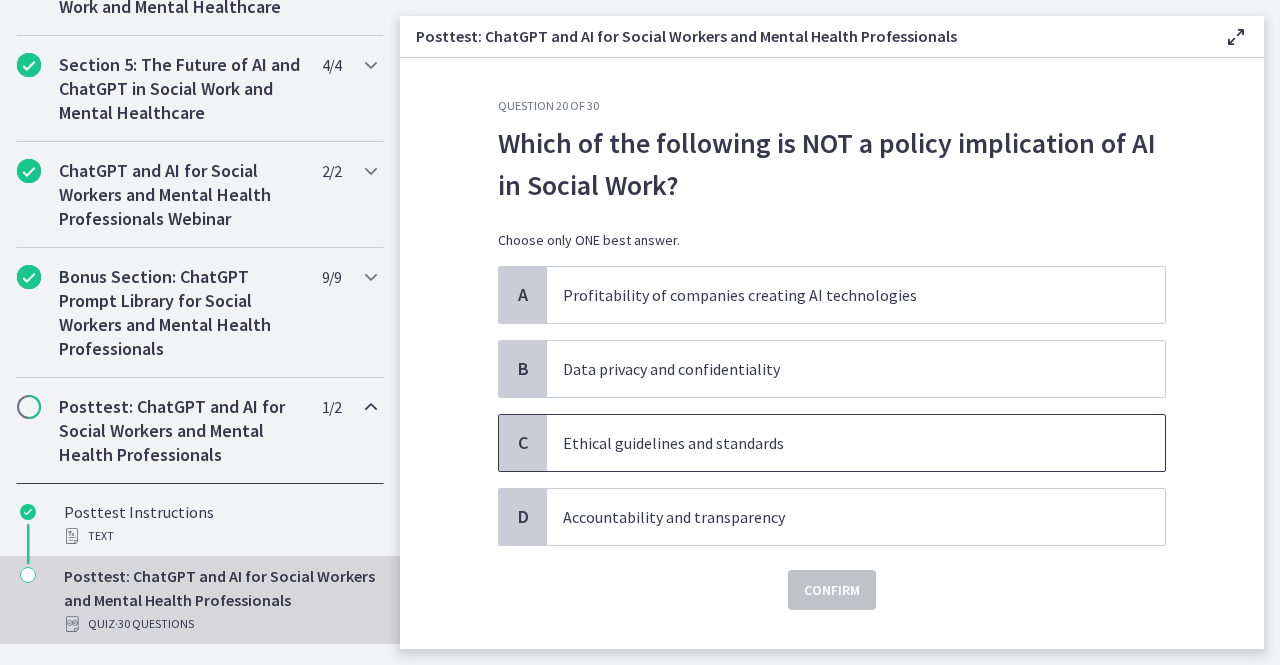 click on "Ethical guidelines and standards" at bounding box center (836, 443) 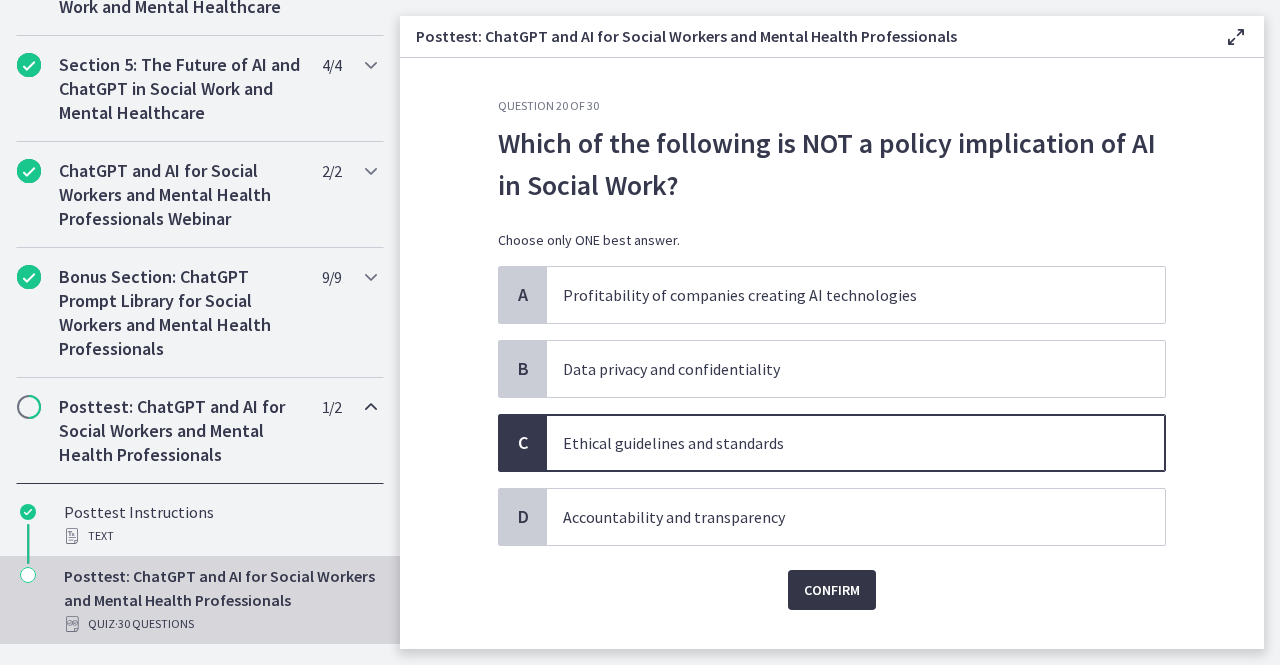 click on "Confirm" at bounding box center (832, 590) 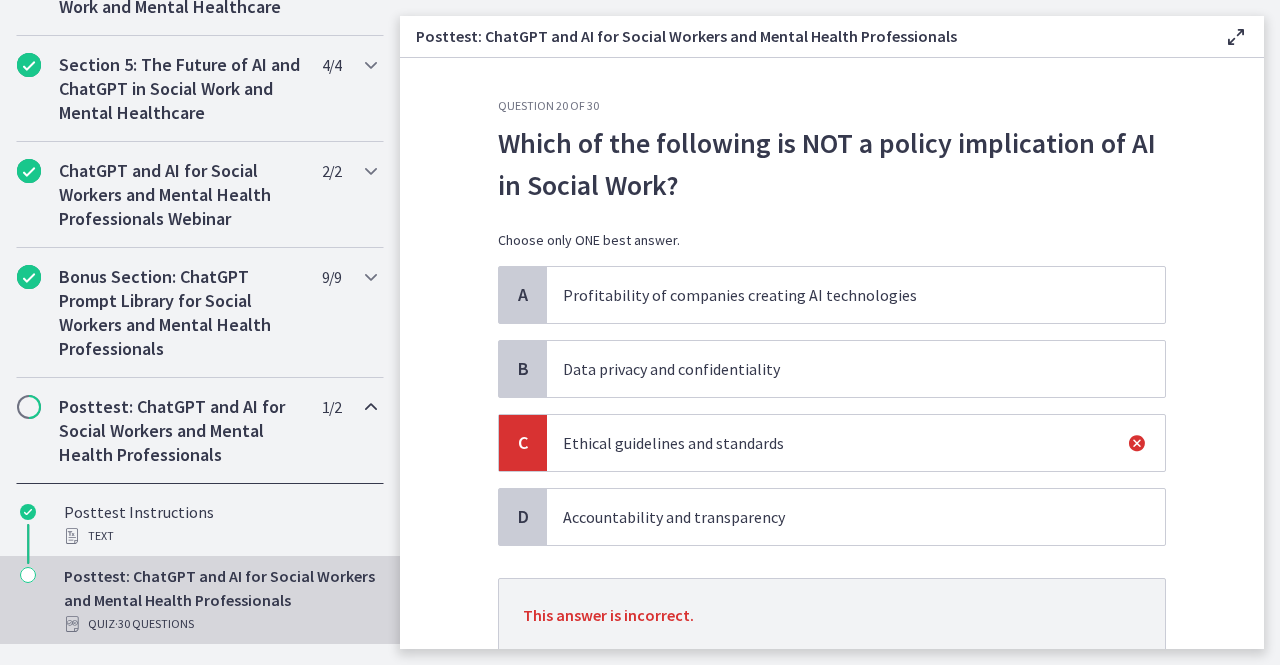 scroll, scrollTop: 143, scrollLeft: 0, axis: vertical 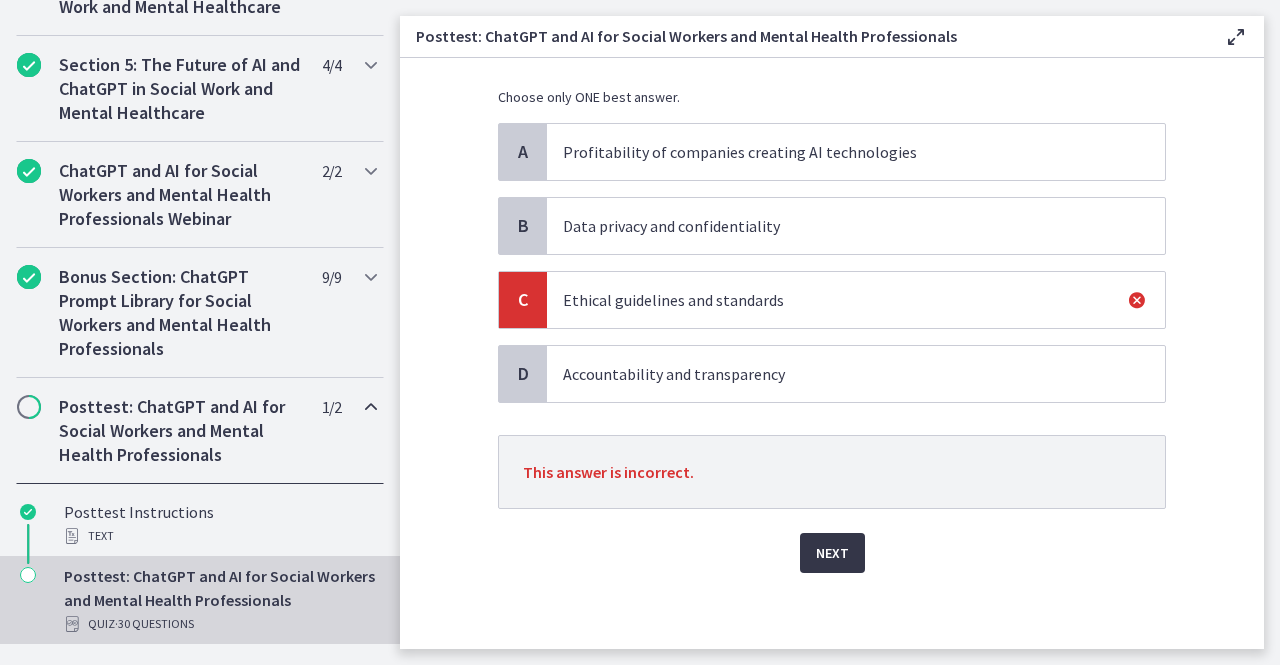 click on "Next" at bounding box center (832, 553) 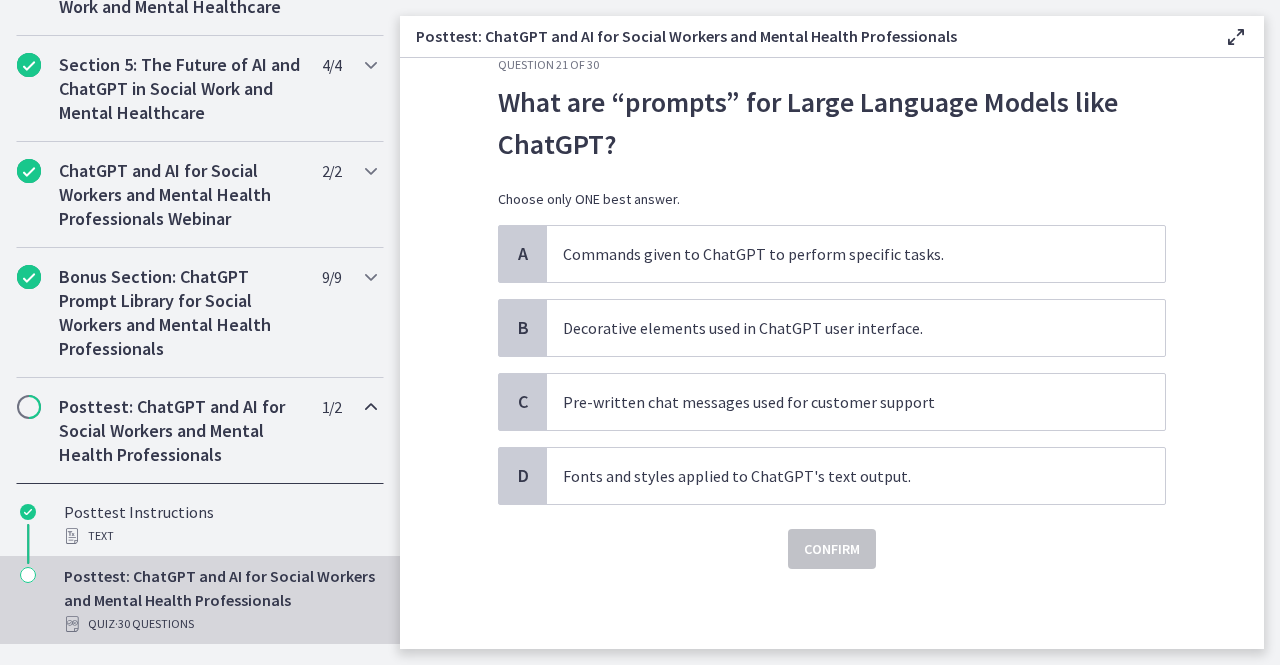 scroll, scrollTop: 0, scrollLeft: 0, axis: both 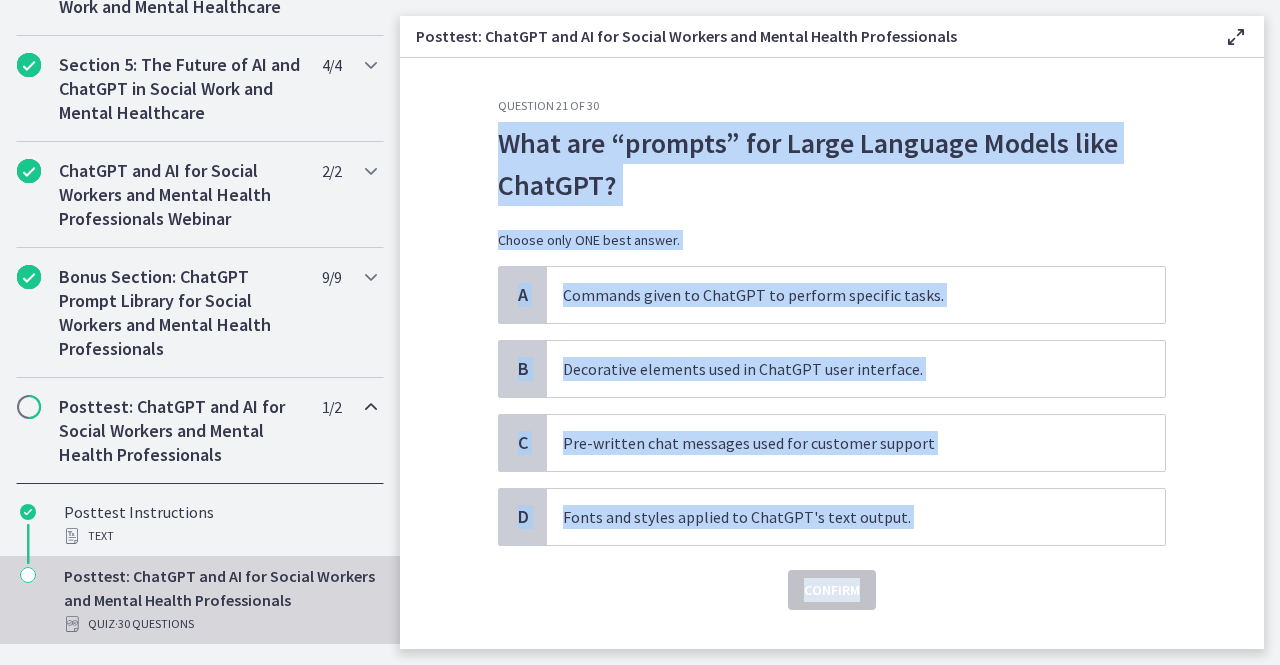 drag, startPoint x: 481, startPoint y: 131, endPoint x: 898, endPoint y: 564, distance: 601.1472 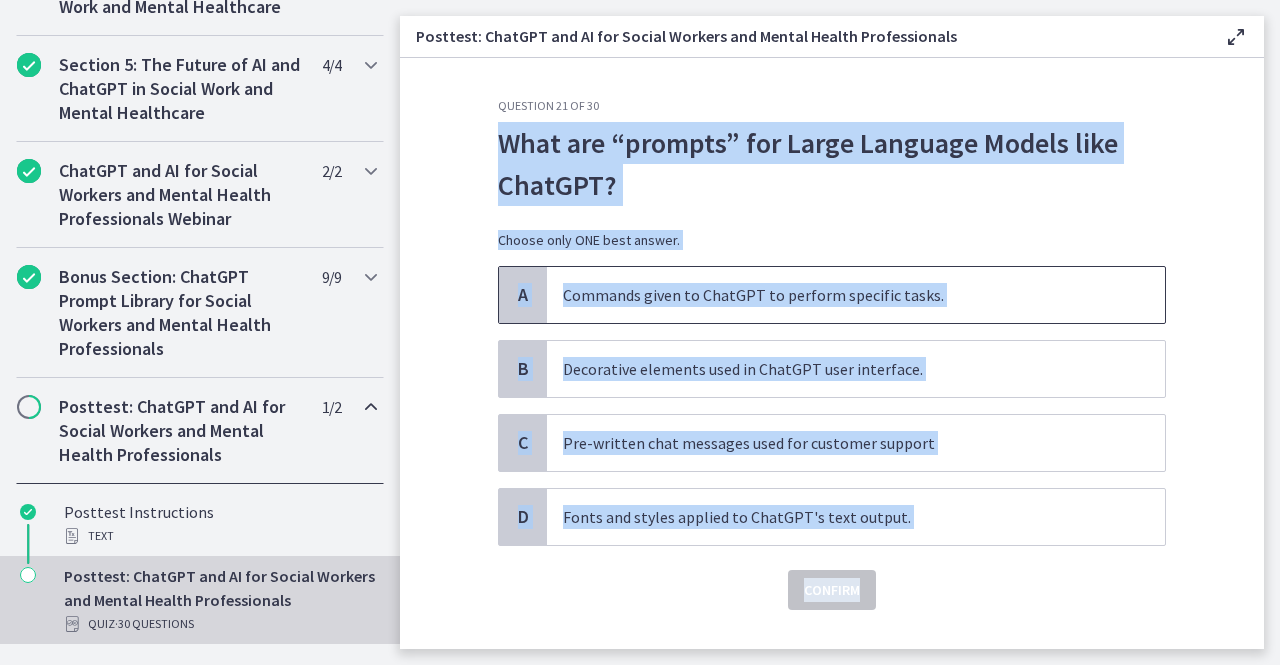 click on "Commands given to ChatGPT to perform specific tasks." at bounding box center (836, 295) 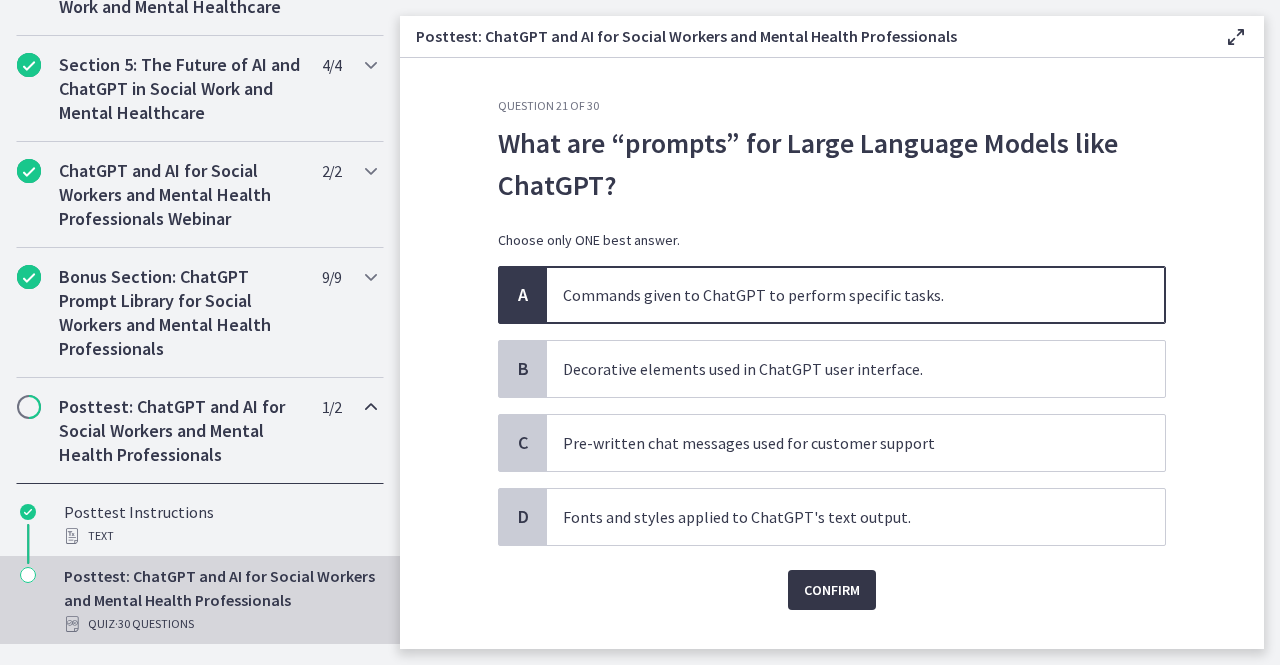 click on "Confirm" at bounding box center [832, 590] 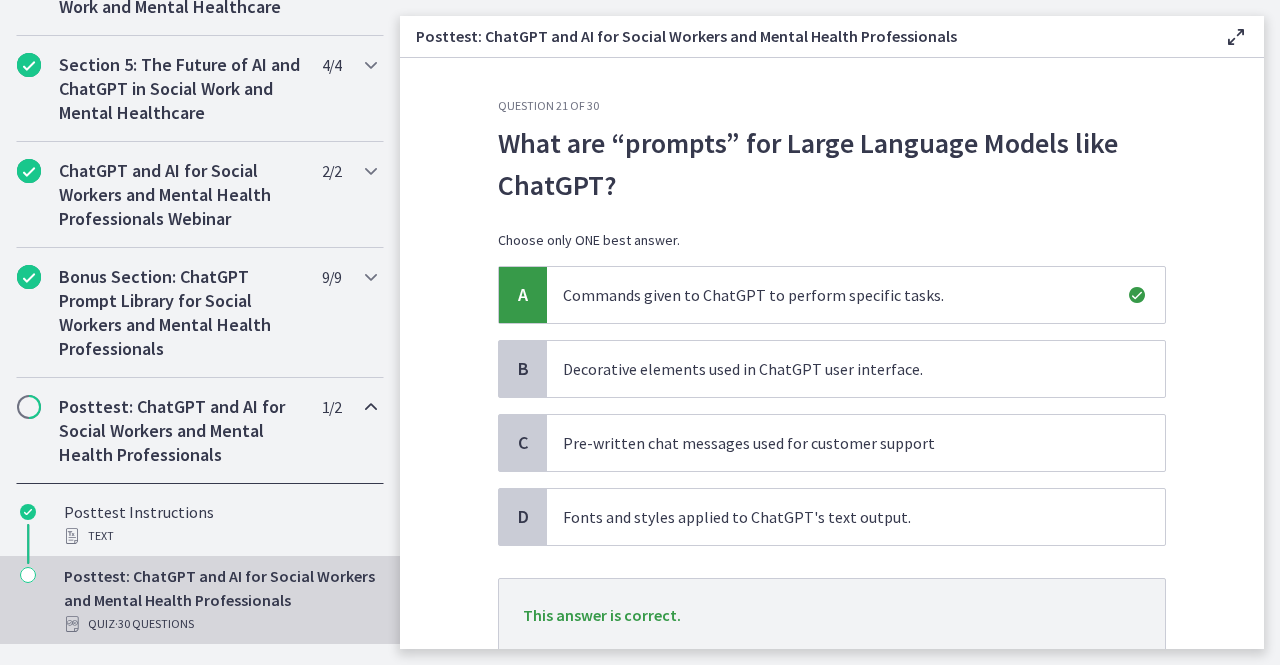 scroll, scrollTop: 143, scrollLeft: 0, axis: vertical 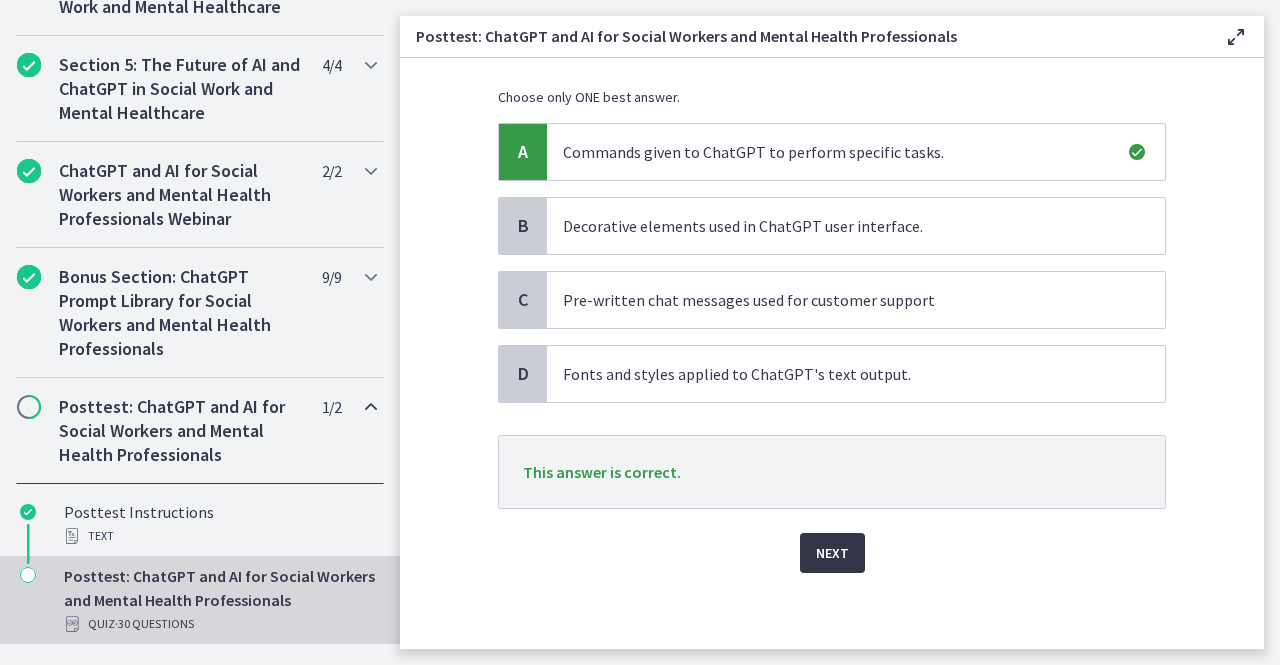 click on "Next" at bounding box center (832, 553) 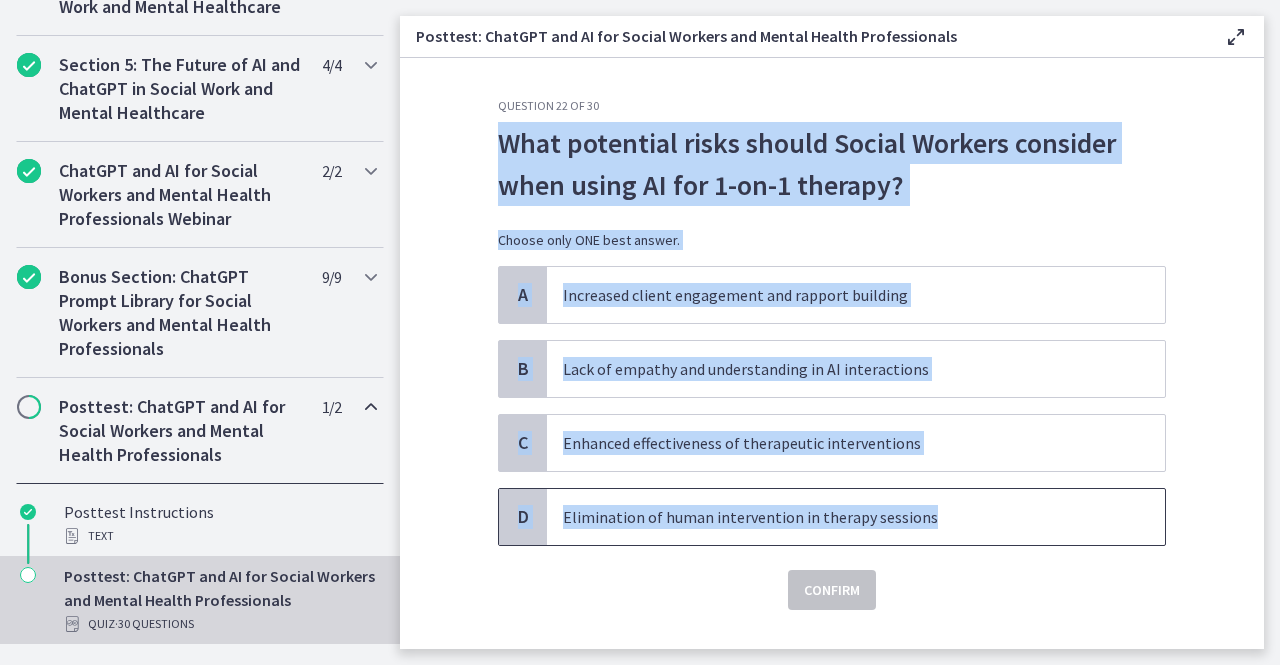 drag, startPoint x: 491, startPoint y: 136, endPoint x: 922, endPoint y: 520, distance: 577.2495 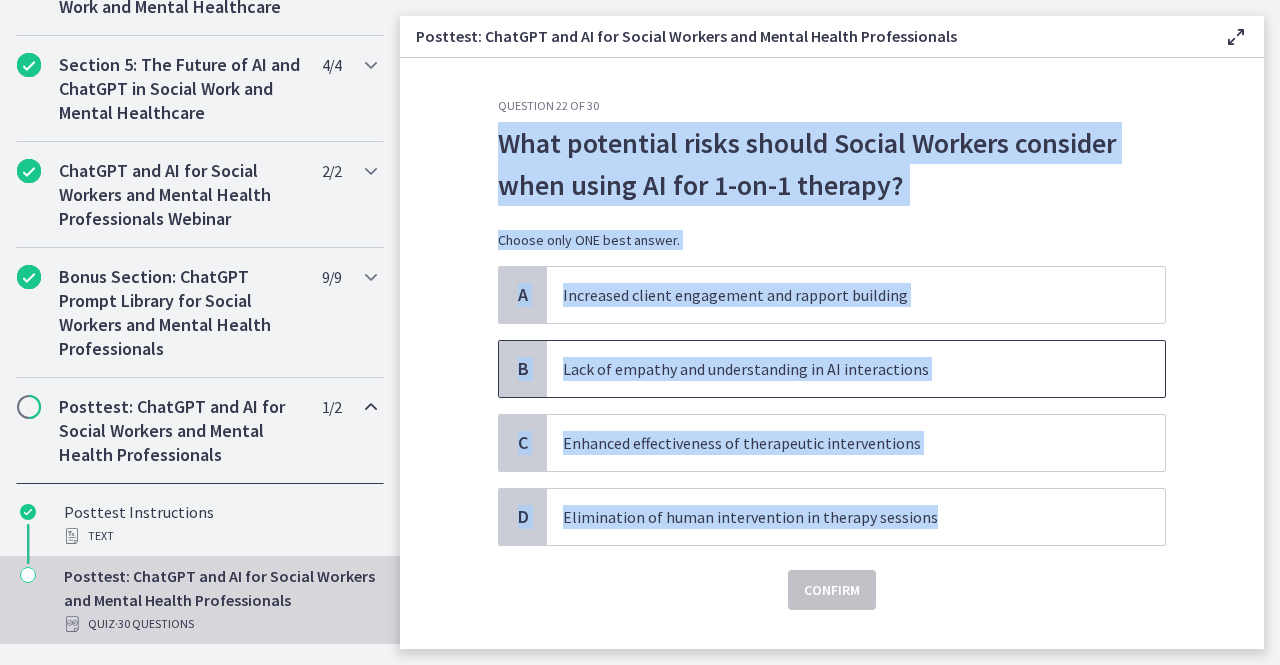click on "Lack of empathy and understanding in AI interactions" at bounding box center [836, 369] 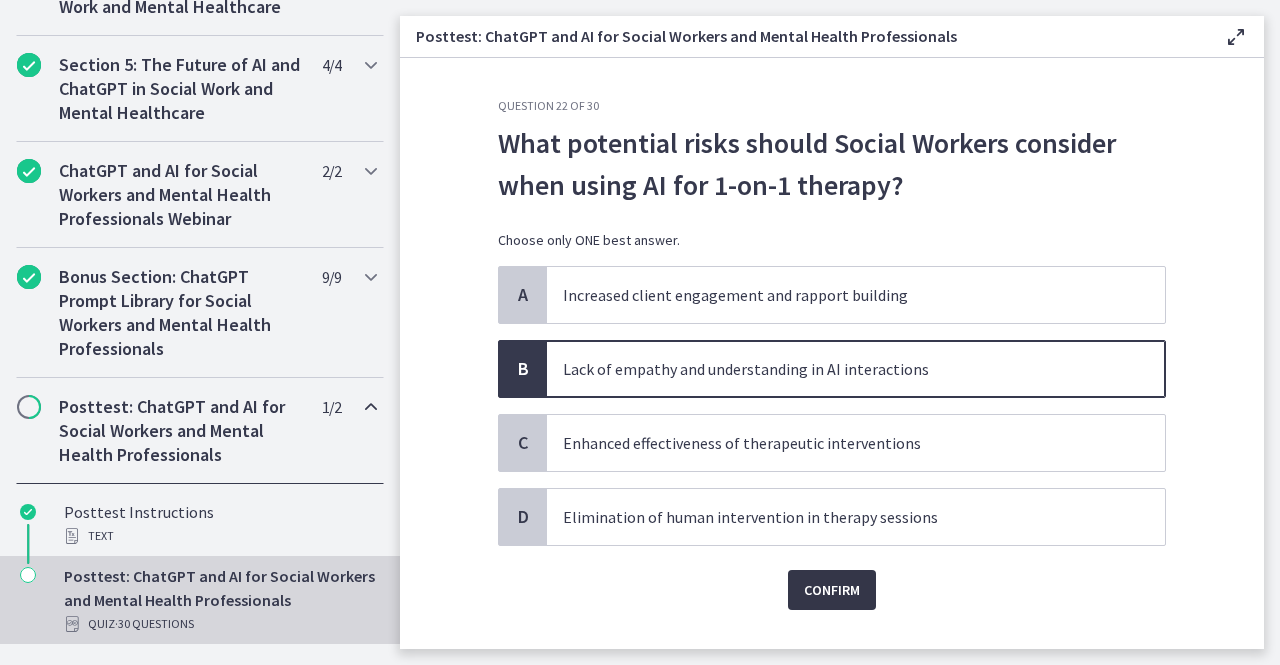 click on "Confirm" at bounding box center (832, 590) 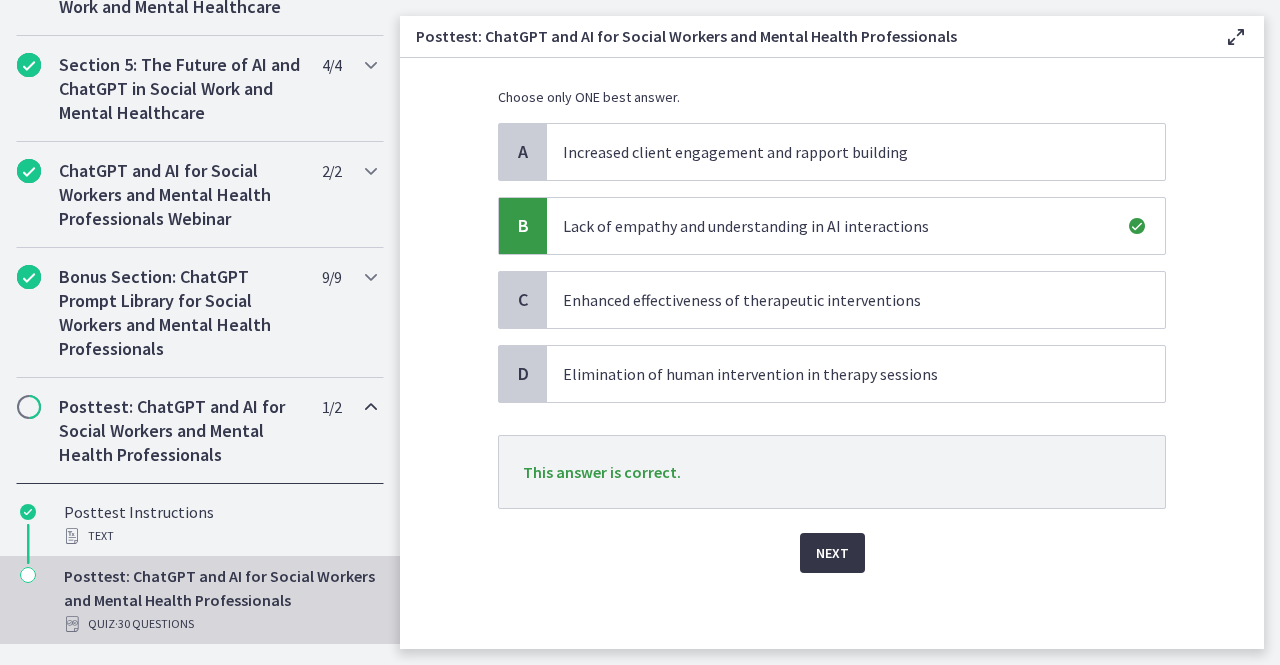 scroll, scrollTop: 140, scrollLeft: 0, axis: vertical 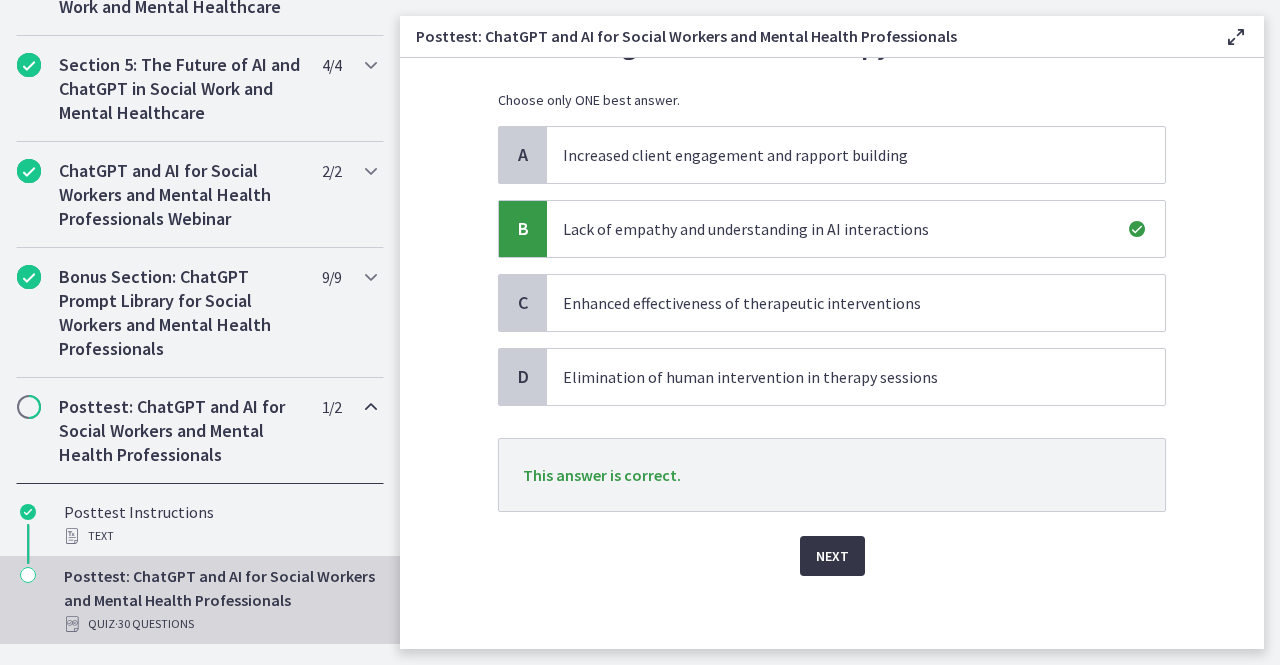 click on "Next" at bounding box center [832, 556] 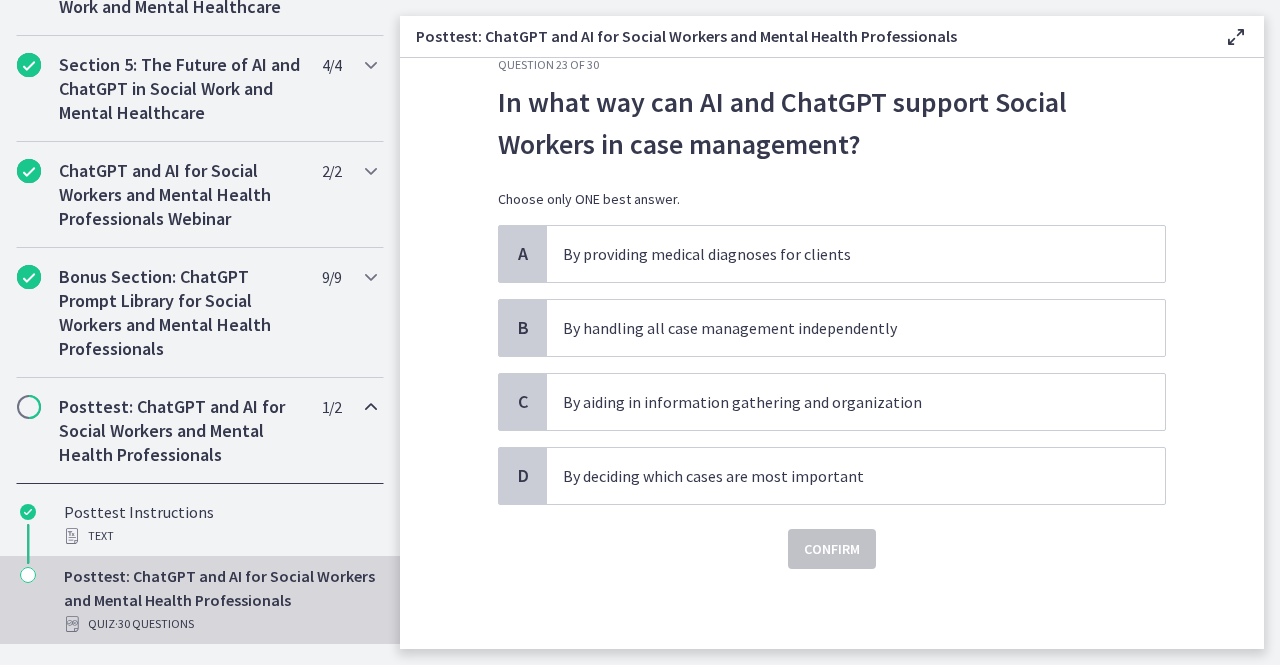 scroll, scrollTop: 0, scrollLeft: 0, axis: both 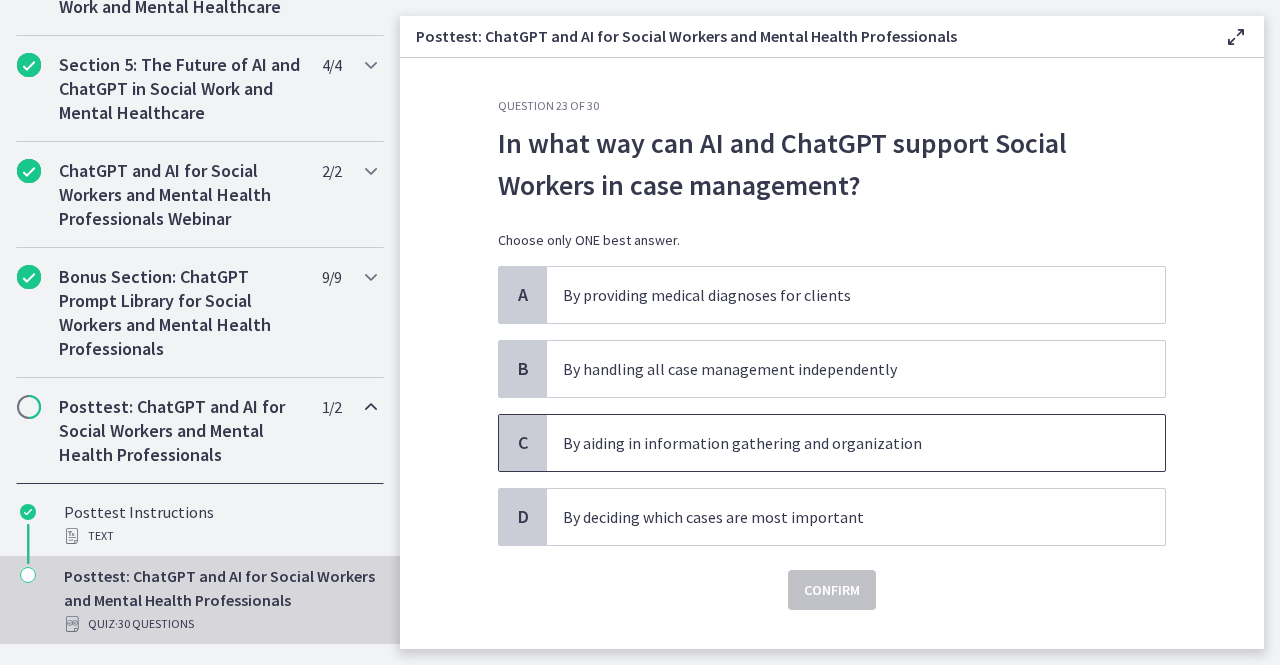 click on "By aiding in information gathering and organization" at bounding box center (836, 443) 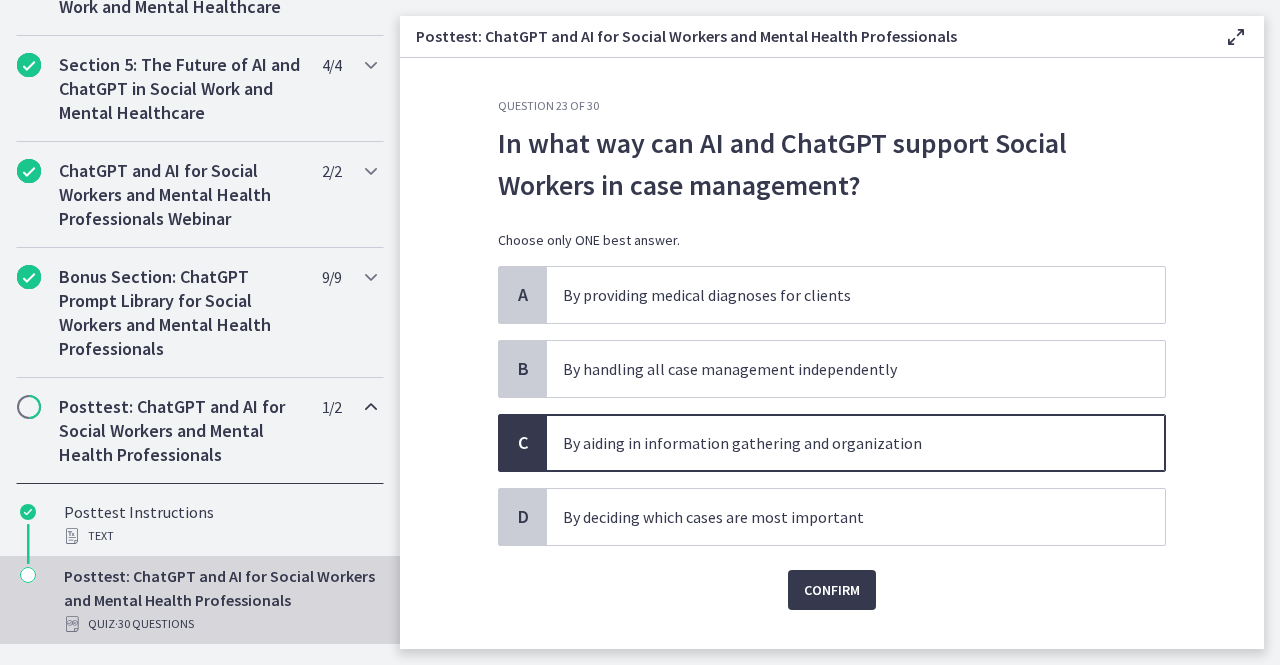 scroll, scrollTop: 0, scrollLeft: 0, axis: both 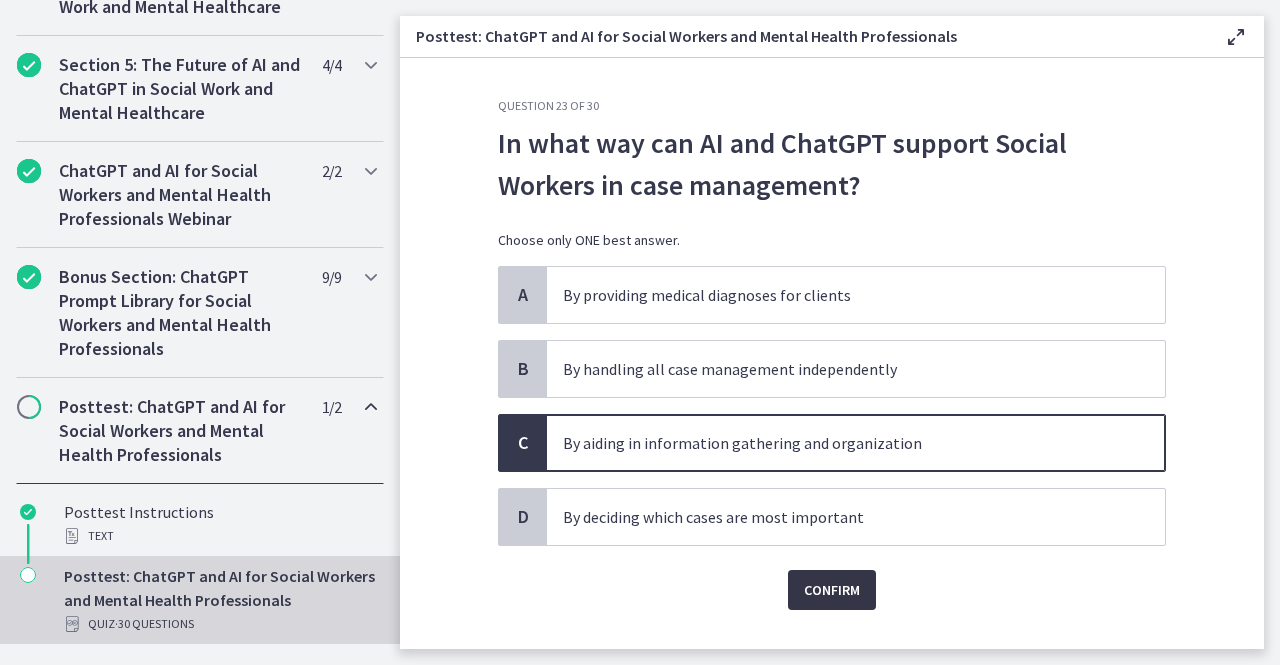click on "Confirm" at bounding box center (832, 590) 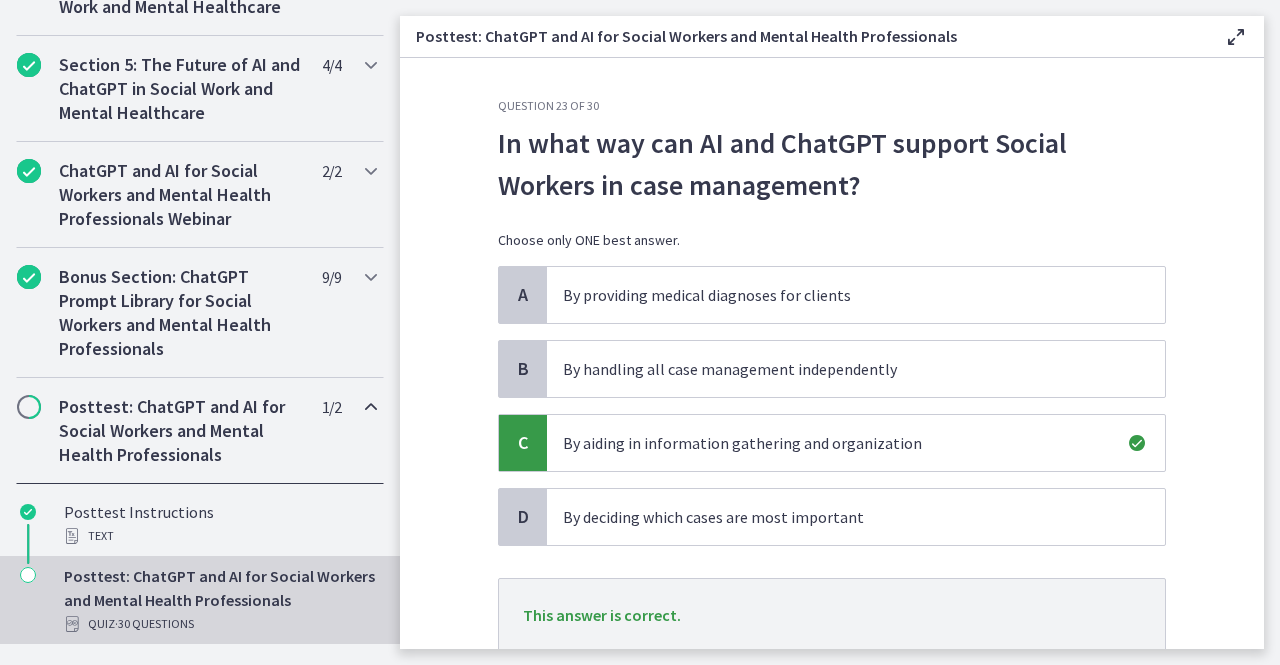 scroll, scrollTop: 143, scrollLeft: 0, axis: vertical 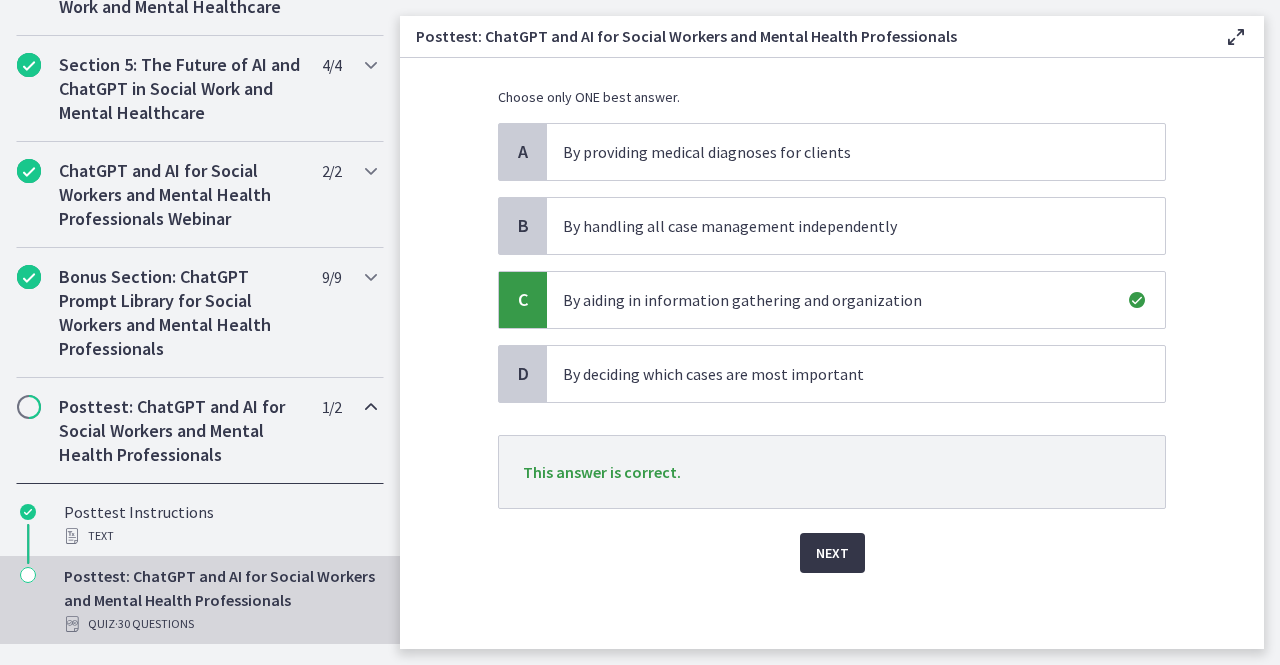 click on "Next" at bounding box center (832, 553) 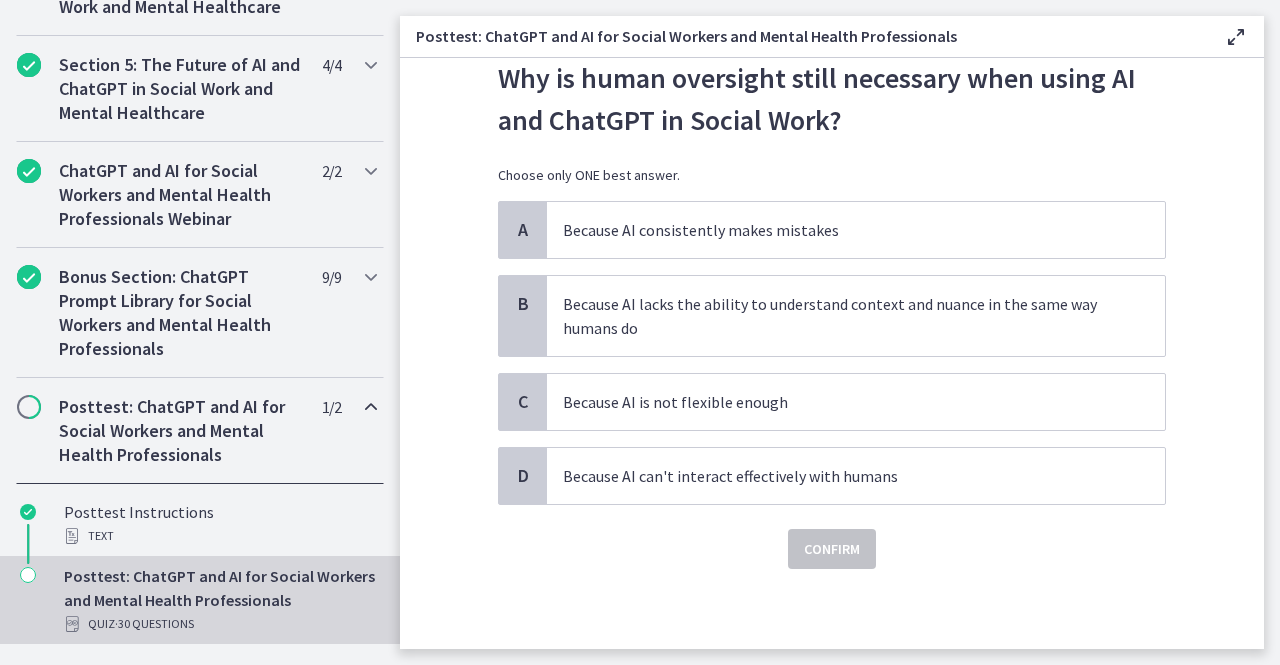 scroll, scrollTop: 0, scrollLeft: 0, axis: both 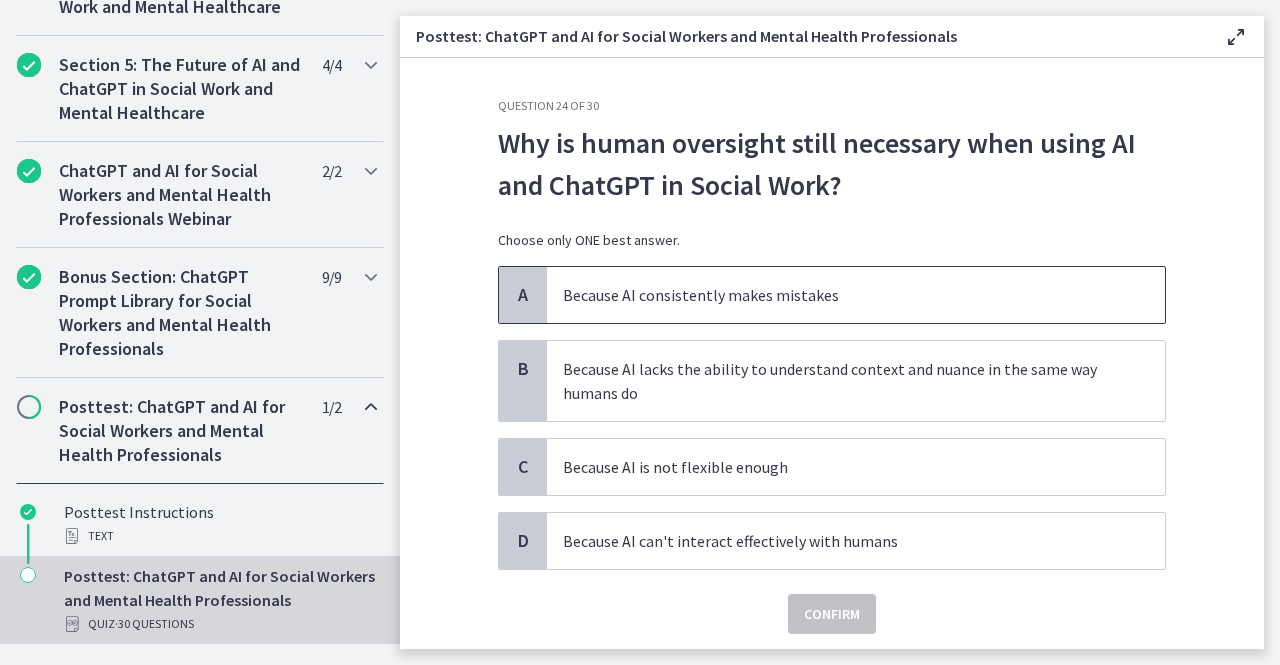 click on "Because AI consistently makes mistakes" at bounding box center (856, 295) 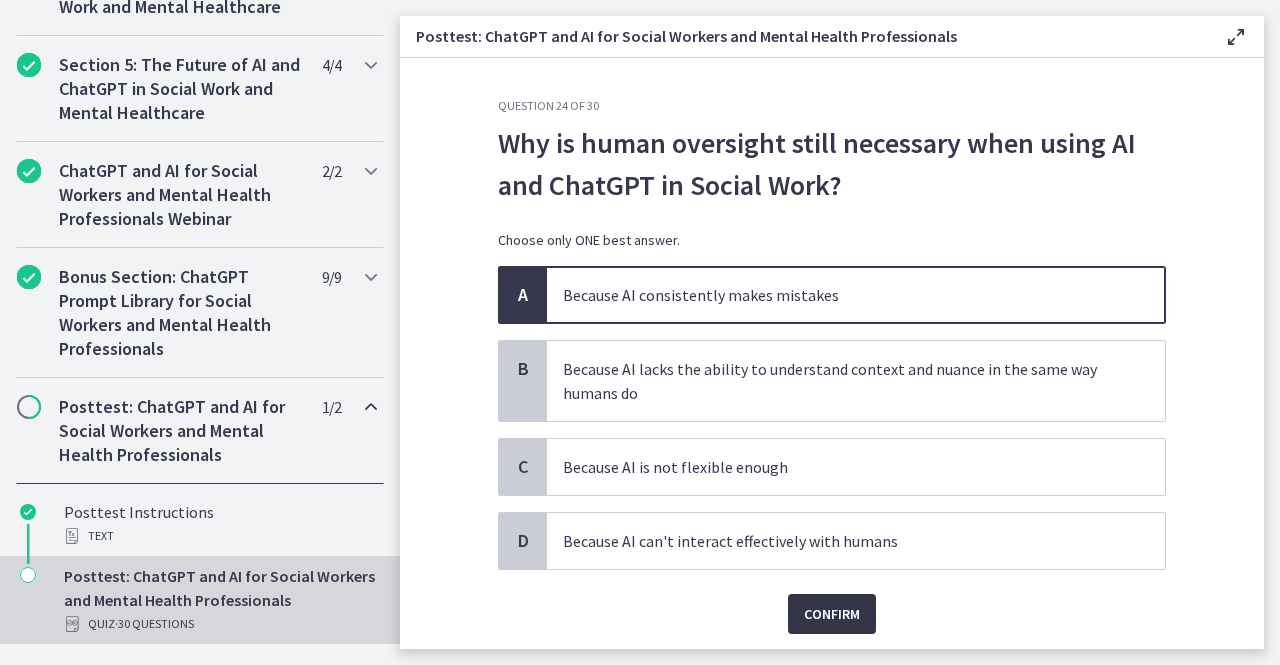 click on "Confirm" at bounding box center [832, 614] 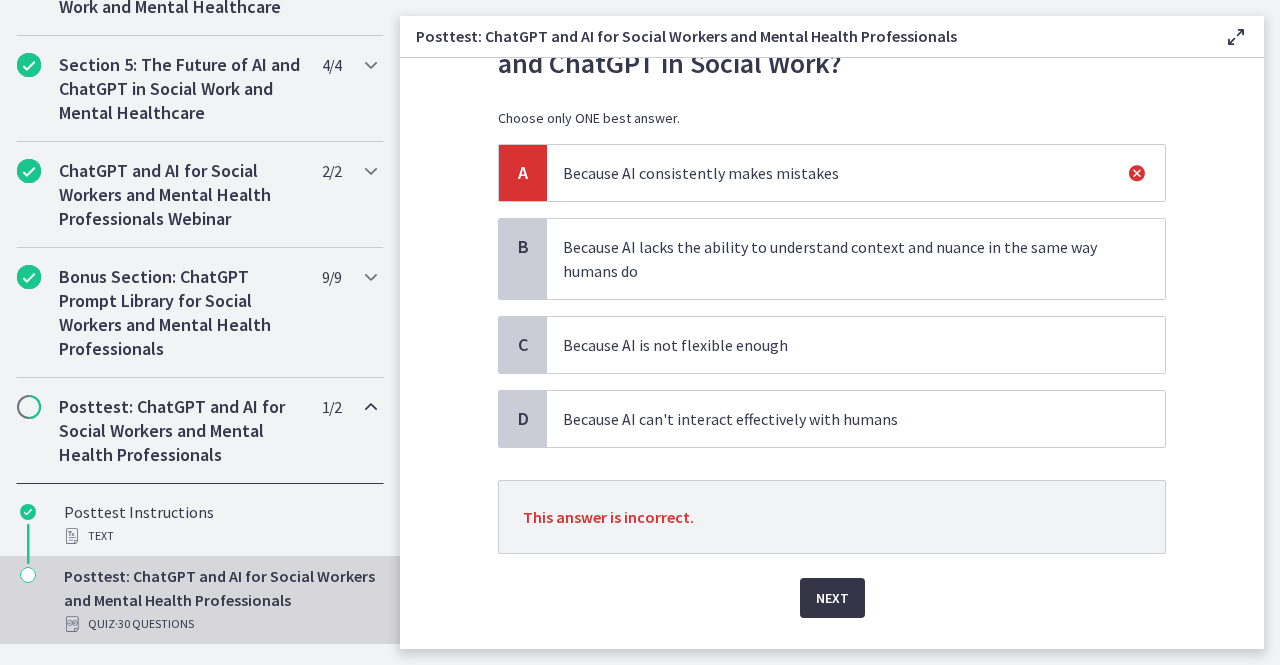 scroll, scrollTop: 160, scrollLeft: 0, axis: vertical 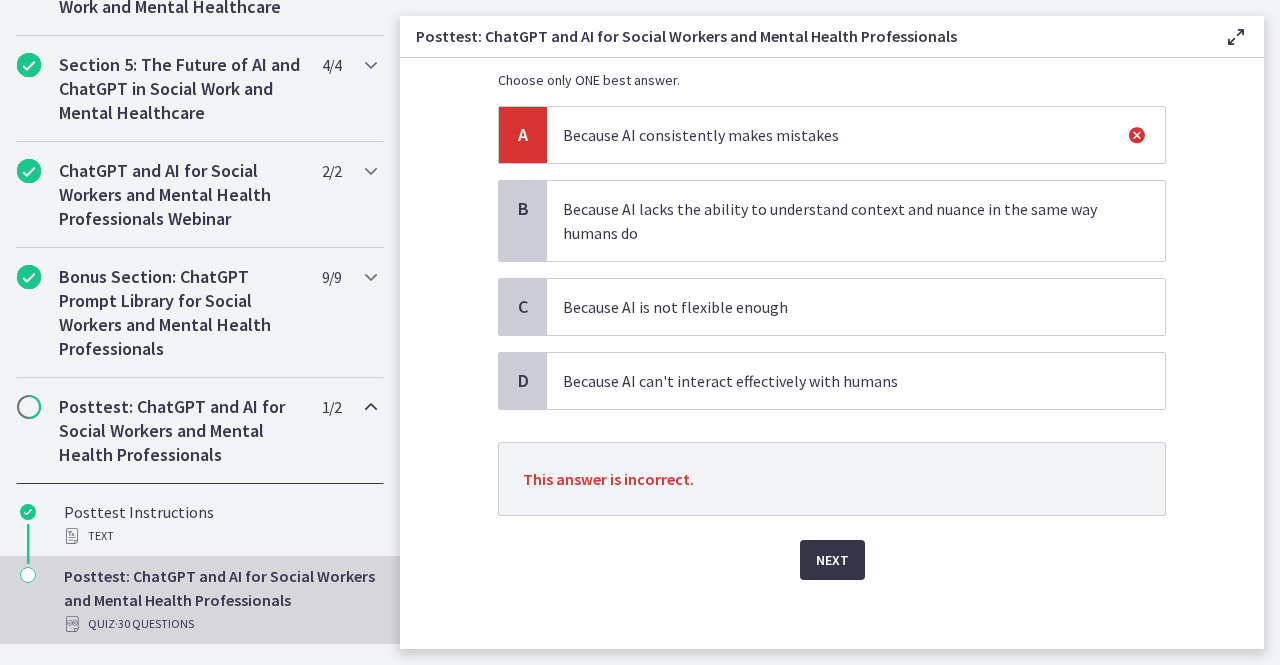 click on "Next" at bounding box center (832, 560) 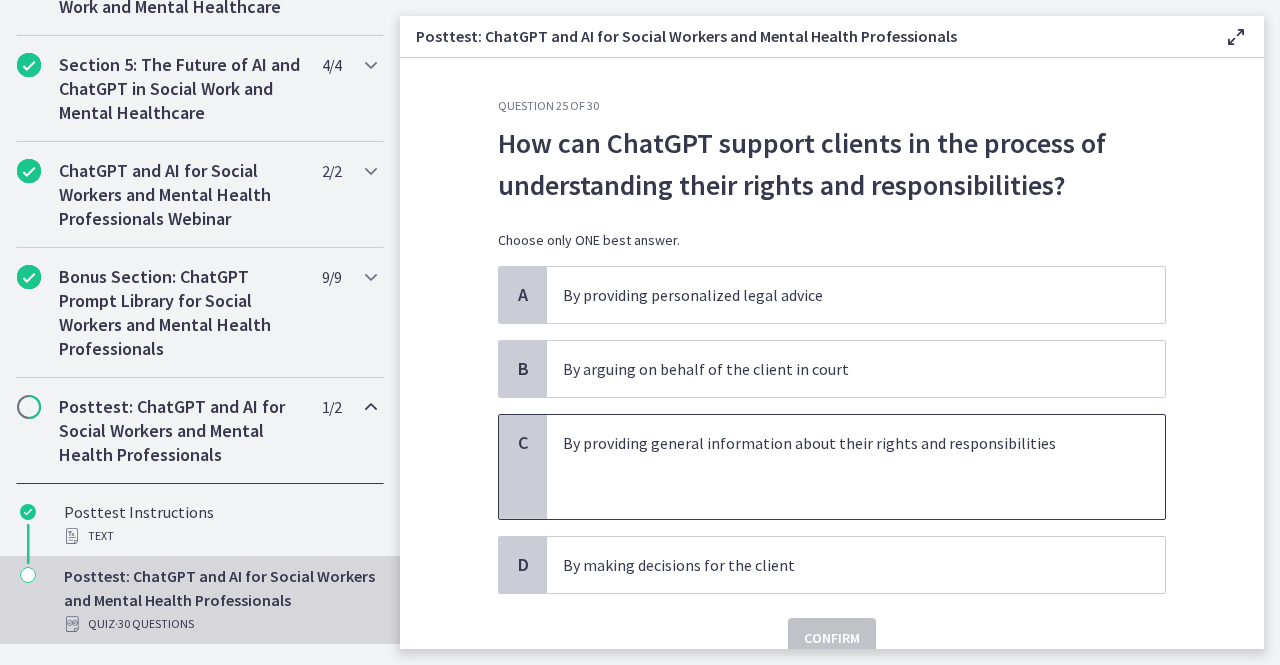 click at bounding box center [836, 467] 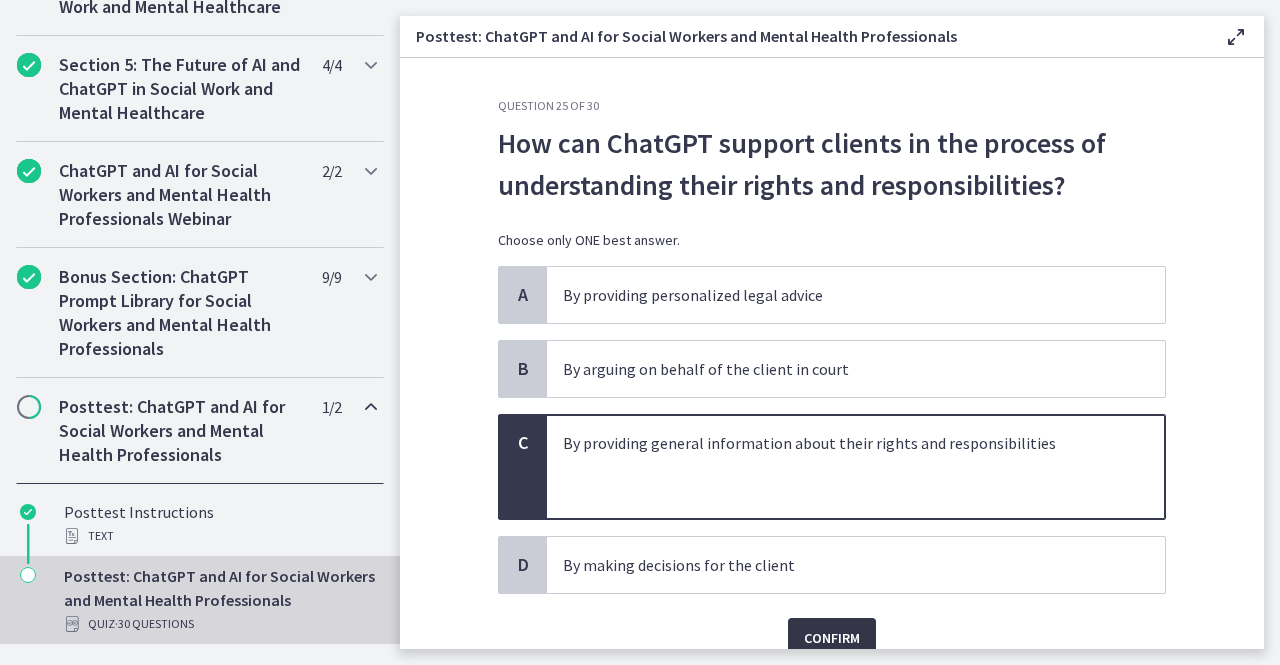 click on "Confirm" at bounding box center (832, 638) 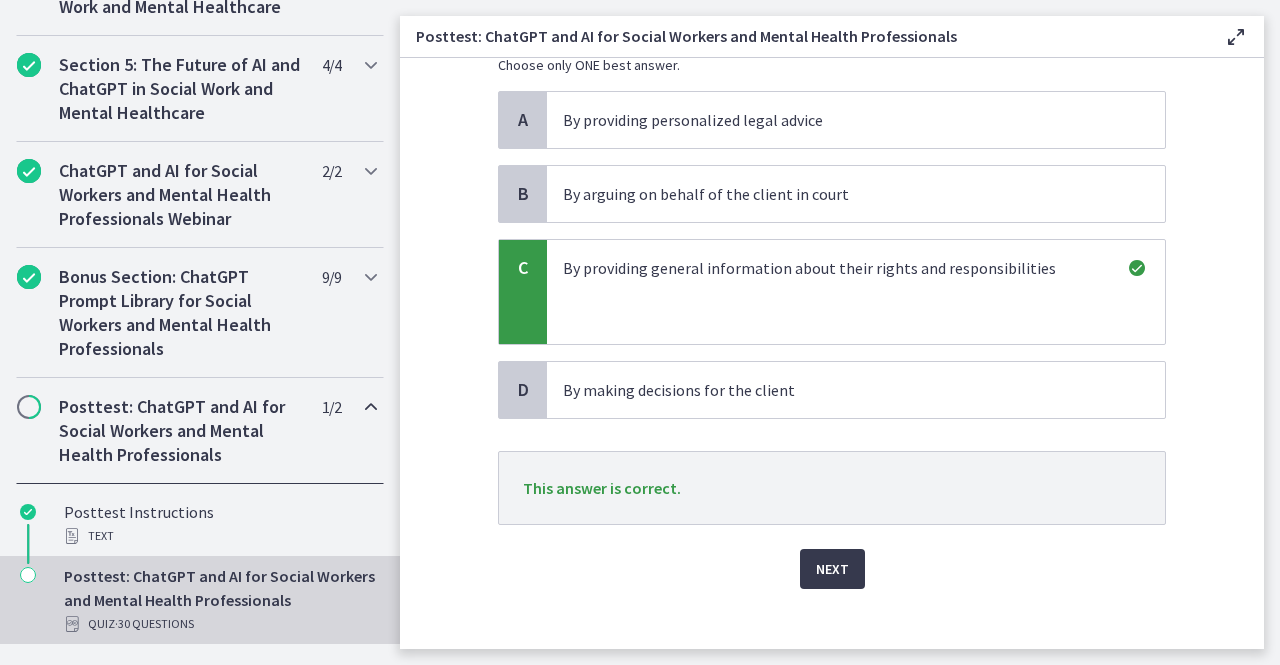 scroll, scrollTop: 176, scrollLeft: 0, axis: vertical 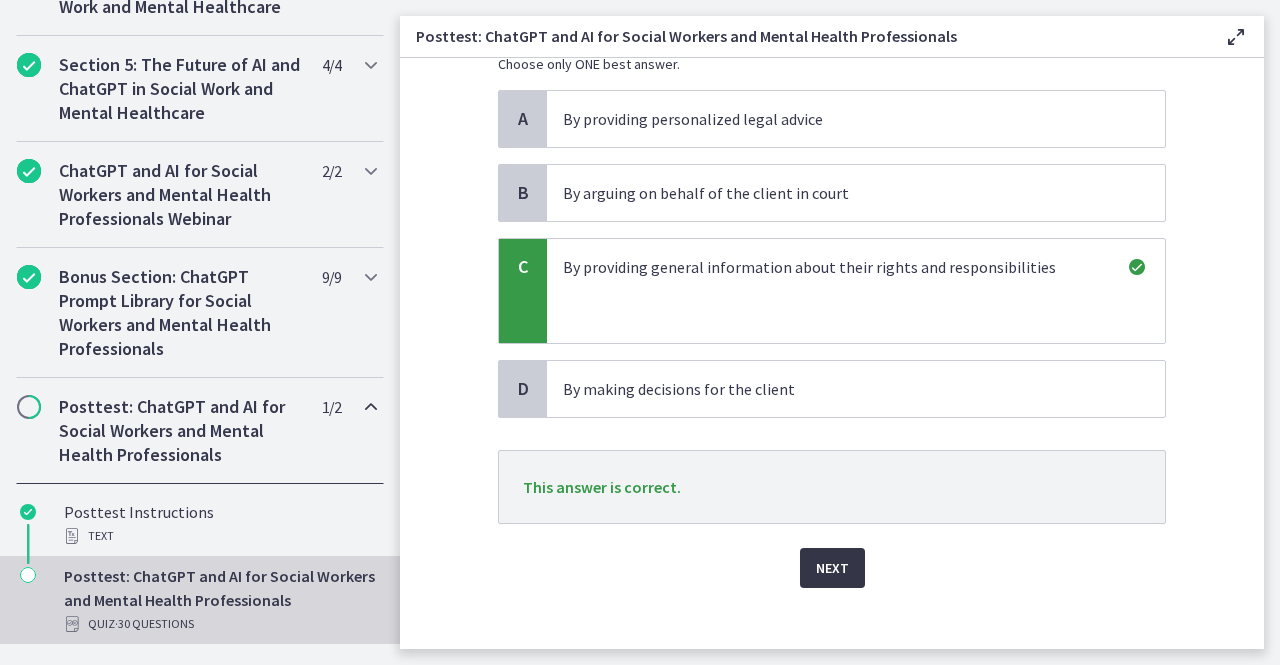 click on "Next" at bounding box center [832, 568] 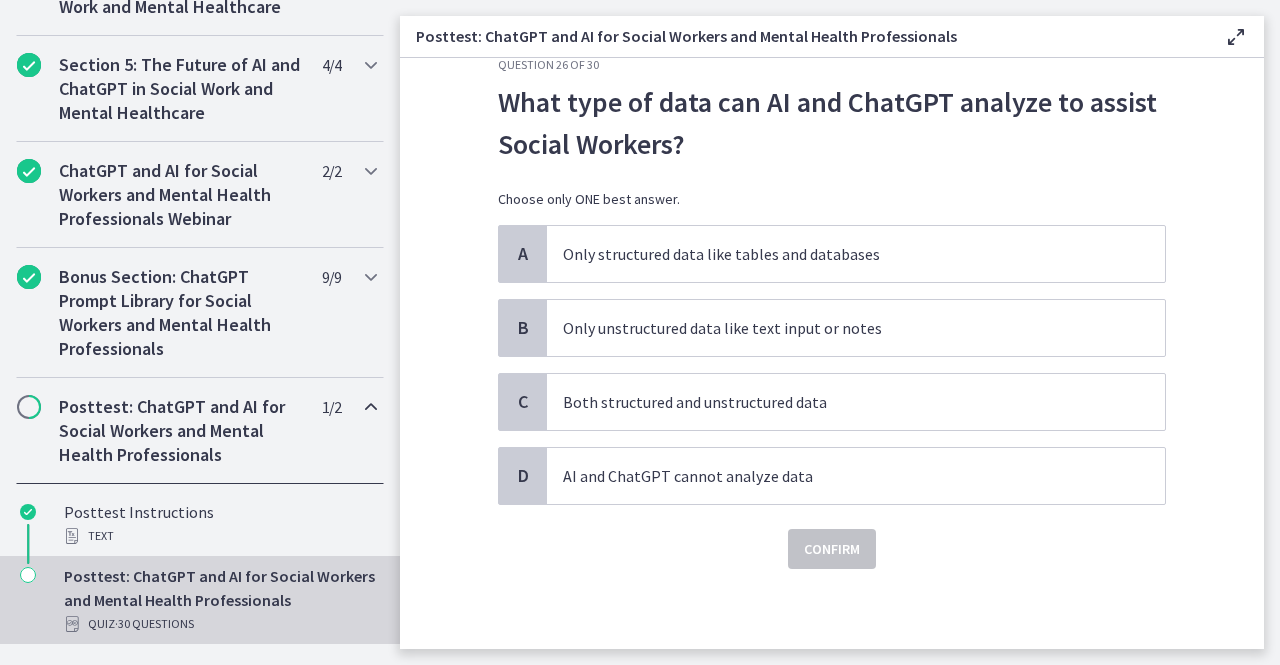 scroll, scrollTop: 0, scrollLeft: 0, axis: both 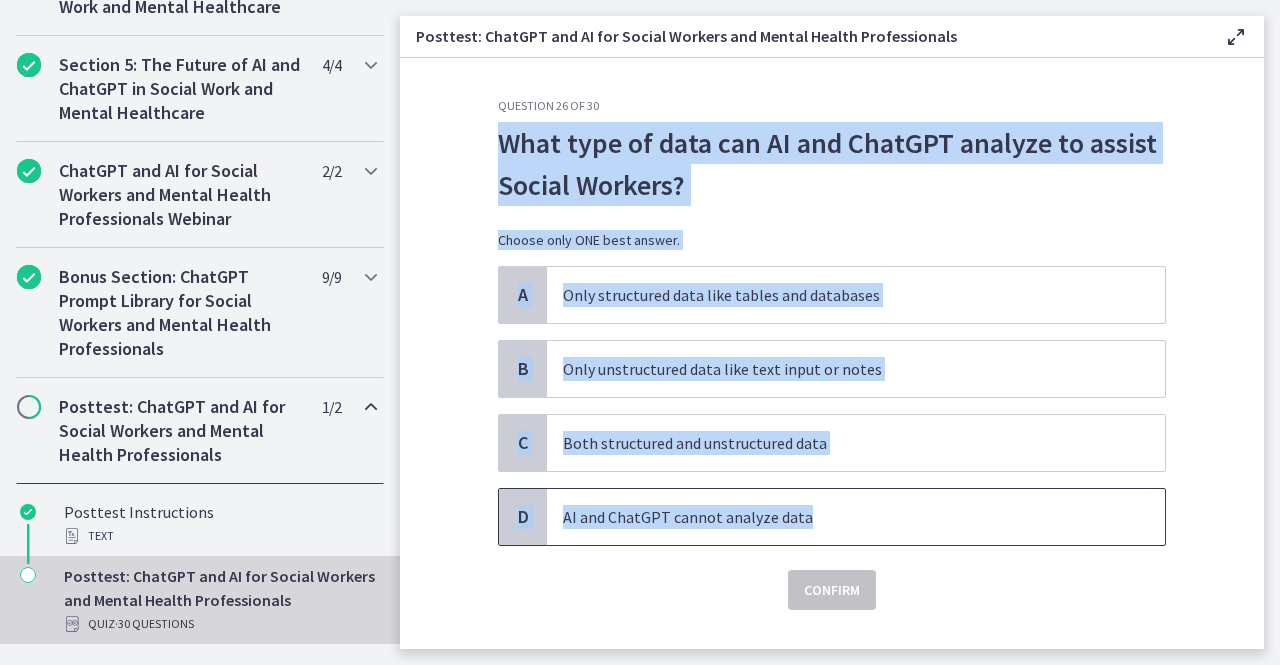 drag, startPoint x: 830, startPoint y: 513, endPoint x: 496, endPoint y: 139, distance: 501.42996 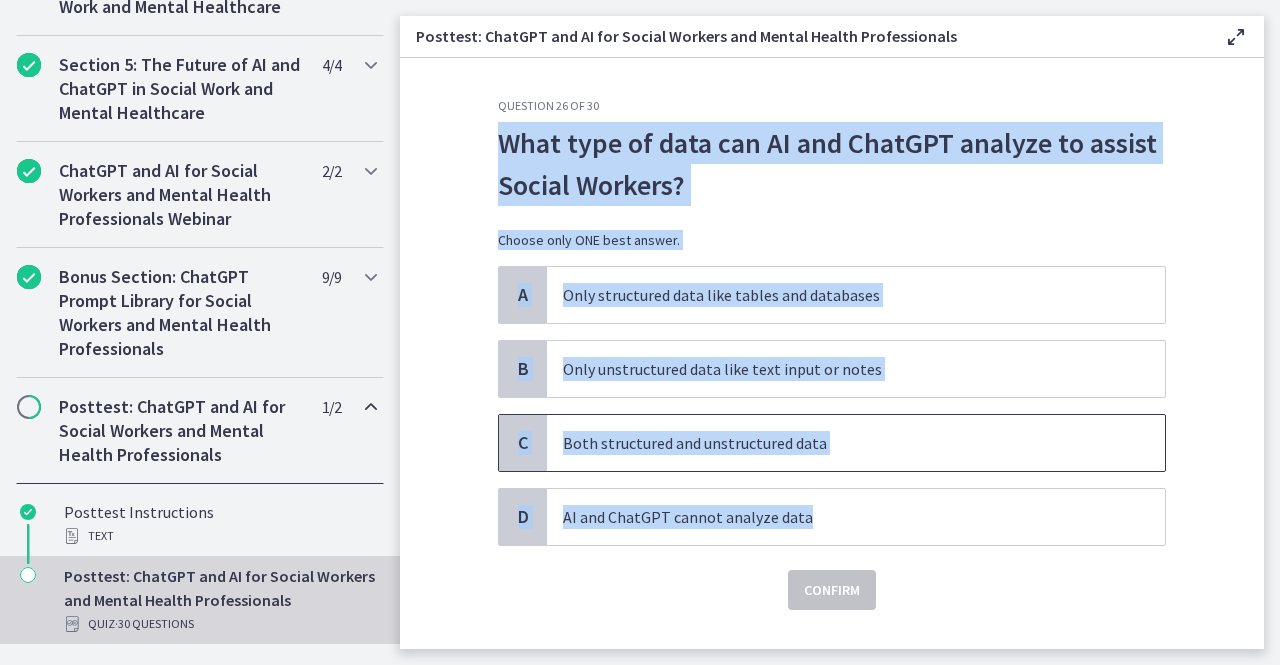 click on "Both structured and unstructured data" at bounding box center [836, 443] 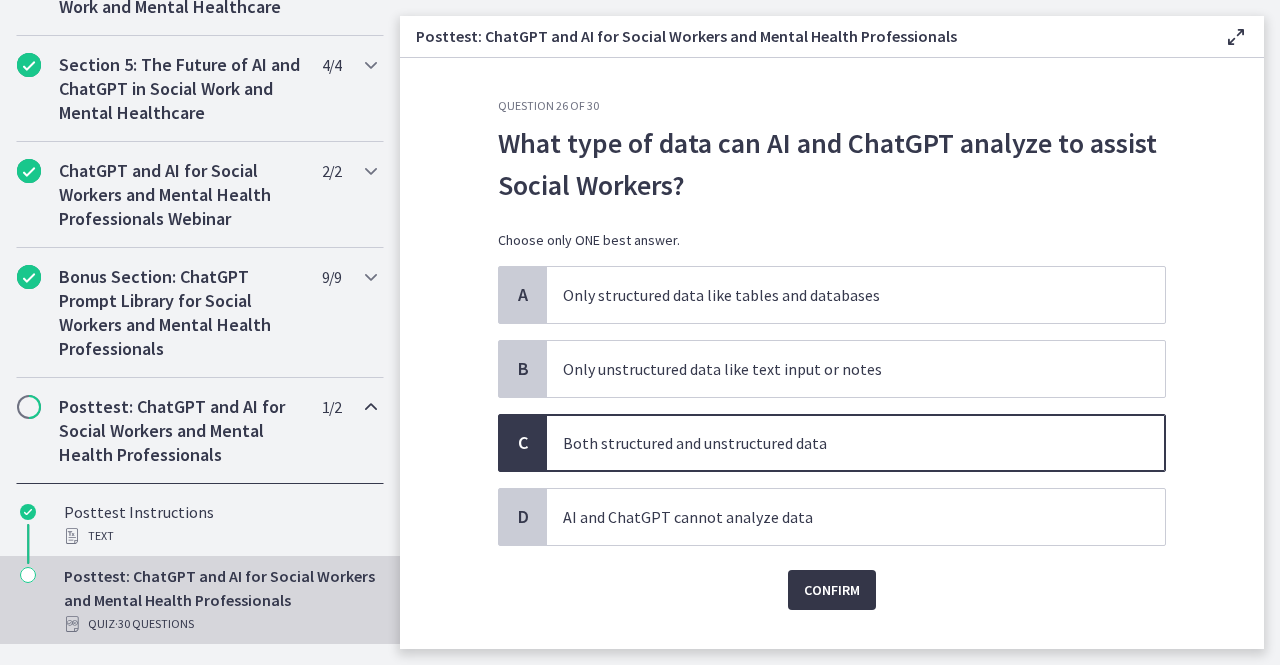click on "Confirm" at bounding box center (832, 590) 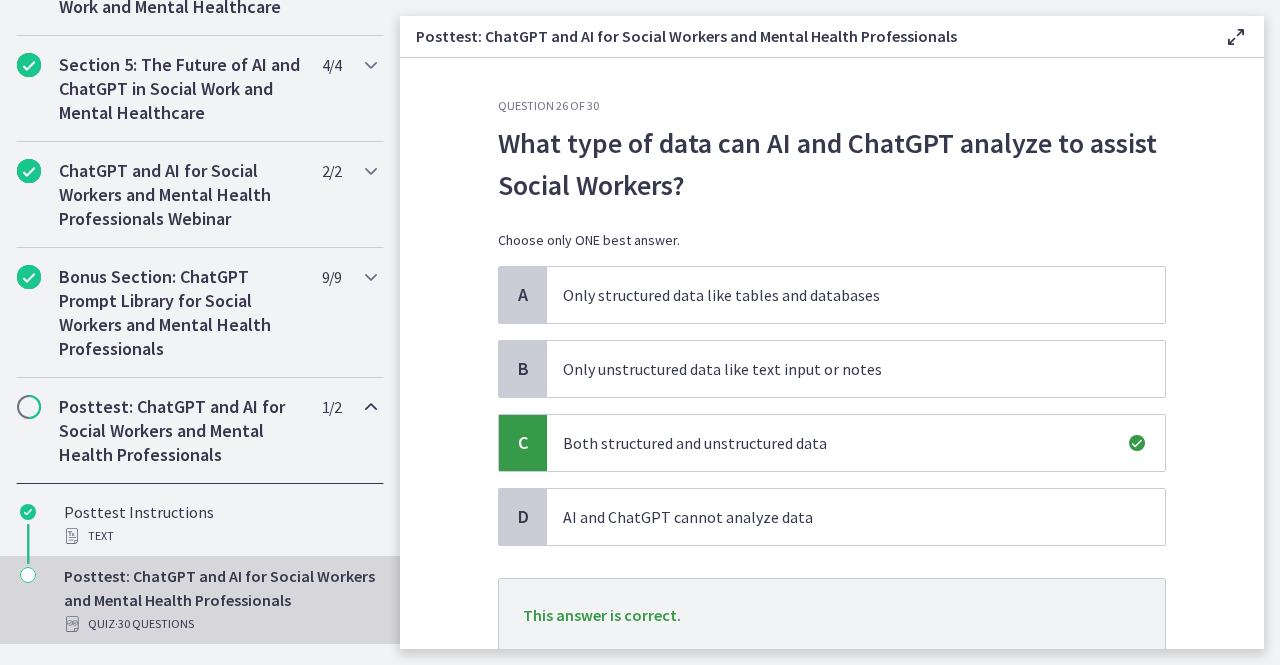 scroll, scrollTop: 143, scrollLeft: 0, axis: vertical 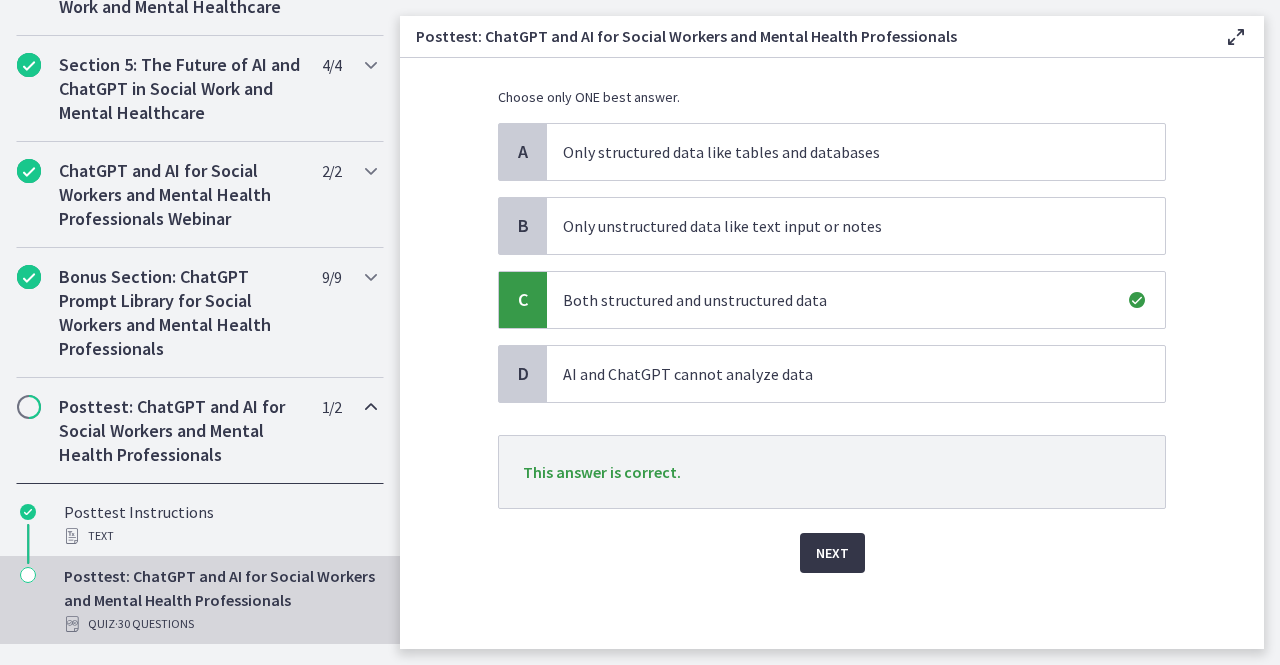 click on "Next" at bounding box center [832, 553] 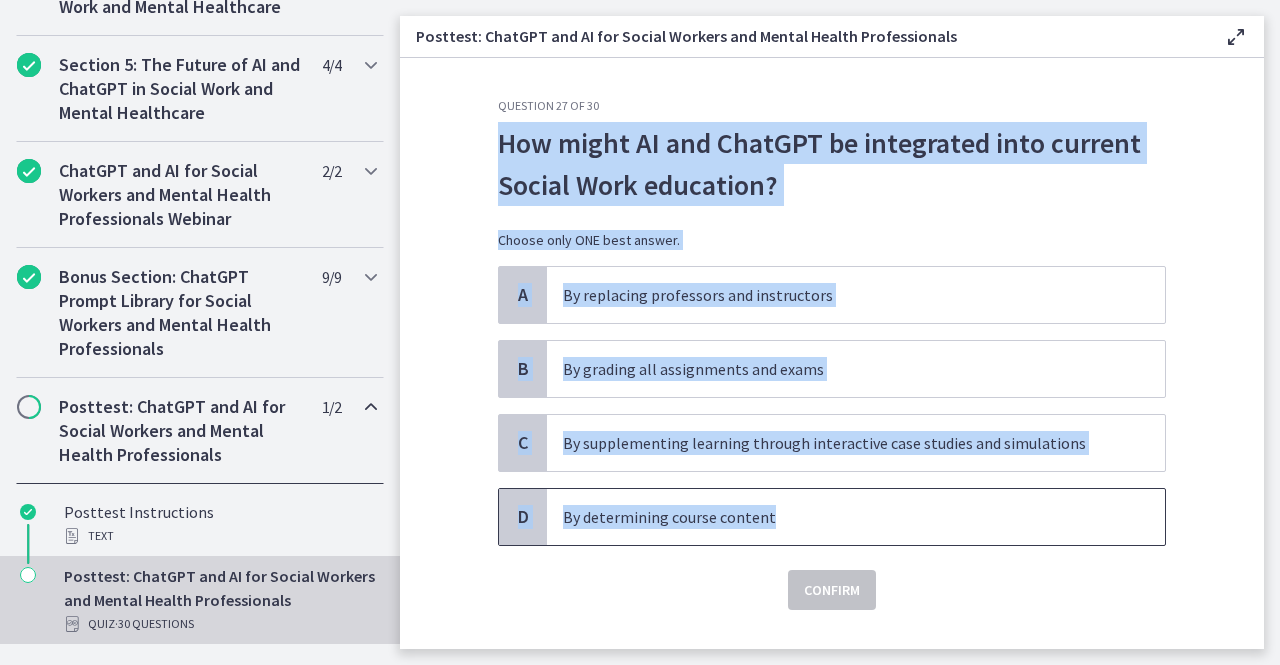 drag, startPoint x: 495, startPoint y: 156, endPoint x: 916, endPoint y: 486, distance: 534.9215 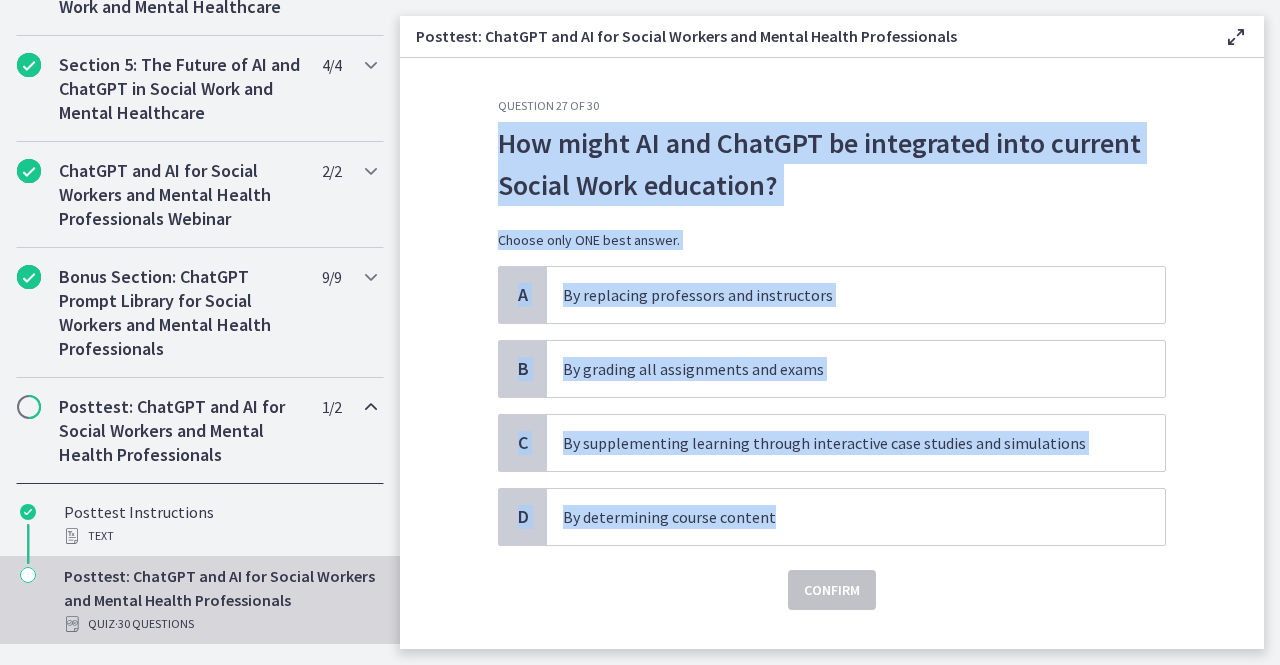 copy on "How might AI and ChatGPT be integrated into current Social Work education?
Choose only ONE best answer.
A
By replacing professors and instructors
B
By grading all assignments and exams
C
By supplementing learning through interactive case studies and simulations
D
By determining course content" 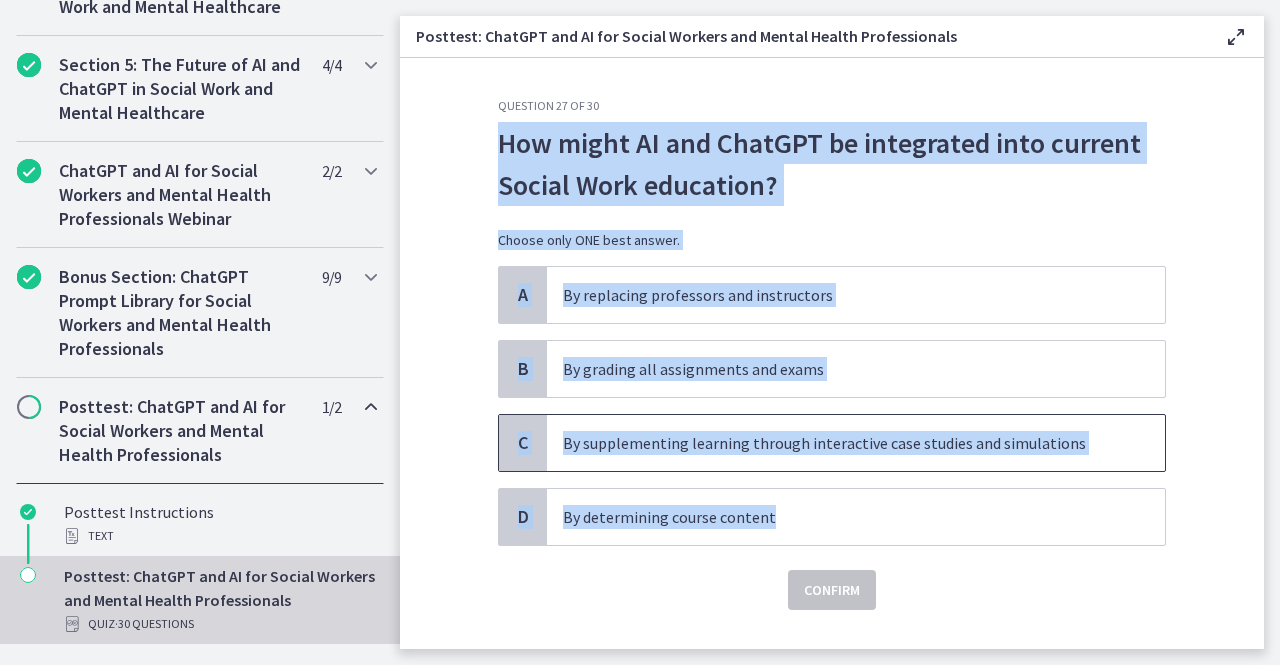 click on "By supplementing learning through interactive case studies and simulations" at bounding box center [836, 443] 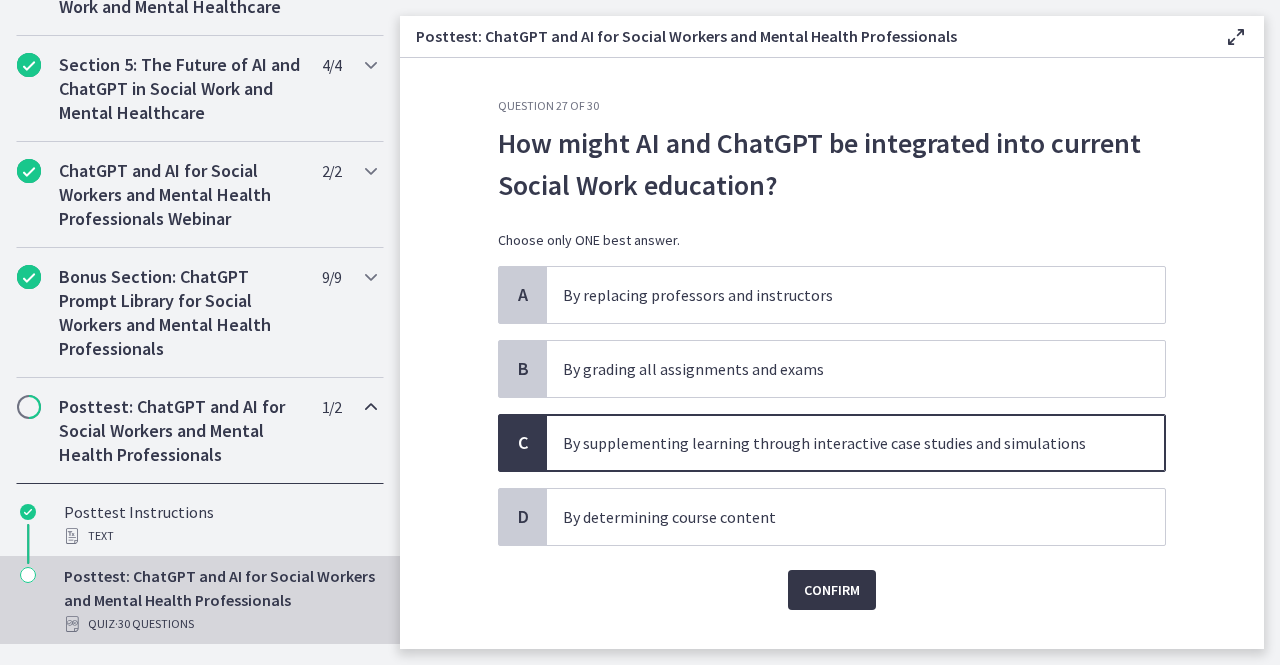 click on "Confirm" at bounding box center (832, 590) 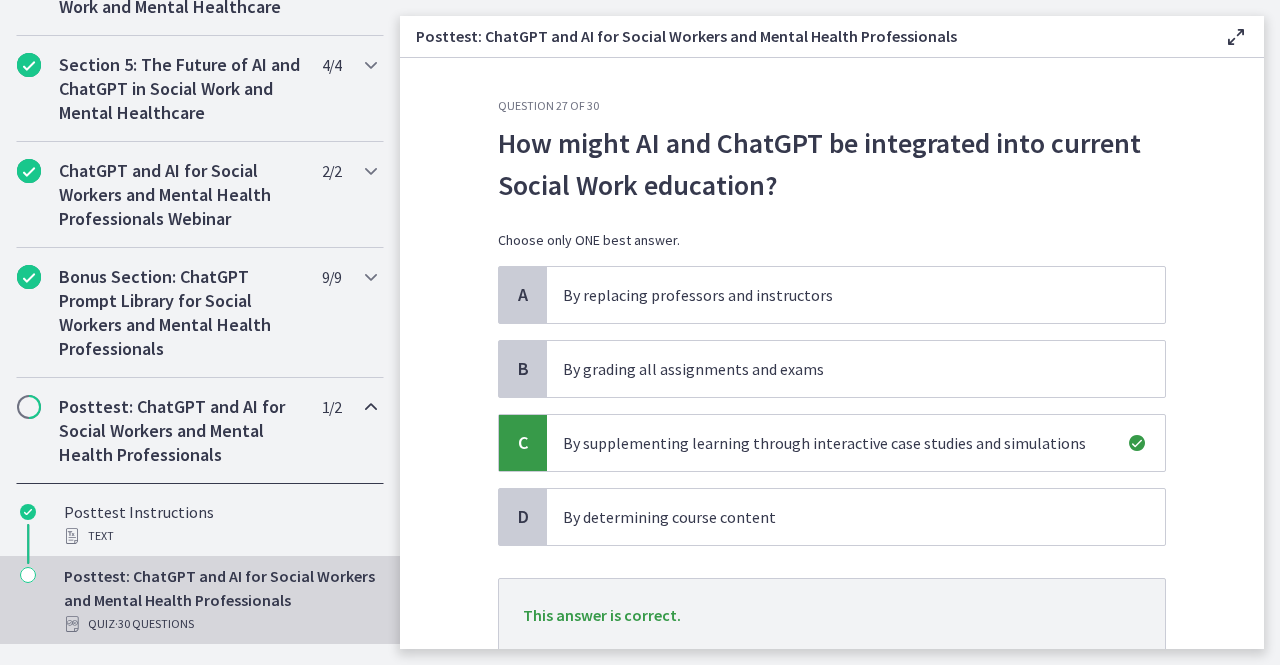 scroll, scrollTop: 142, scrollLeft: 0, axis: vertical 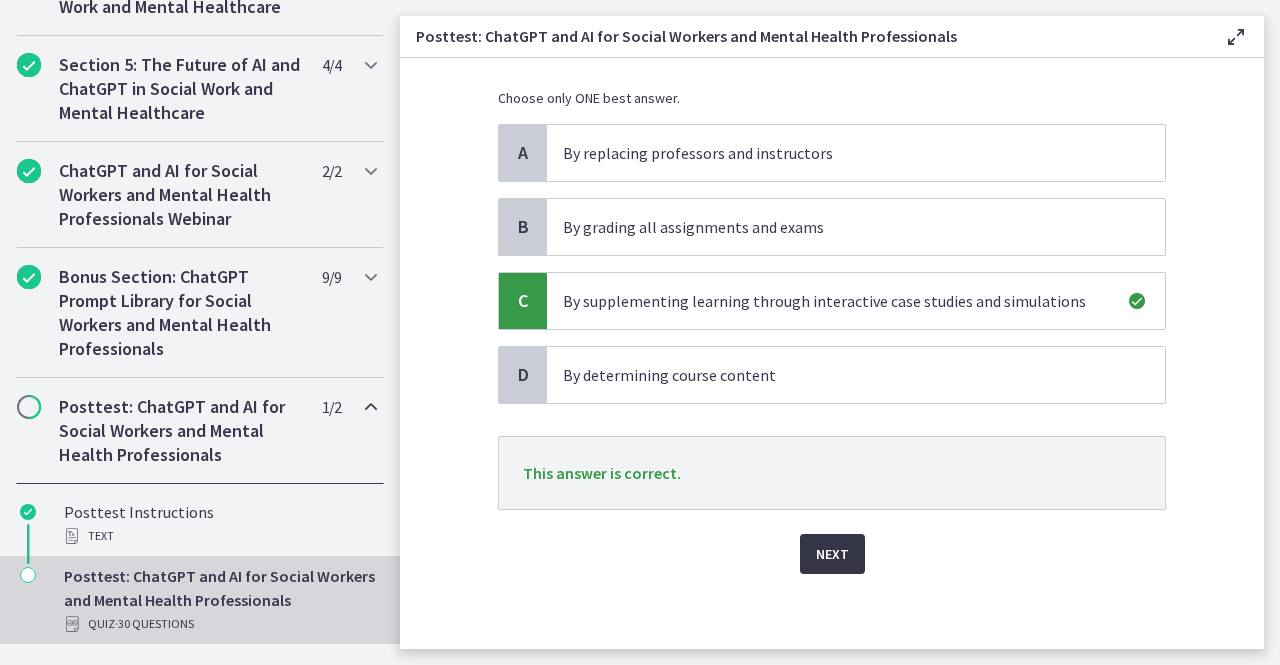 click on "Next" at bounding box center (832, 554) 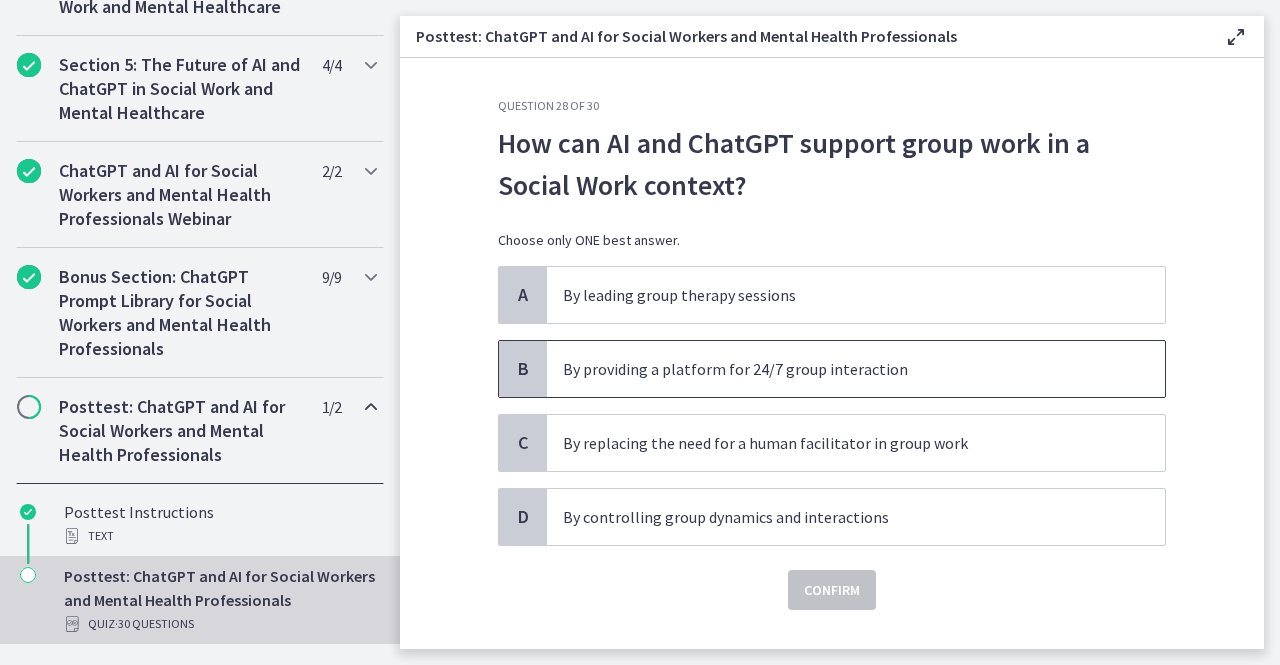 click on "By providing a platform for 24/7 group interaction" at bounding box center (836, 369) 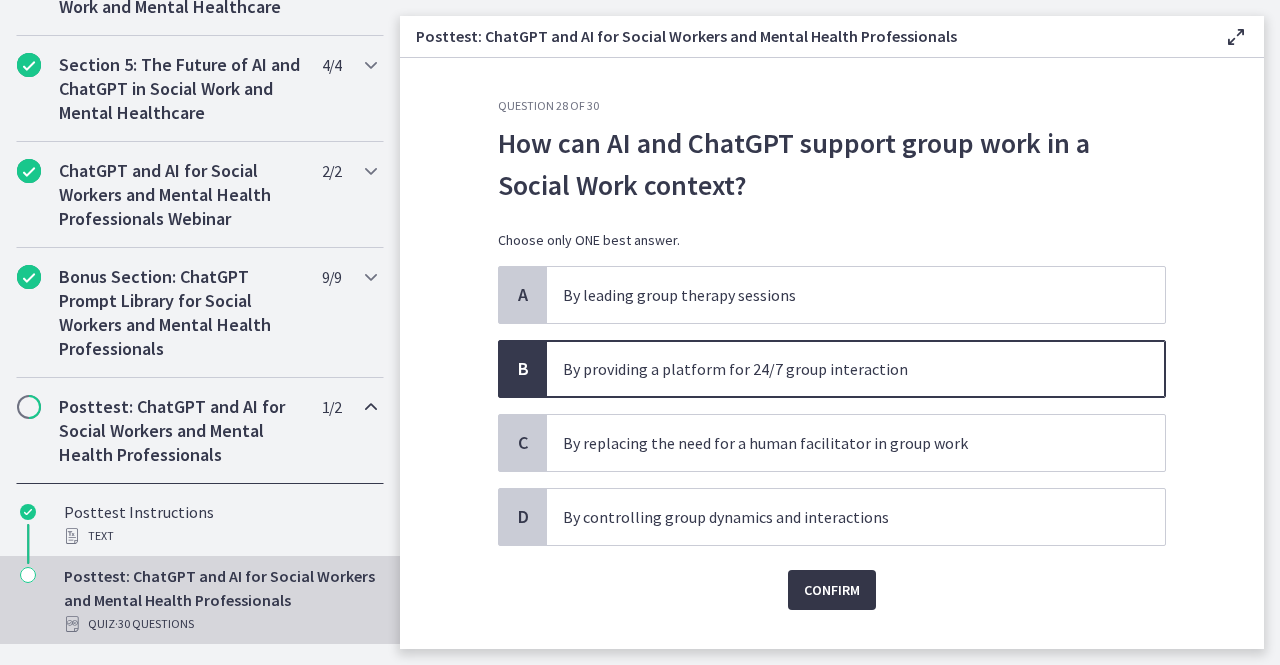 click on "Confirm" at bounding box center (832, 590) 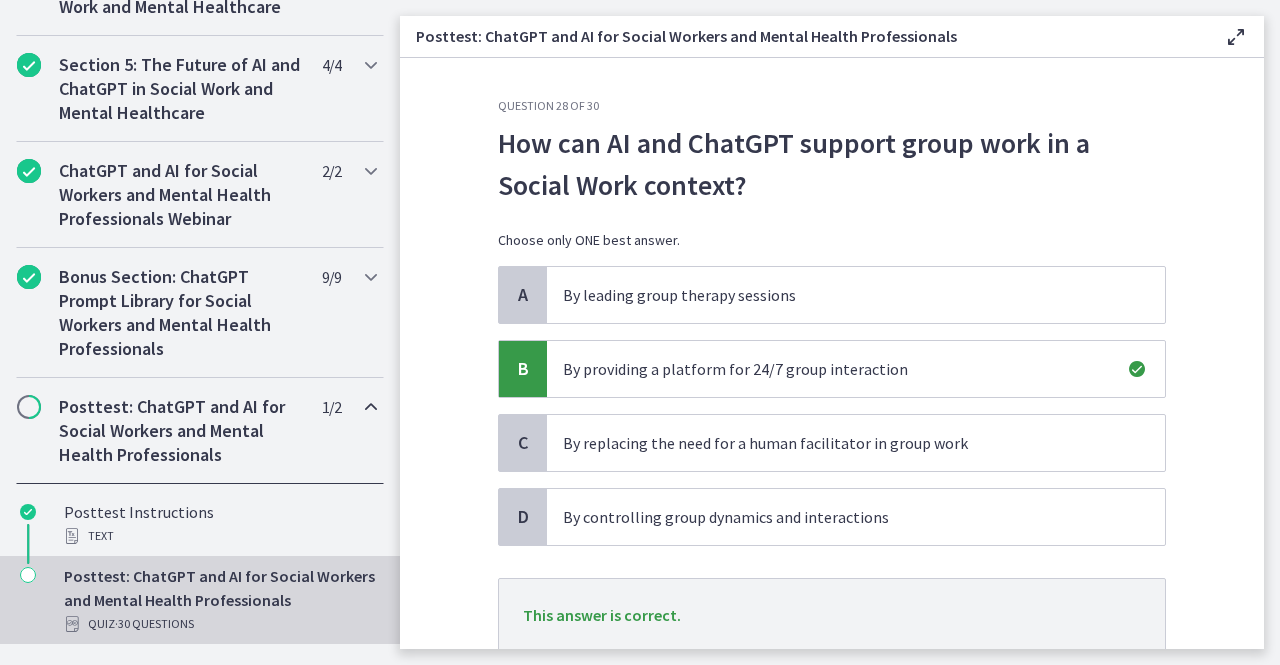 scroll, scrollTop: 143, scrollLeft: 0, axis: vertical 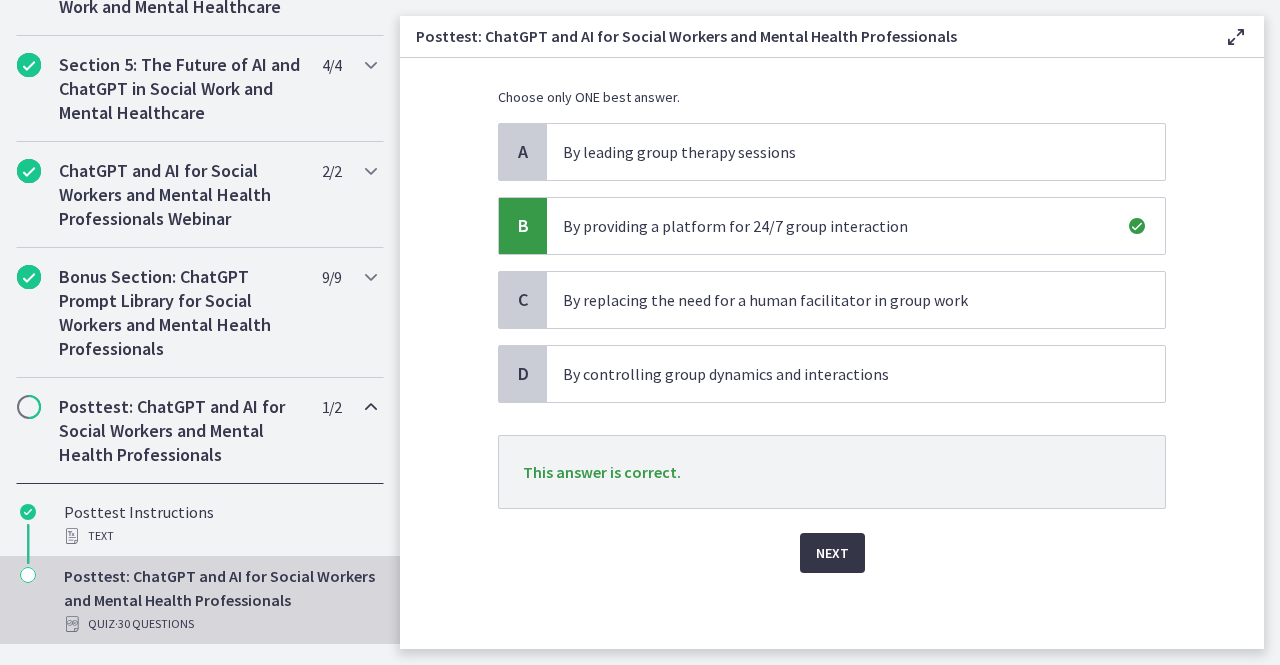 click on "Next" at bounding box center [832, 553] 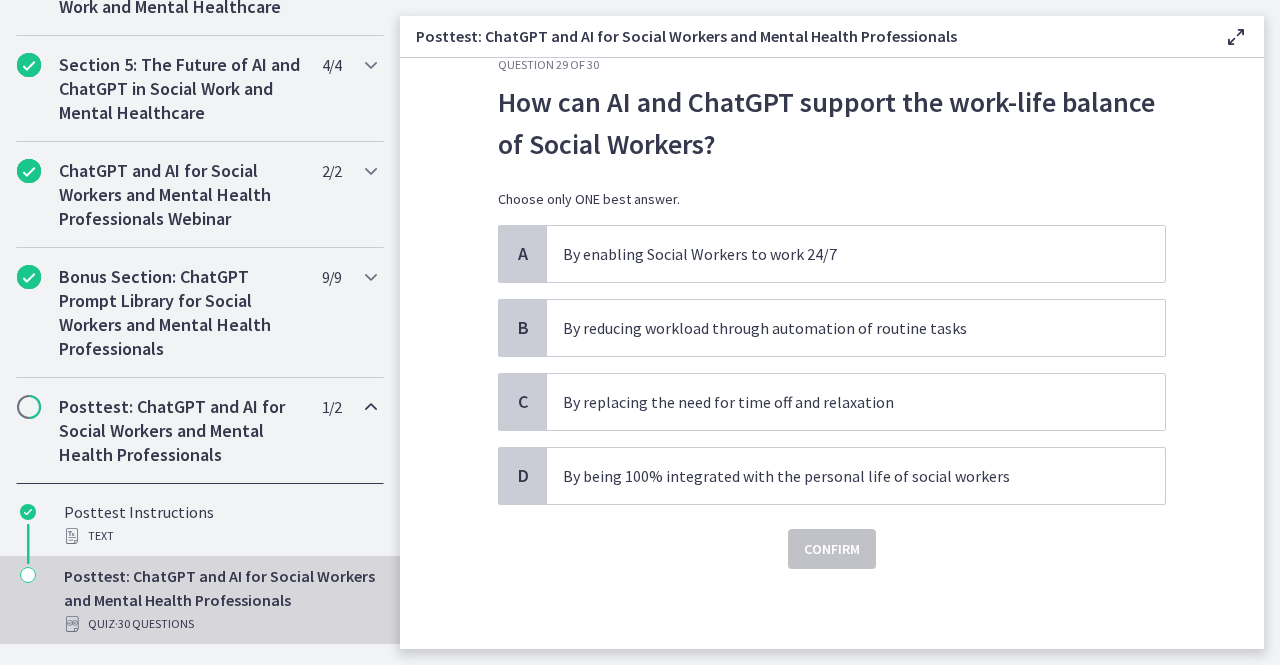 scroll, scrollTop: 0, scrollLeft: 0, axis: both 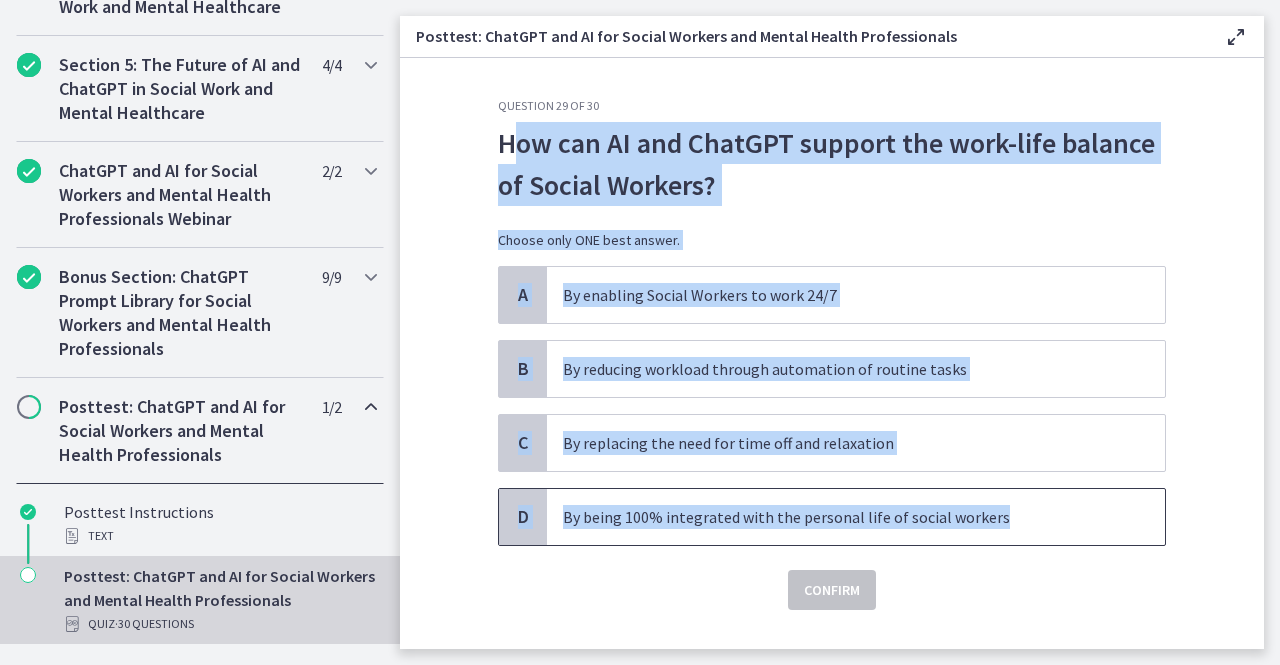 drag, startPoint x: 1035, startPoint y: 533, endPoint x: 496, endPoint y: 147, distance: 662.96075 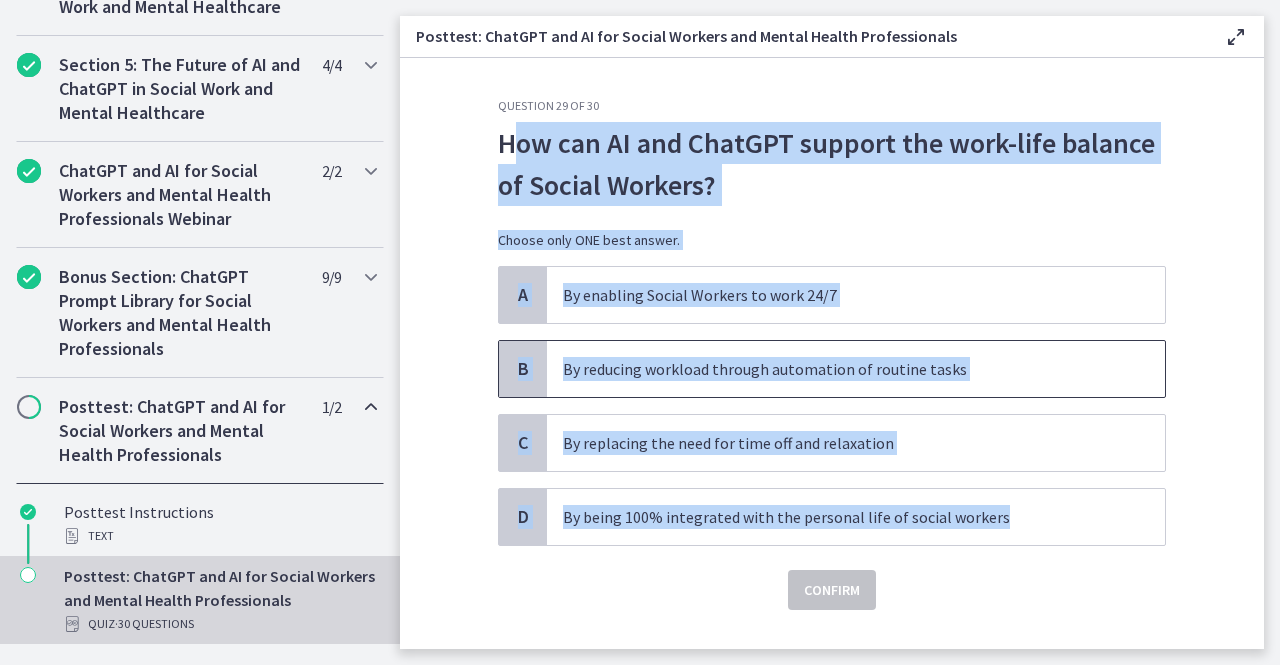 click on "By reducing workload through automation of routine tasks" at bounding box center [856, 369] 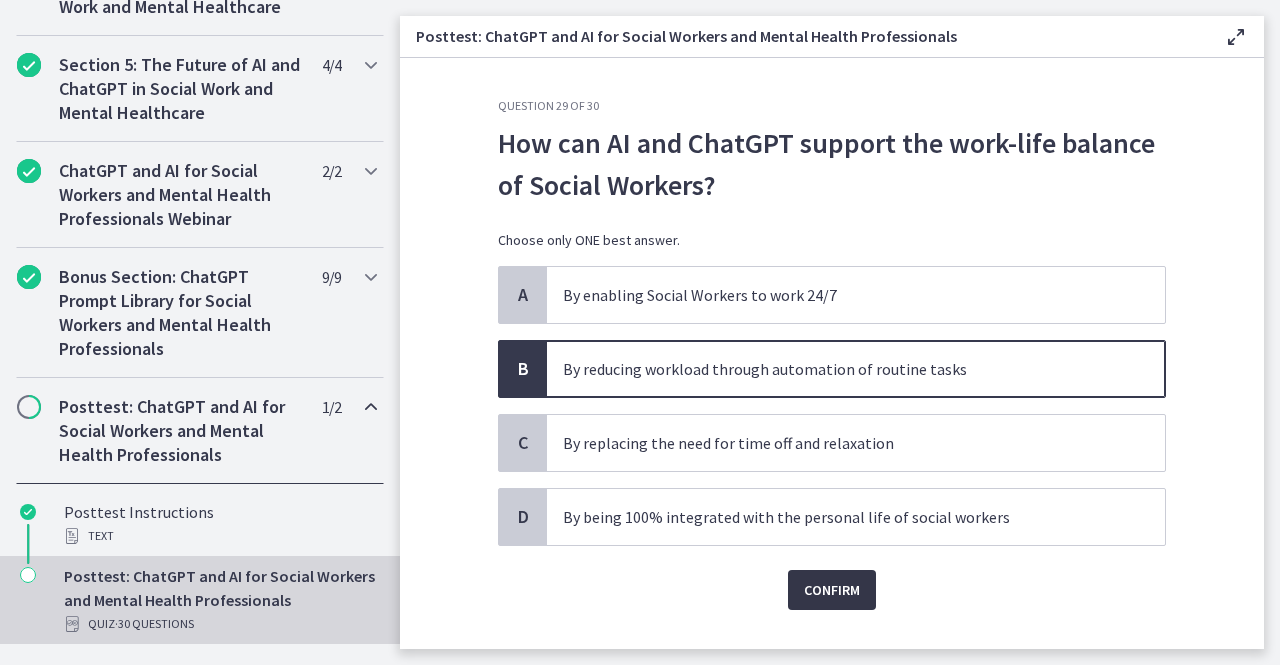 click on "Confirm" at bounding box center (832, 590) 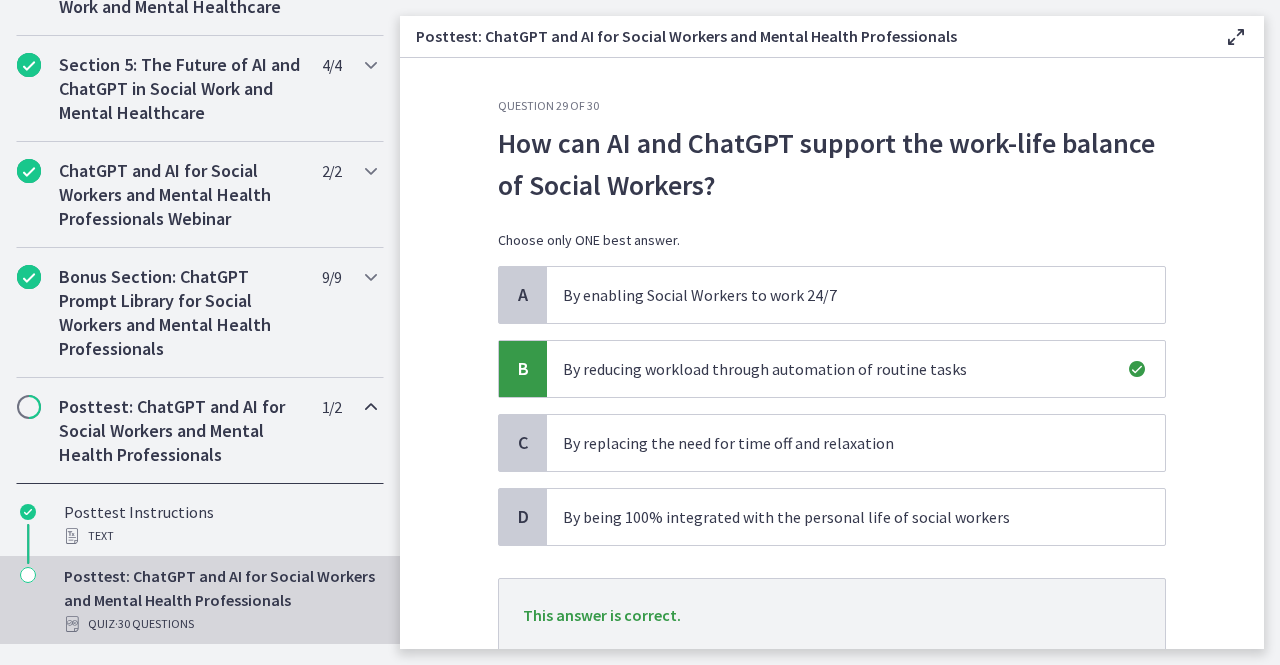 scroll, scrollTop: 143, scrollLeft: 0, axis: vertical 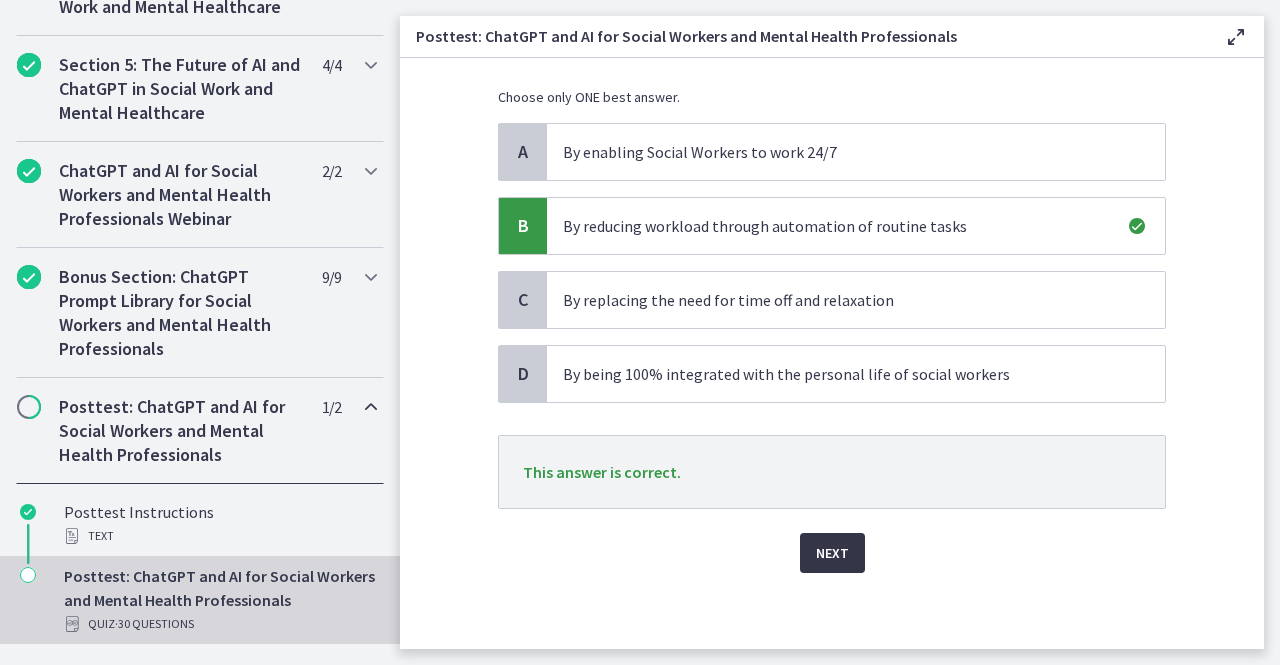 click on "Next" at bounding box center [832, 553] 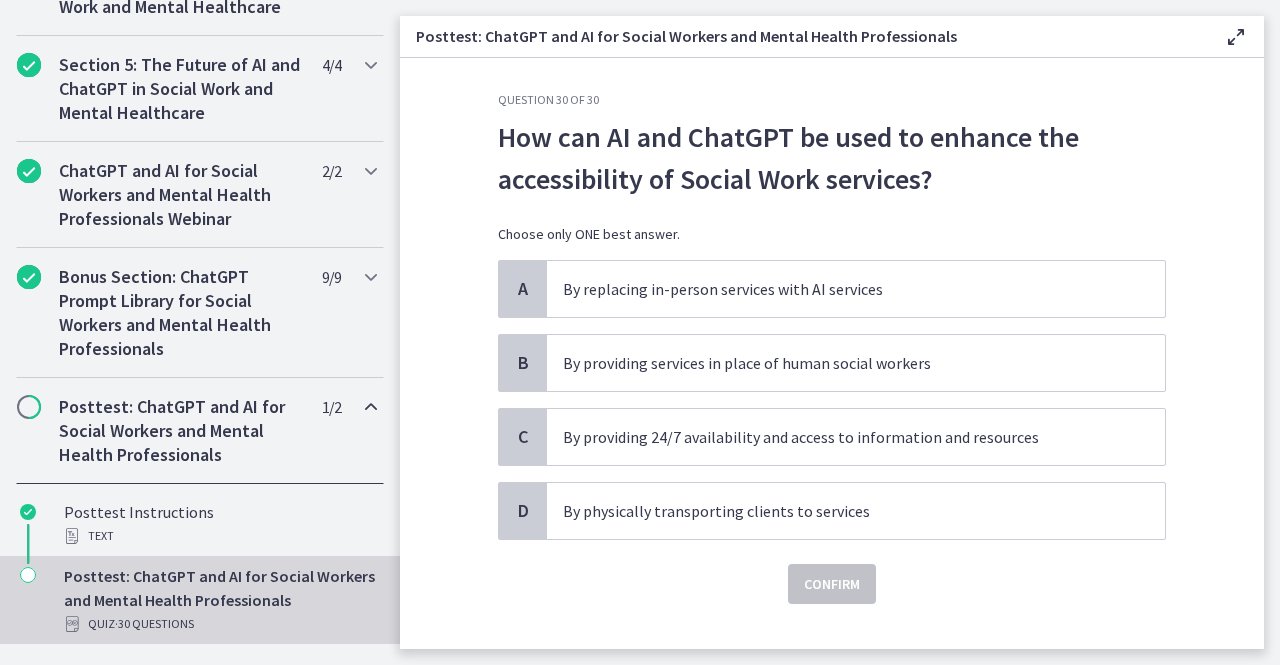 scroll, scrollTop: 7, scrollLeft: 0, axis: vertical 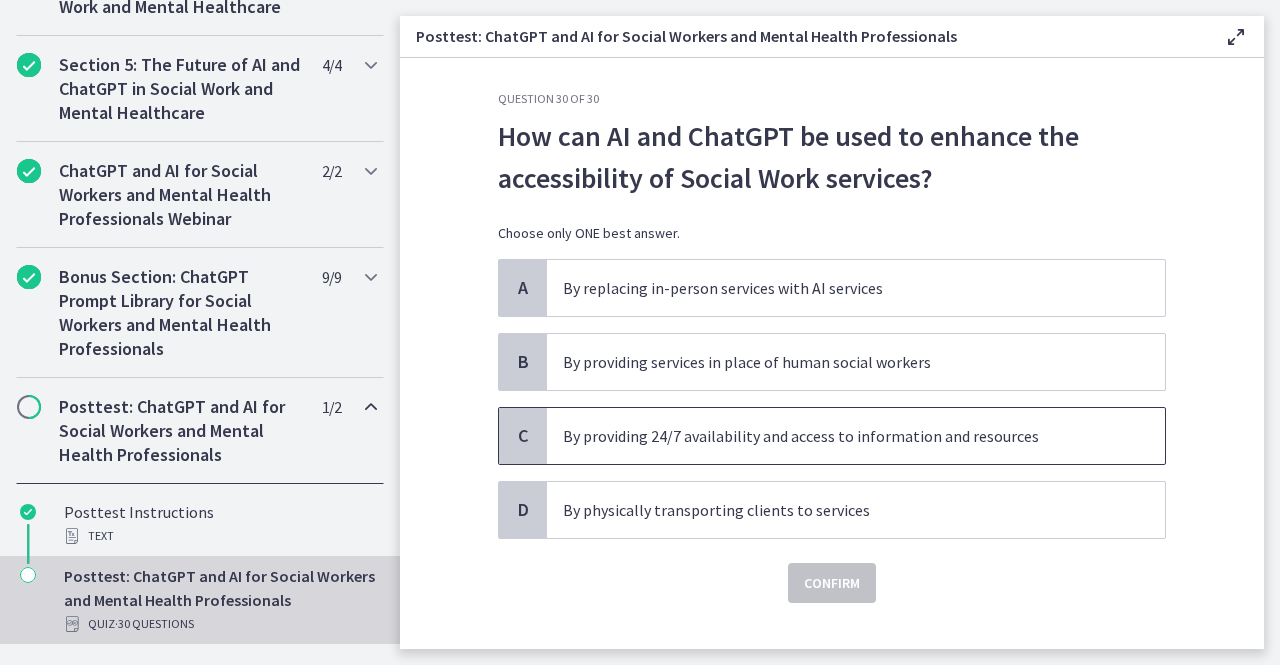 click on "By providing 24/7 availability and access to information and resources" at bounding box center (836, 436) 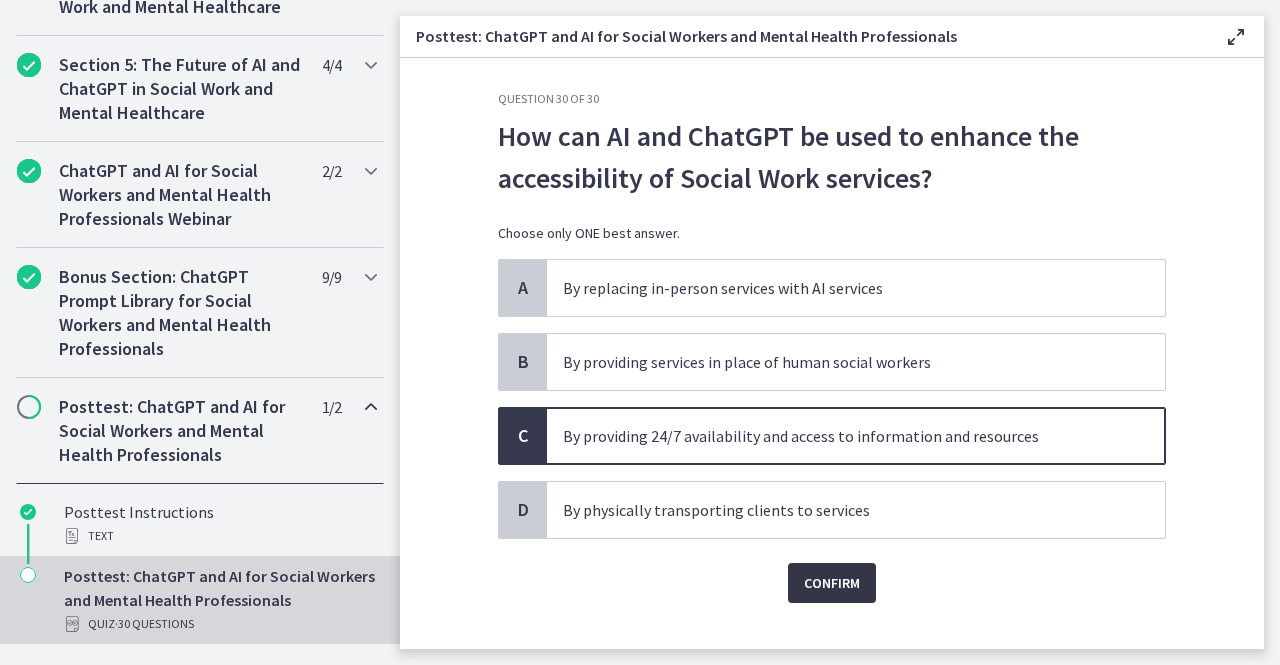 click on "Confirm" at bounding box center (832, 583) 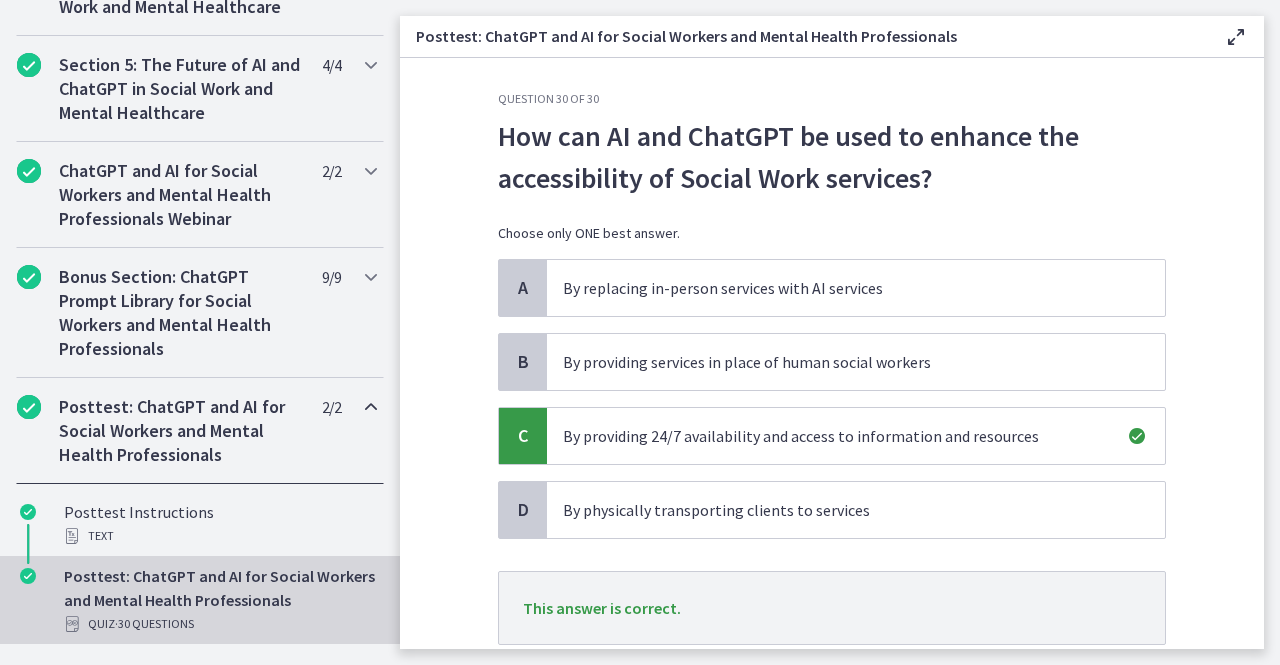 scroll, scrollTop: 143, scrollLeft: 0, axis: vertical 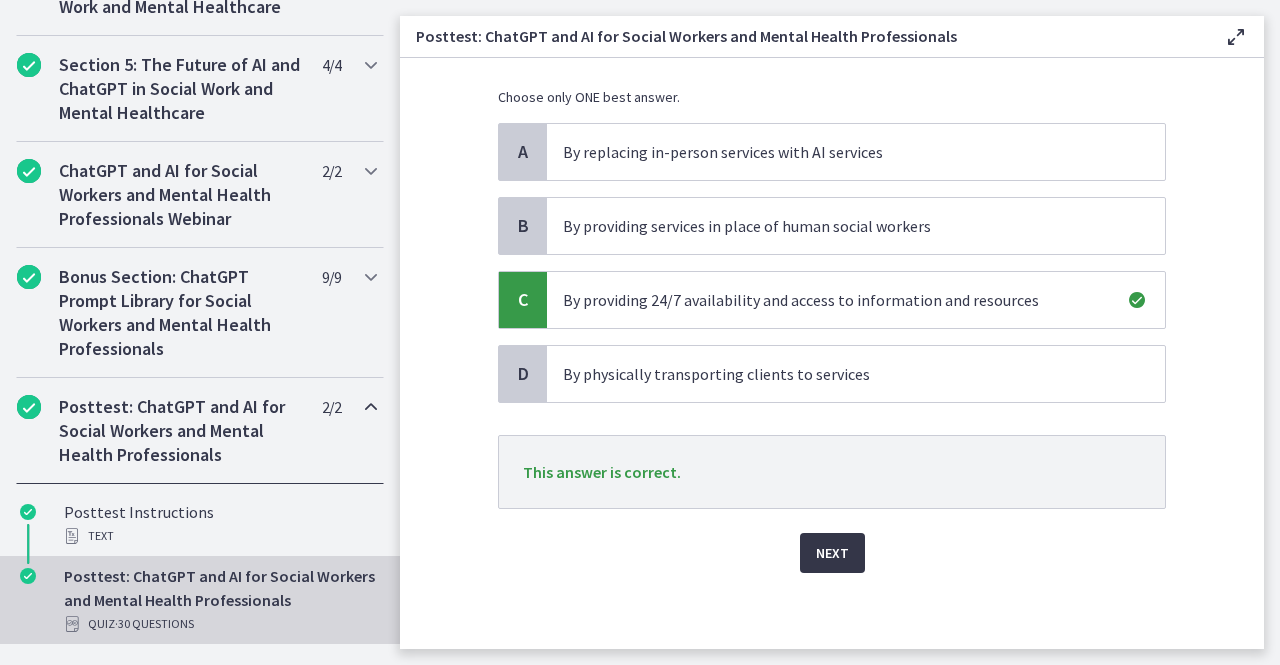 click on "Next" at bounding box center [832, 553] 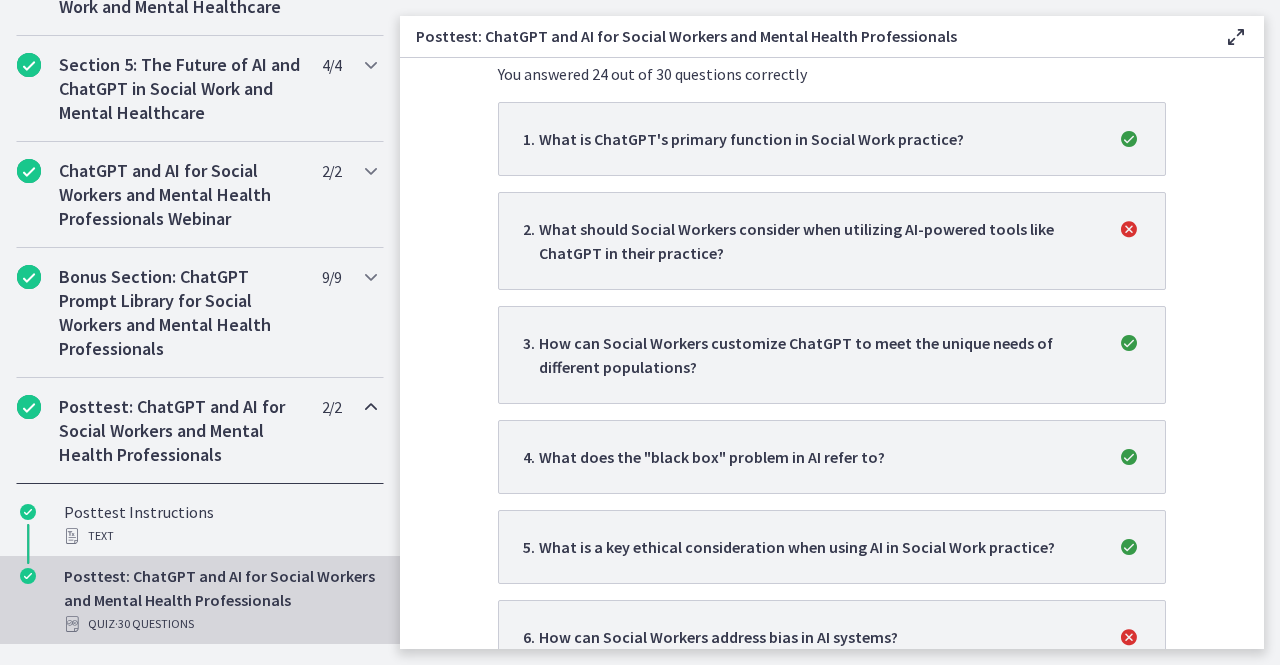 scroll, scrollTop: 194, scrollLeft: 0, axis: vertical 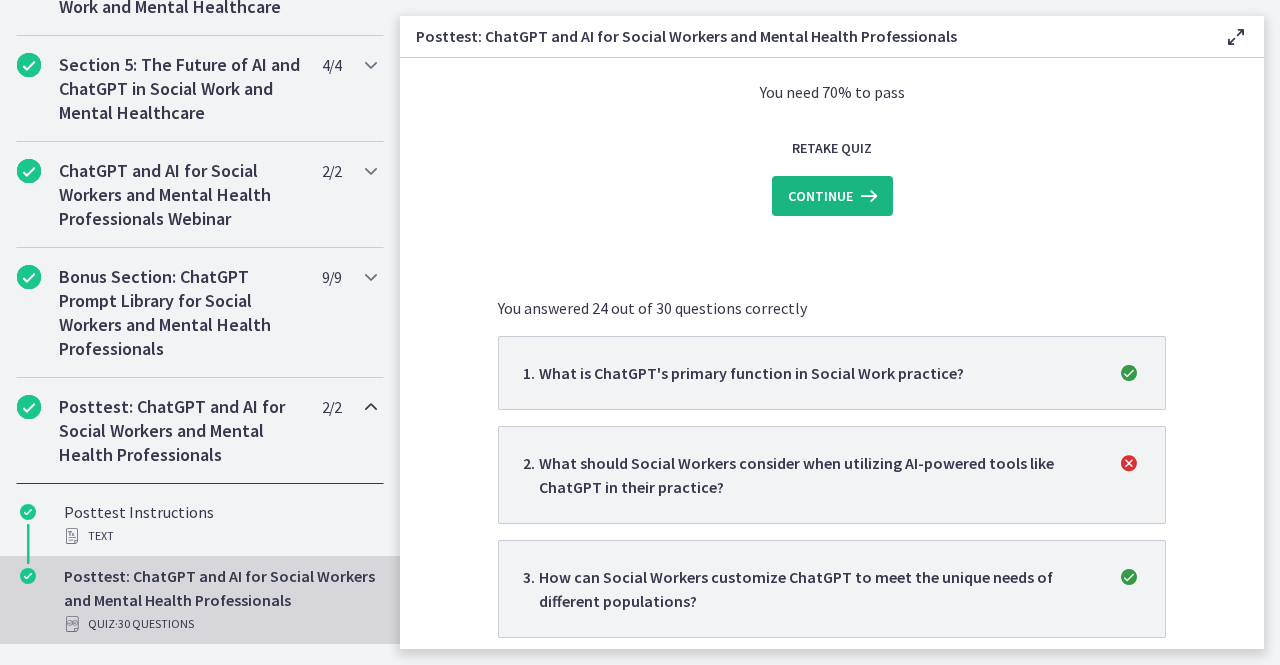 click at bounding box center [867, 196] 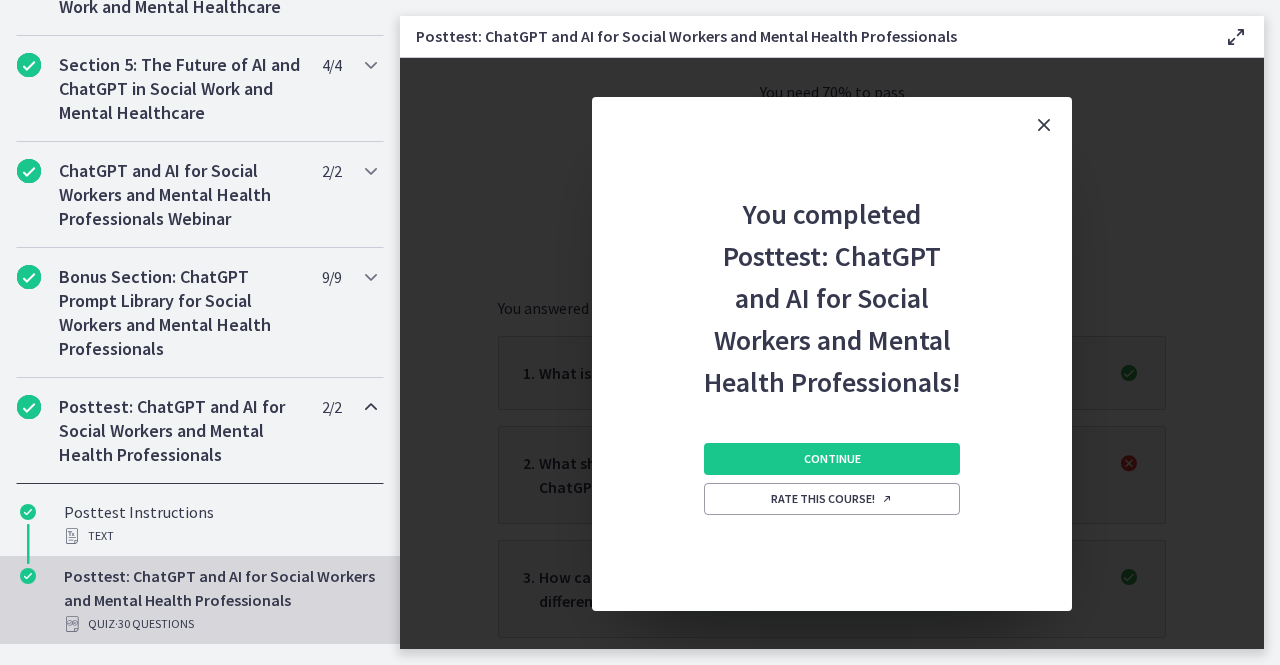 scroll, scrollTop: 0, scrollLeft: 0, axis: both 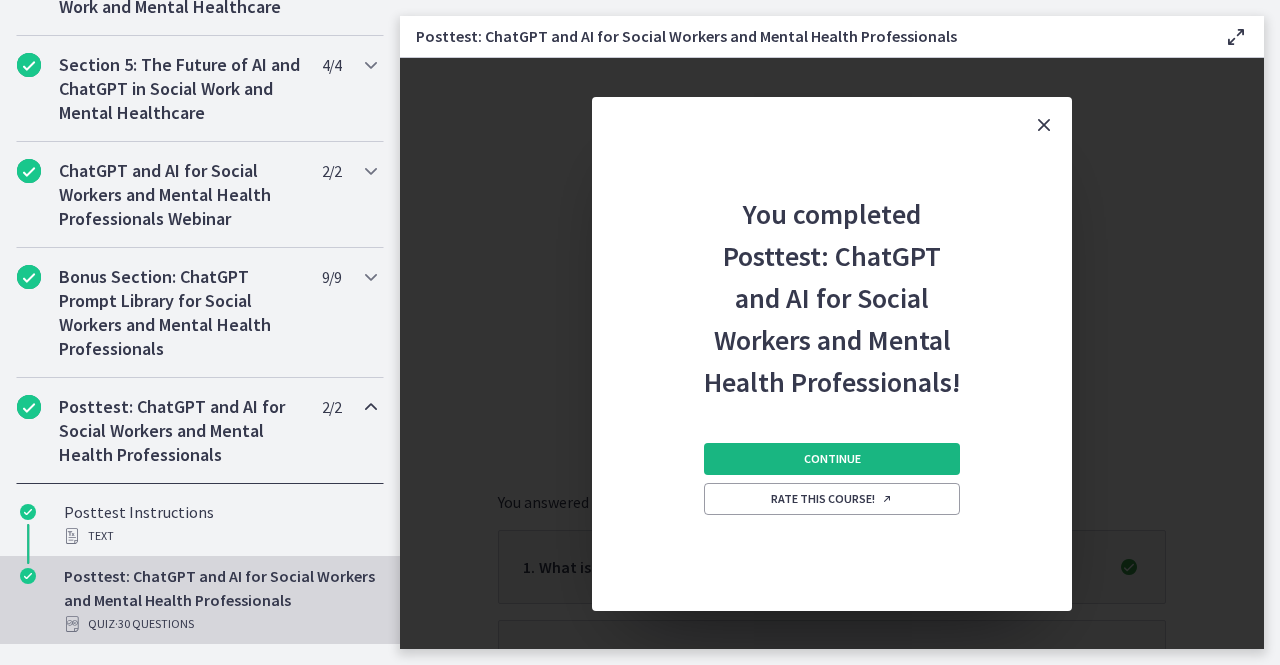 click on "Continue" at bounding box center [832, 459] 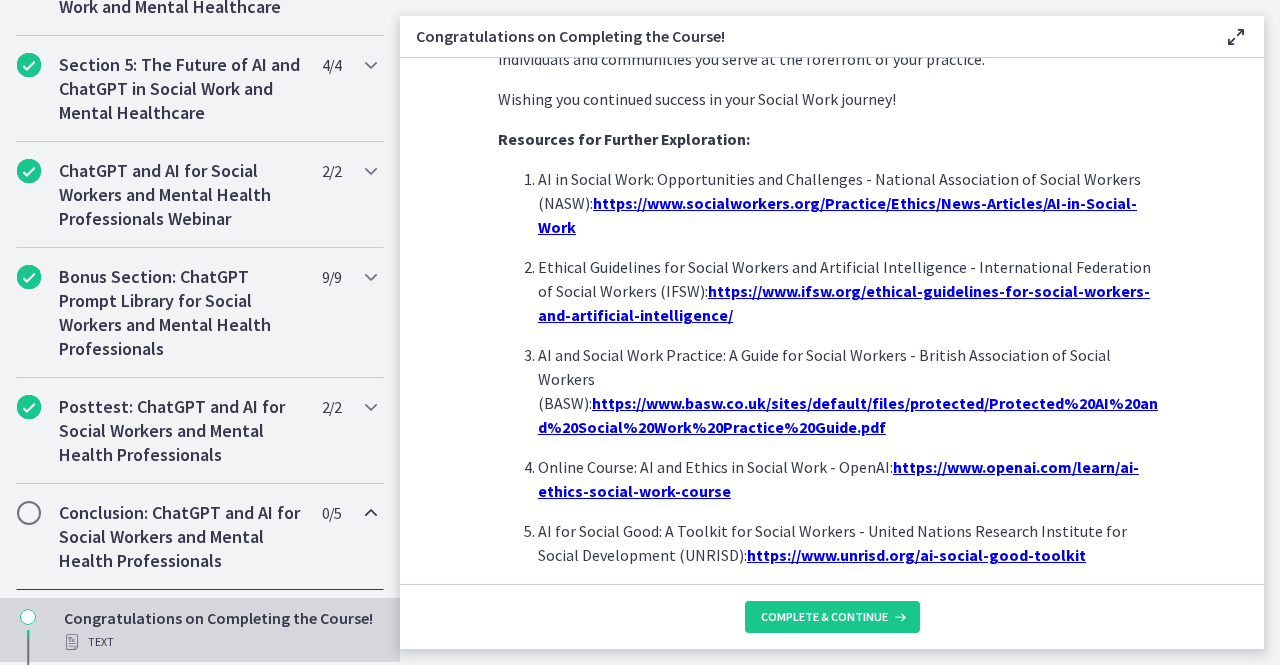 scroll, scrollTop: 1806, scrollLeft: 0, axis: vertical 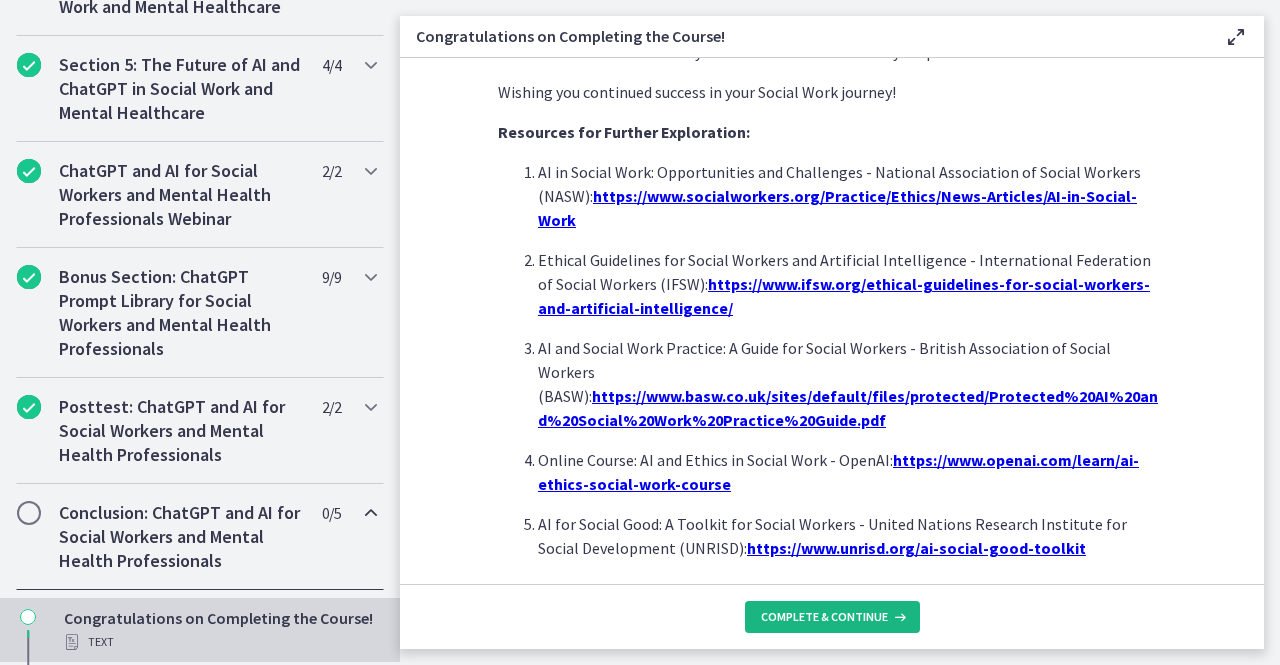 click on "Complete & continue" at bounding box center [824, 617] 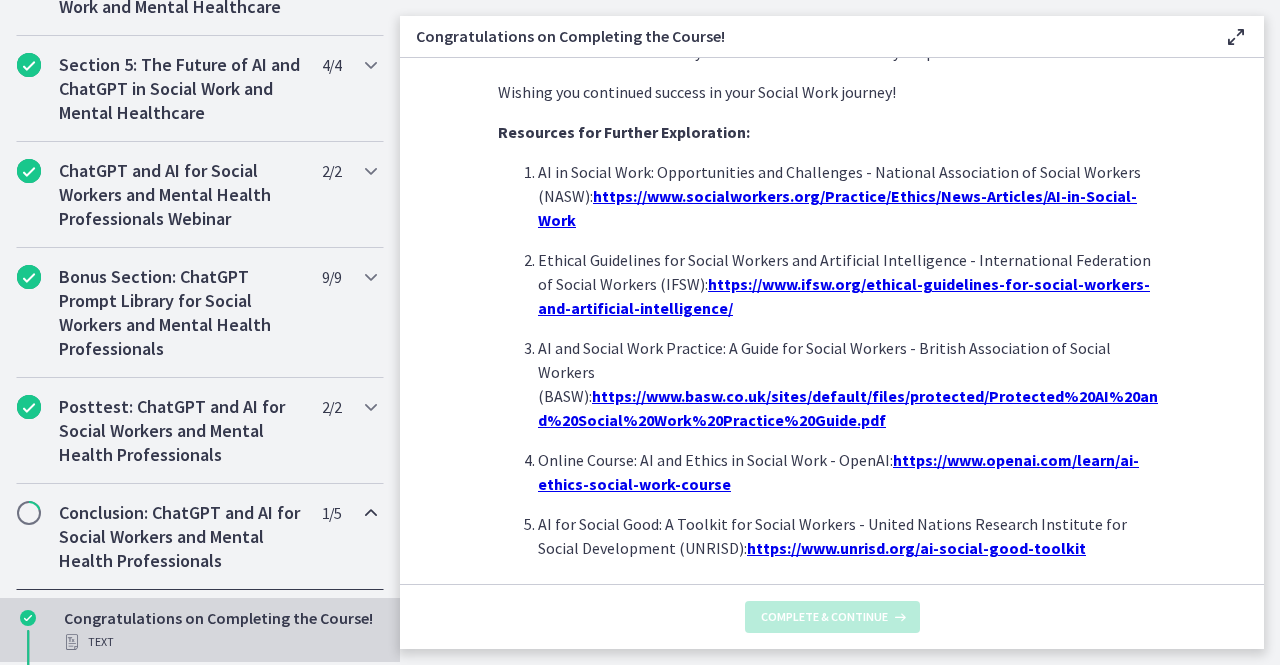 scroll, scrollTop: 0, scrollLeft: 0, axis: both 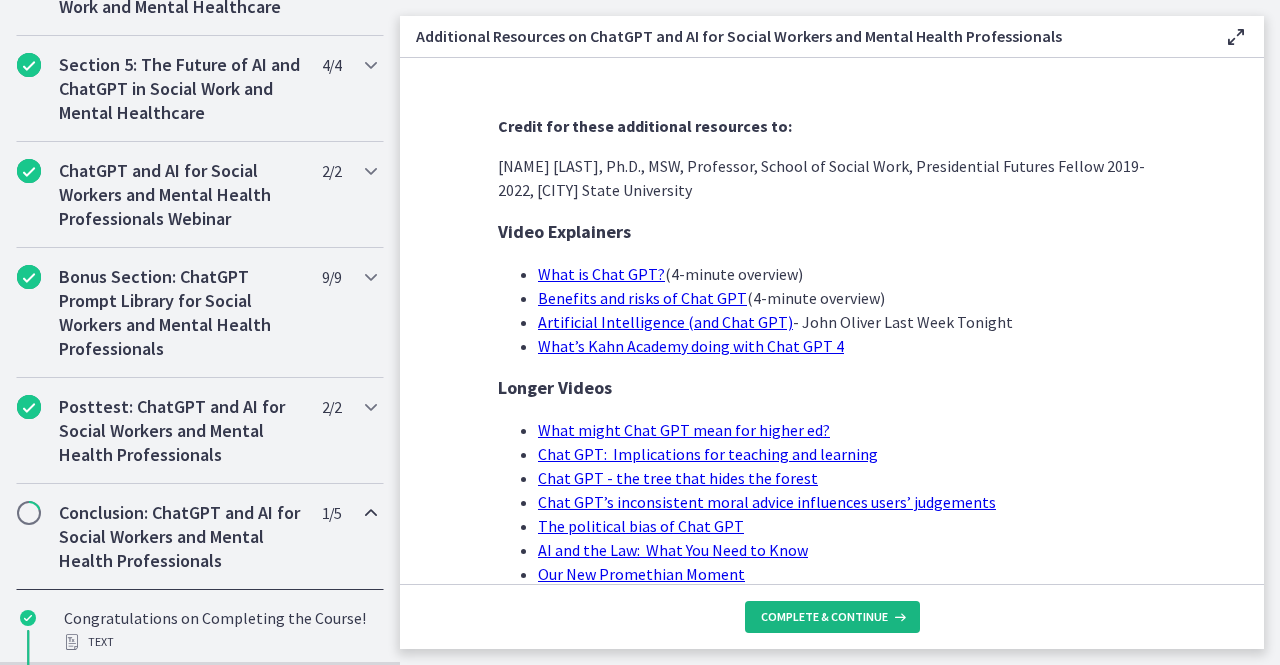 click on "Complete & continue" at bounding box center [824, 617] 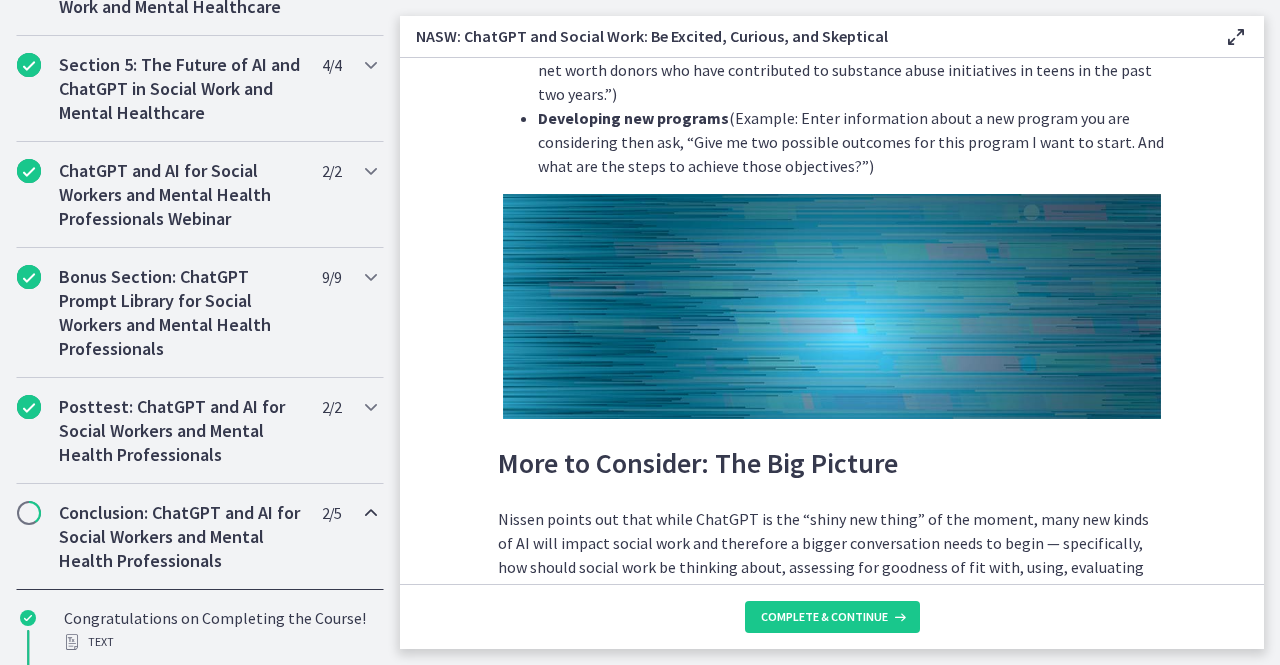 scroll, scrollTop: 4366, scrollLeft: 0, axis: vertical 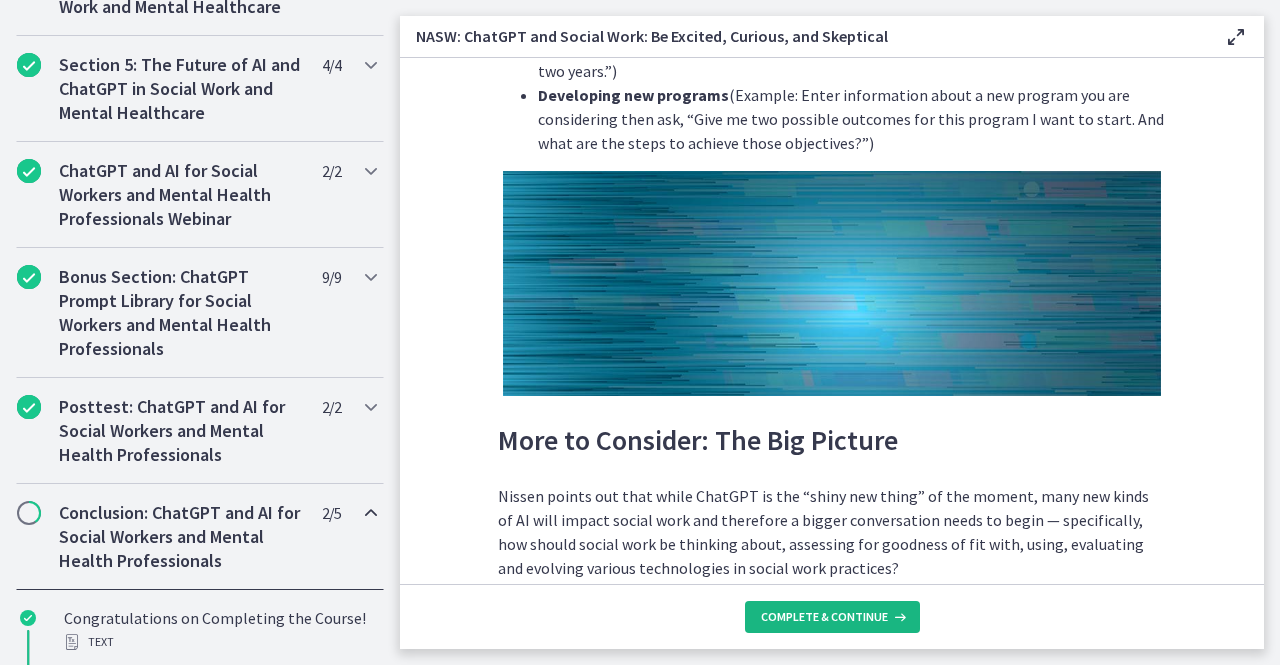 click on "Complete & continue" at bounding box center [824, 617] 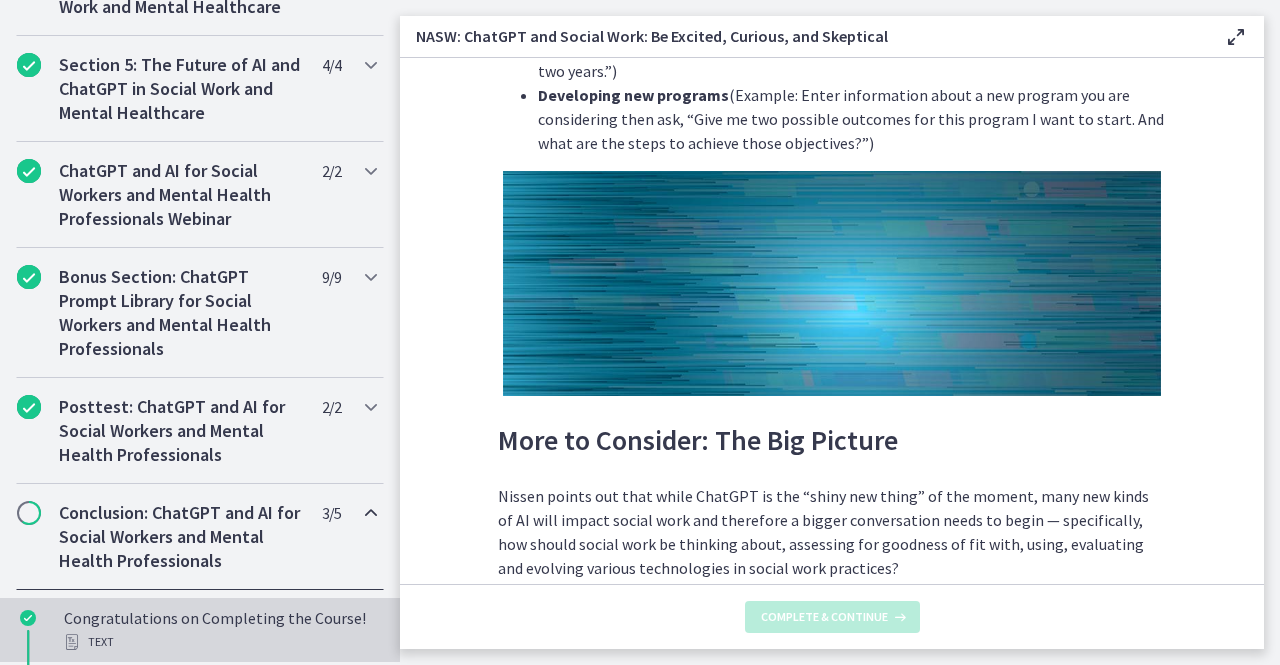 scroll, scrollTop: 0, scrollLeft: 0, axis: both 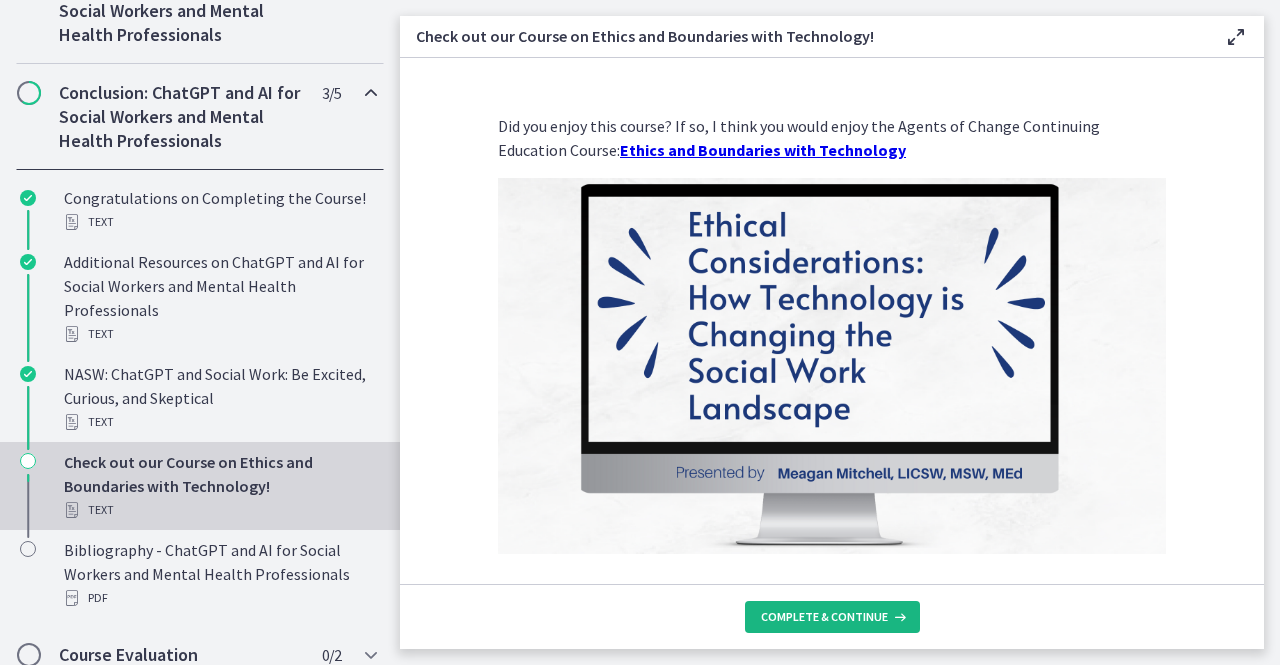 click on "Complete & continue" at bounding box center (824, 617) 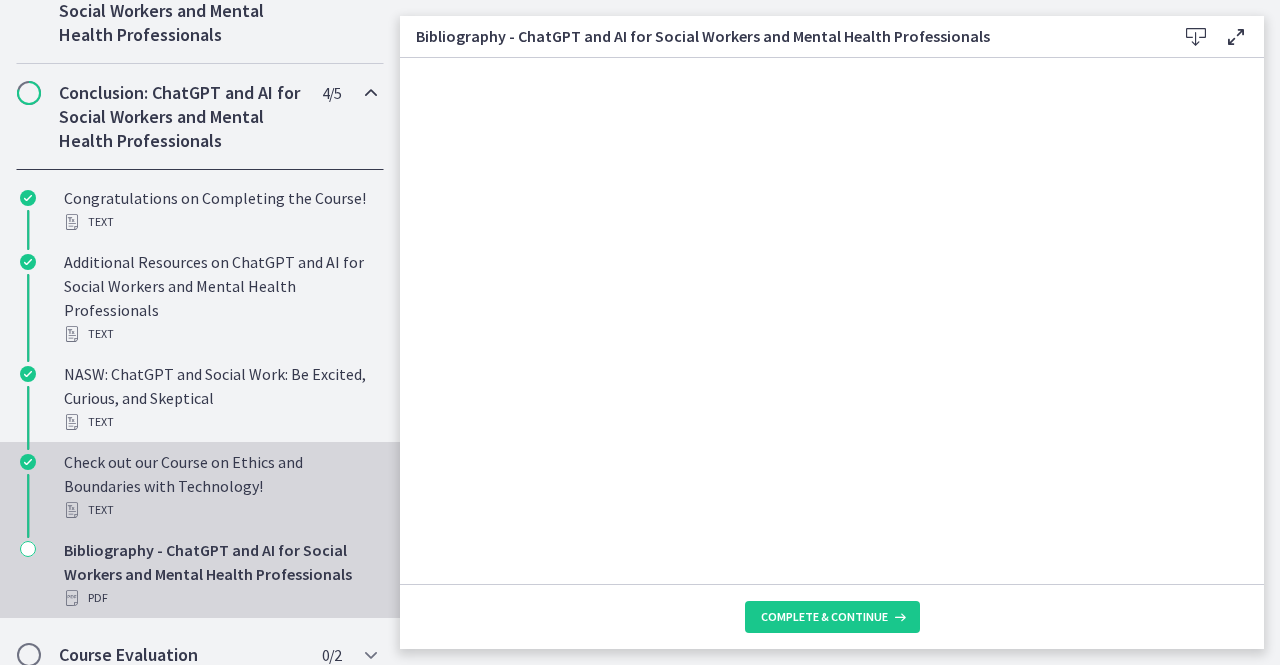 click on "Check out our Course on Ethics and Boundaries with Technology!
Text" at bounding box center (220, 486) 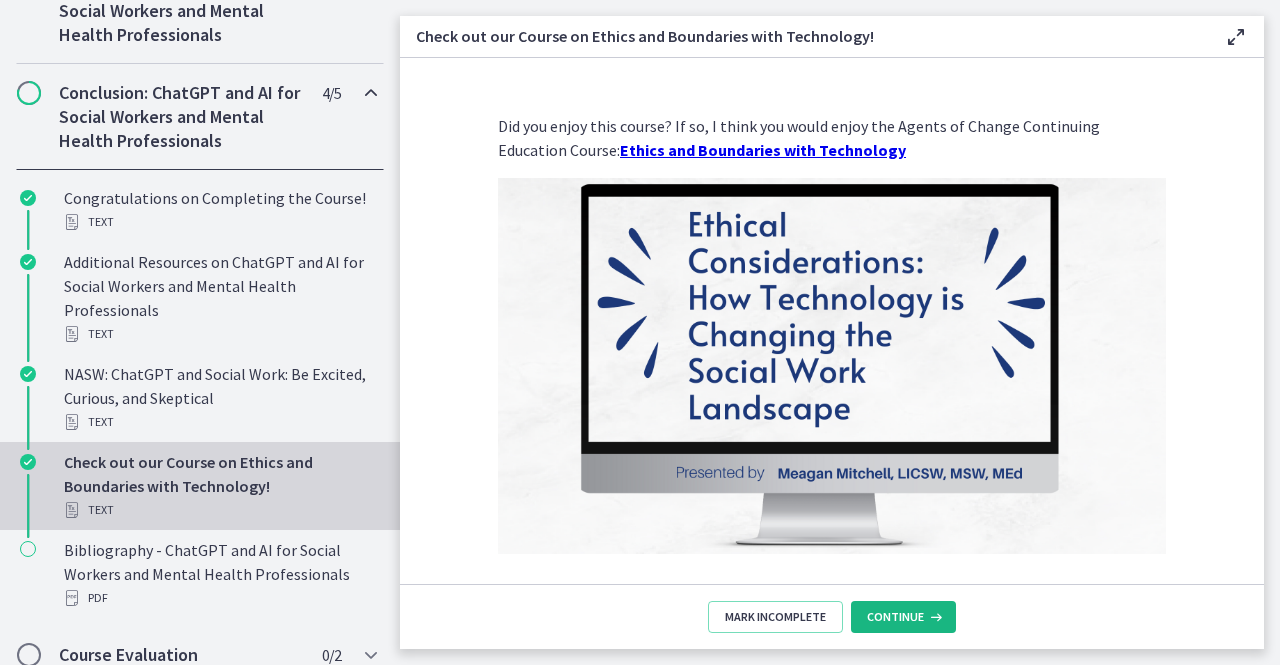 click at bounding box center [934, 617] 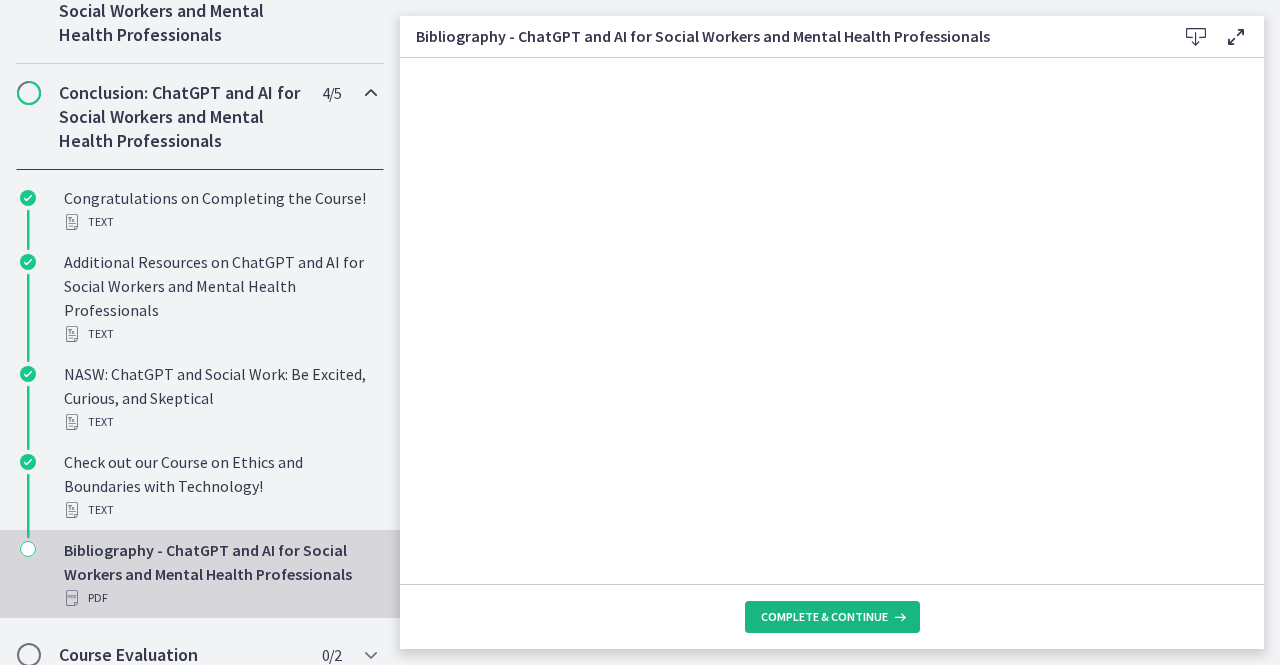 click on "Complete & continue" at bounding box center [824, 617] 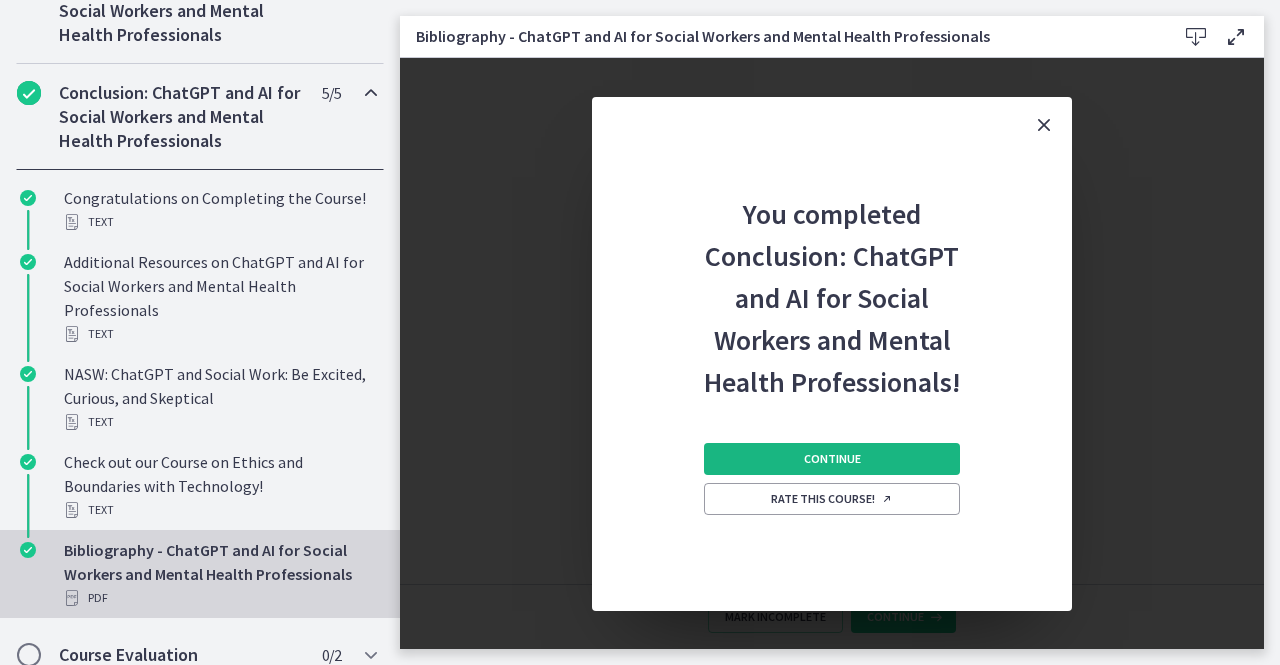 click on "Continue" at bounding box center [832, 459] 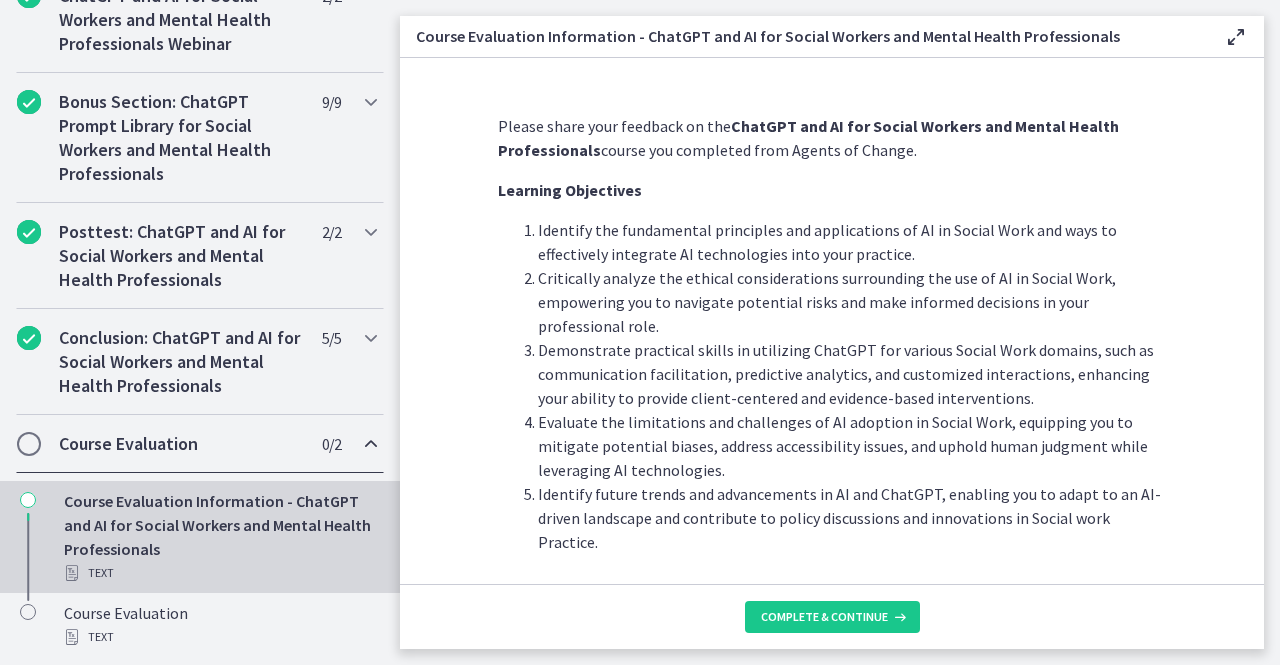 scroll, scrollTop: 1060, scrollLeft: 0, axis: vertical 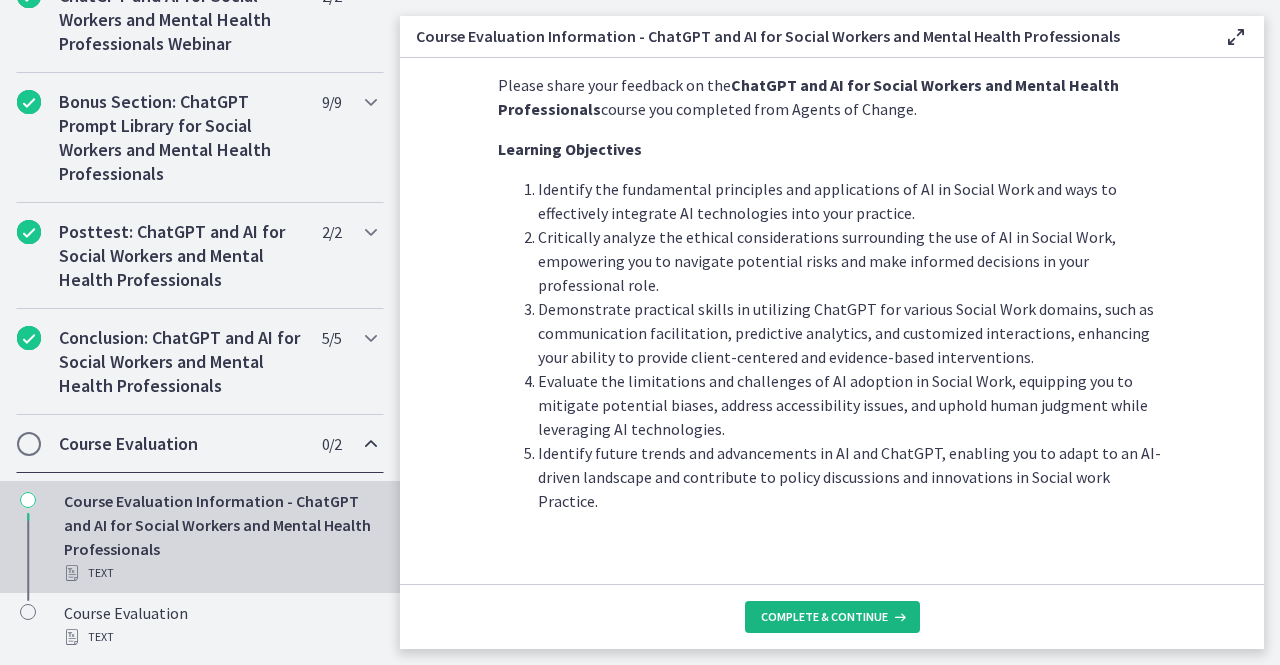 click on "Complete & continue" at bounding box center (824, 617) 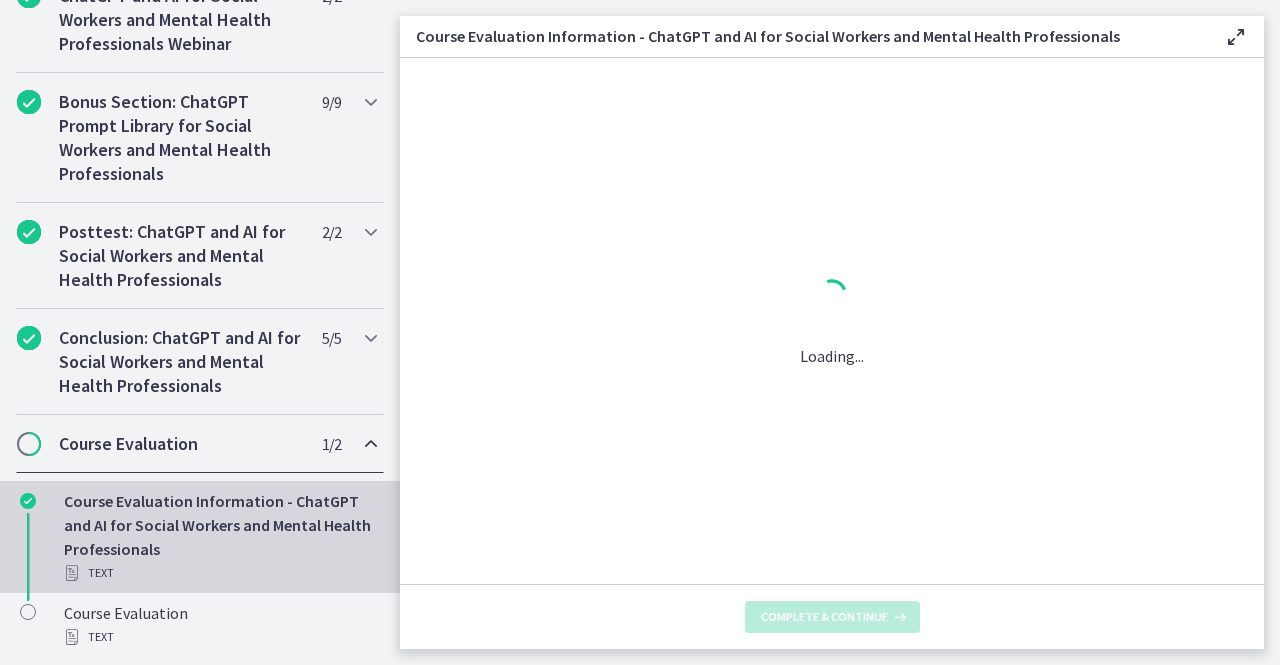 scroll, scrollTop: 0, scrollLeft: 0, axis: both 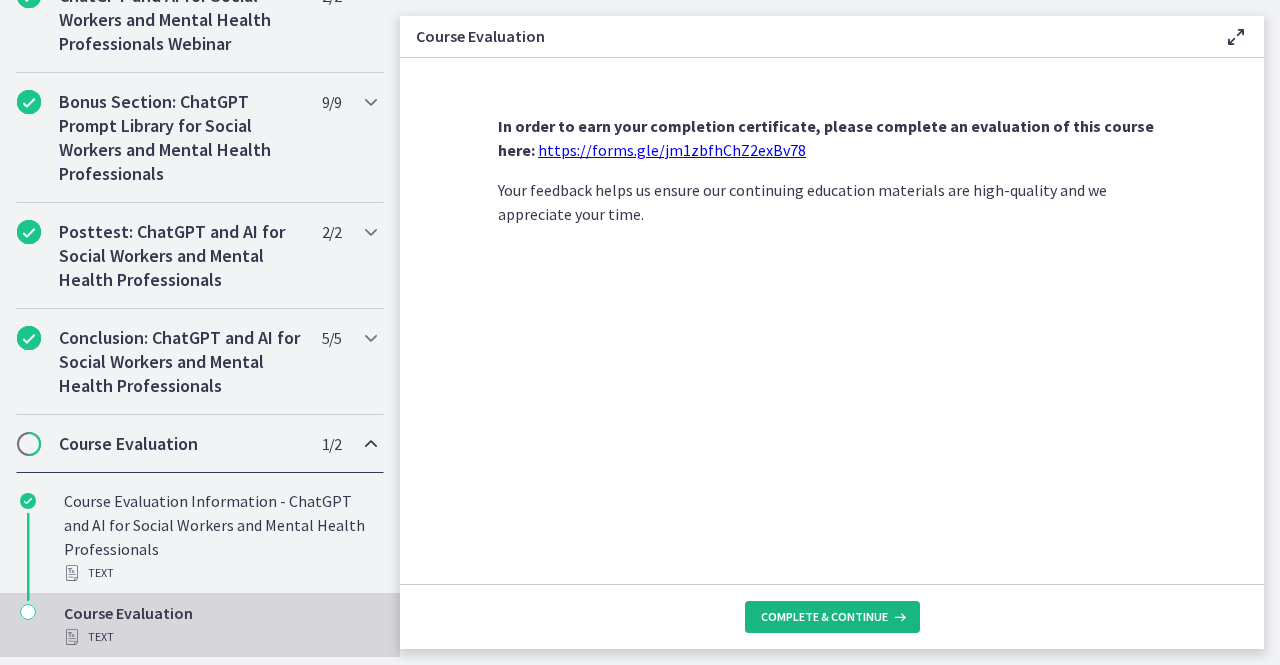 click on "Complete & continue" at bounding box center [824, 617] 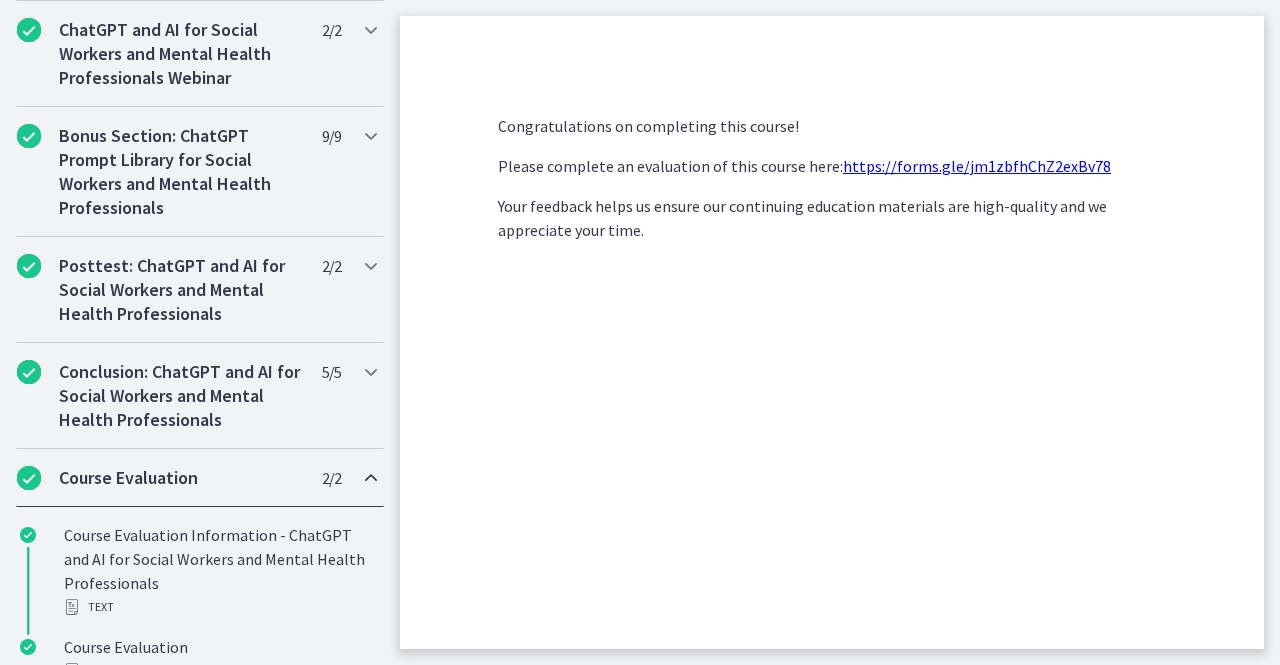 scroll, scrollTop: 1168, scrollLeft: 0, axis: vertical 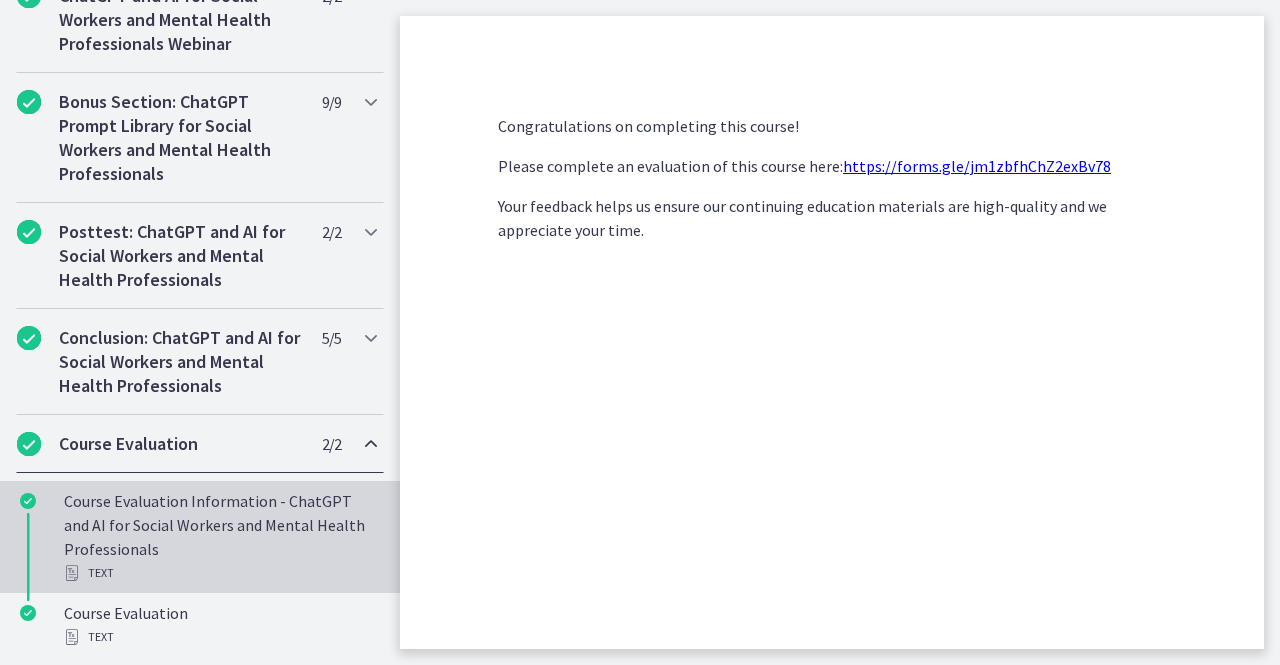 click on "Course Evaluation Information - ChatGPT and AI for Social Workers and Mental Health Professionals
Text" at bounding box center [220, 537] 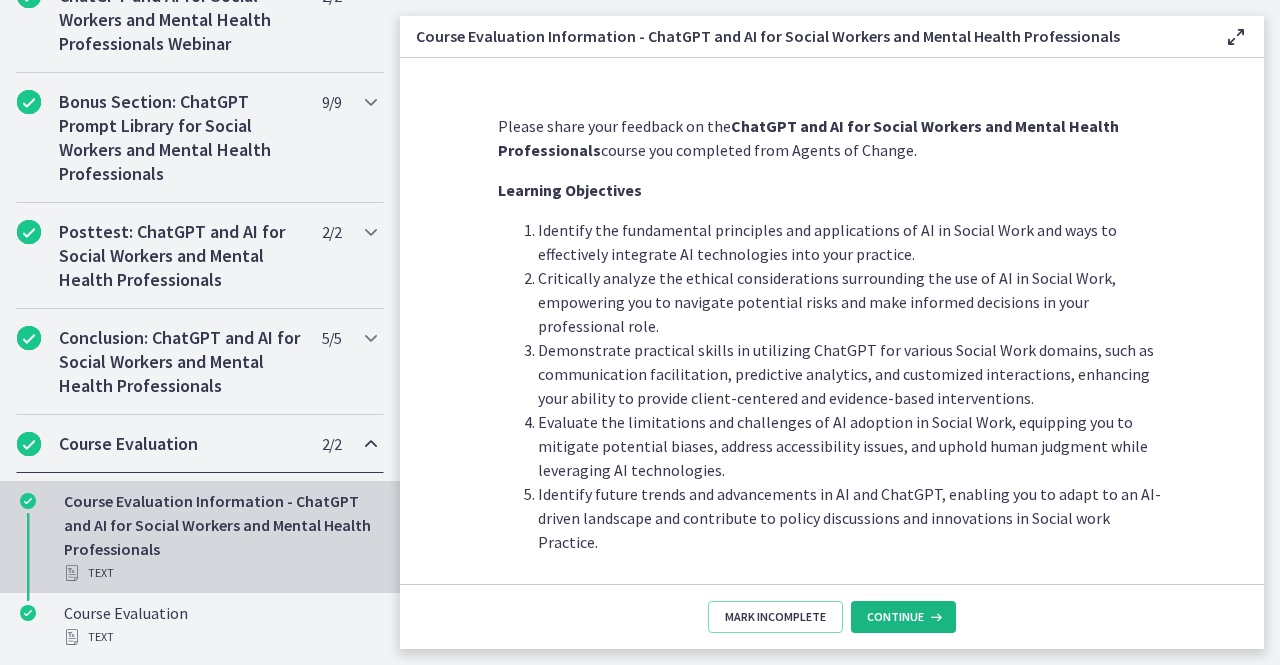 click on "Continue" at bounding box center [895, 617] 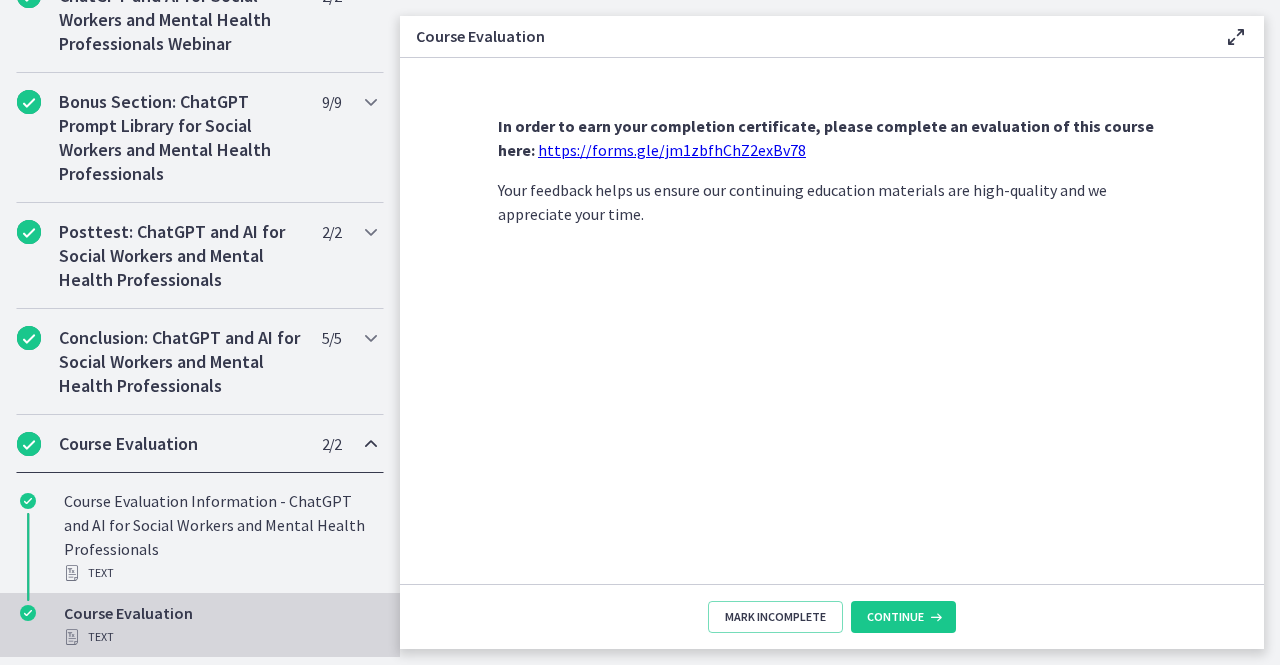 click on "https://forms.gle/jm1zbfhChZ2exBv78" at bounding box center (672, 150) 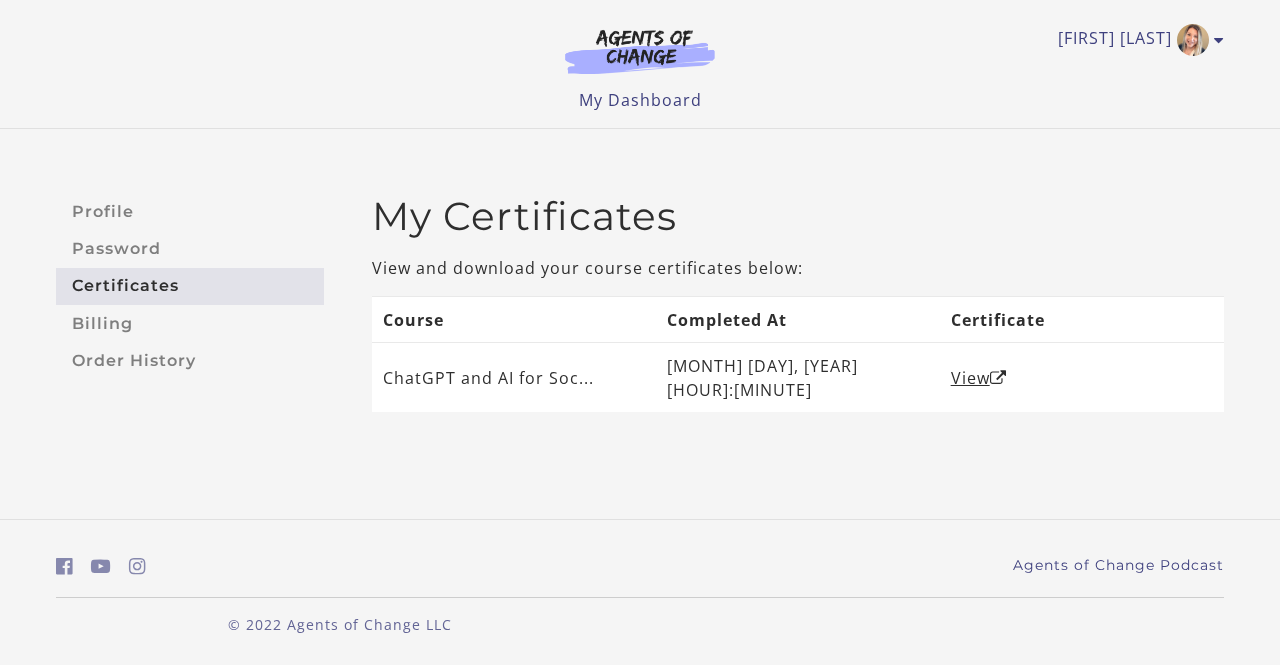 scroll, scrollTop: 0, scrollLeft: 0, axis: both 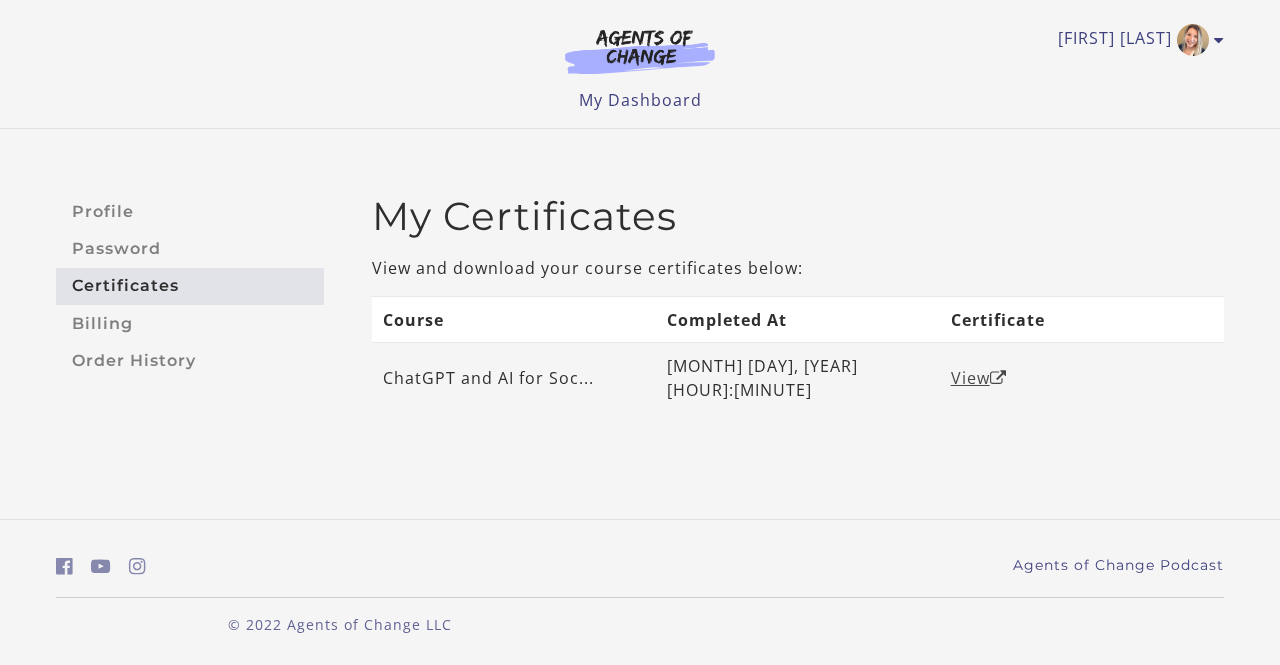 click on "View" at bounding box center [979, 378] 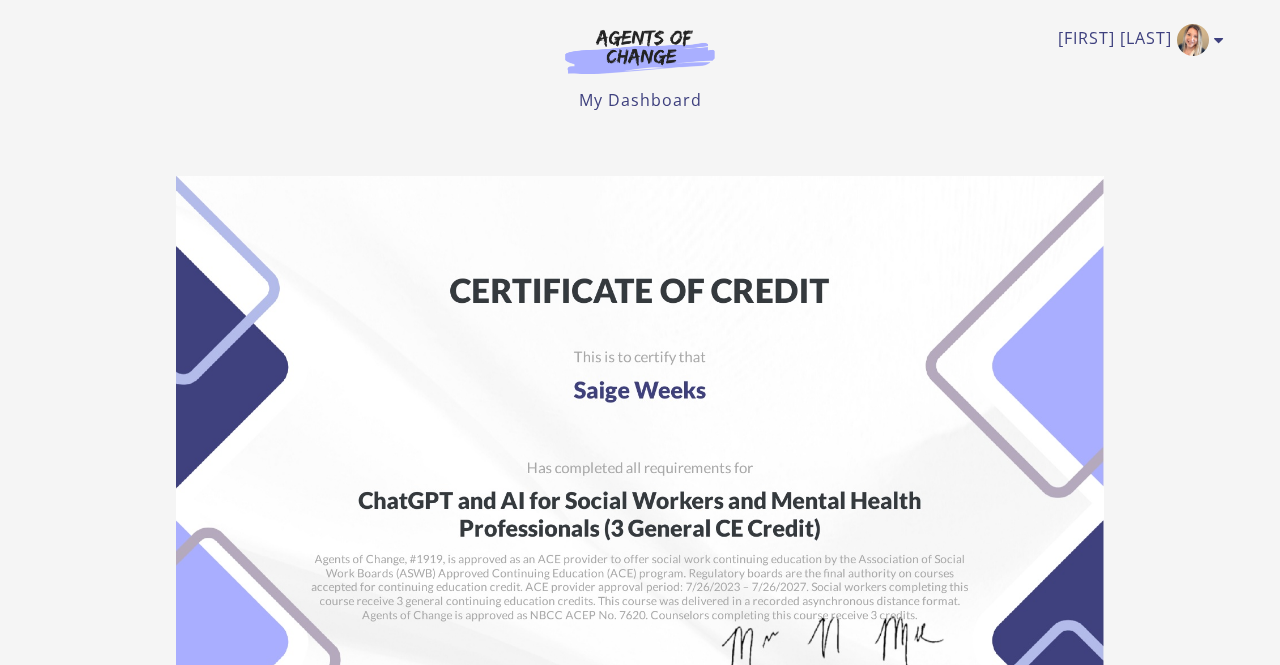 scroll, scrollTop: 0, scrollLeft: 0, axis: both 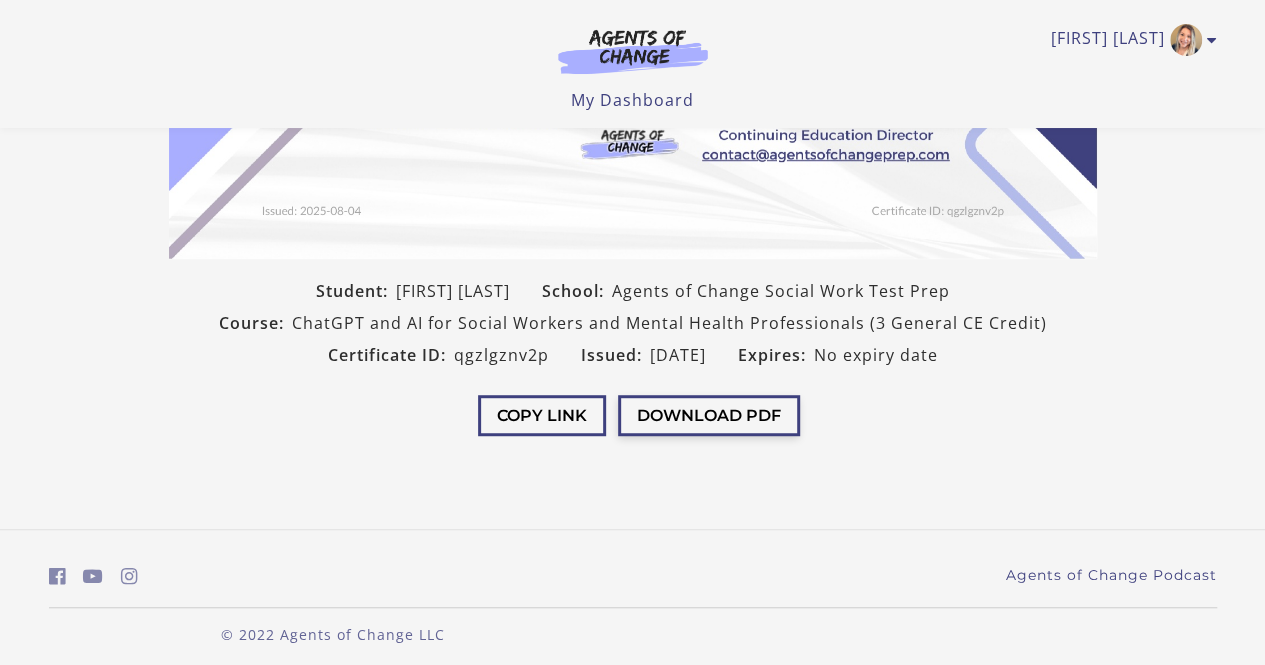 click on "Download PDF" at bounding box center [709, 415] 